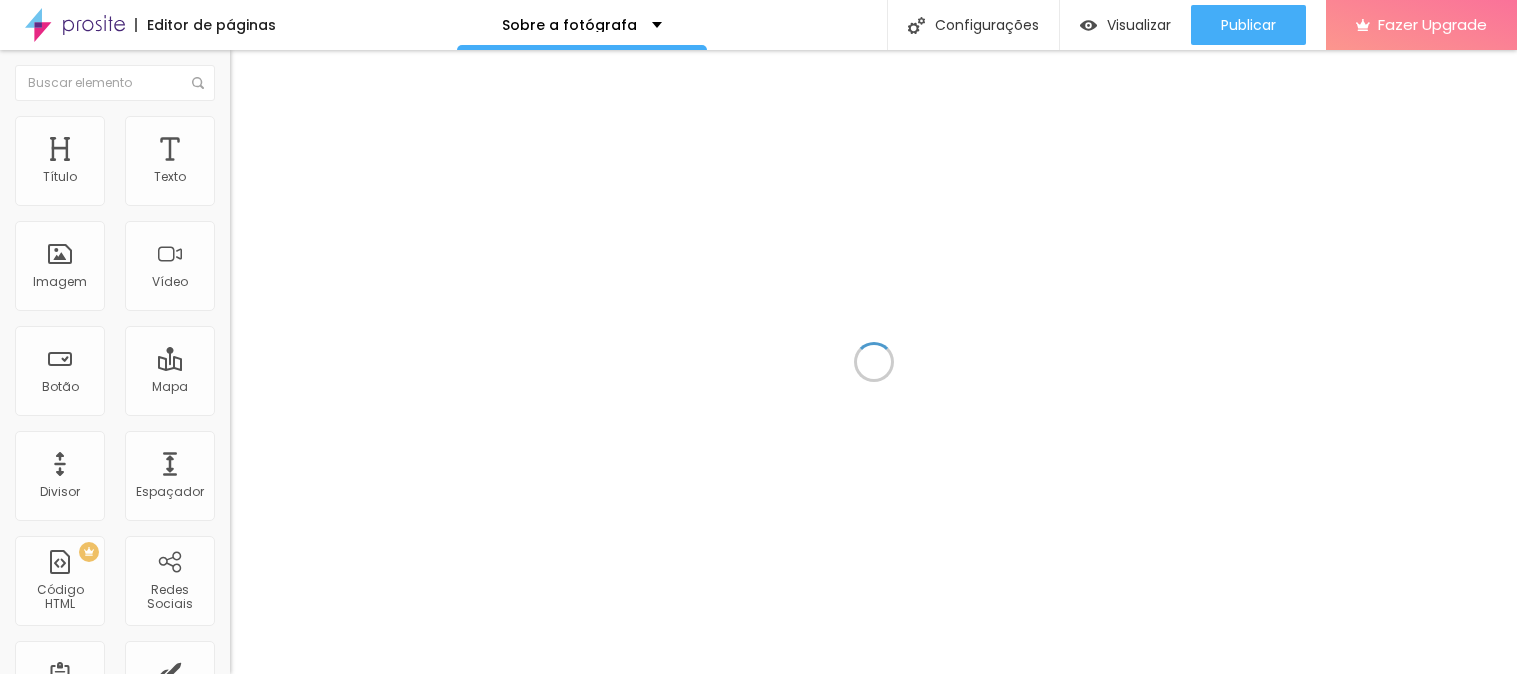 scroll, scrollTop: 0, scrollLeft: 0, axis: both 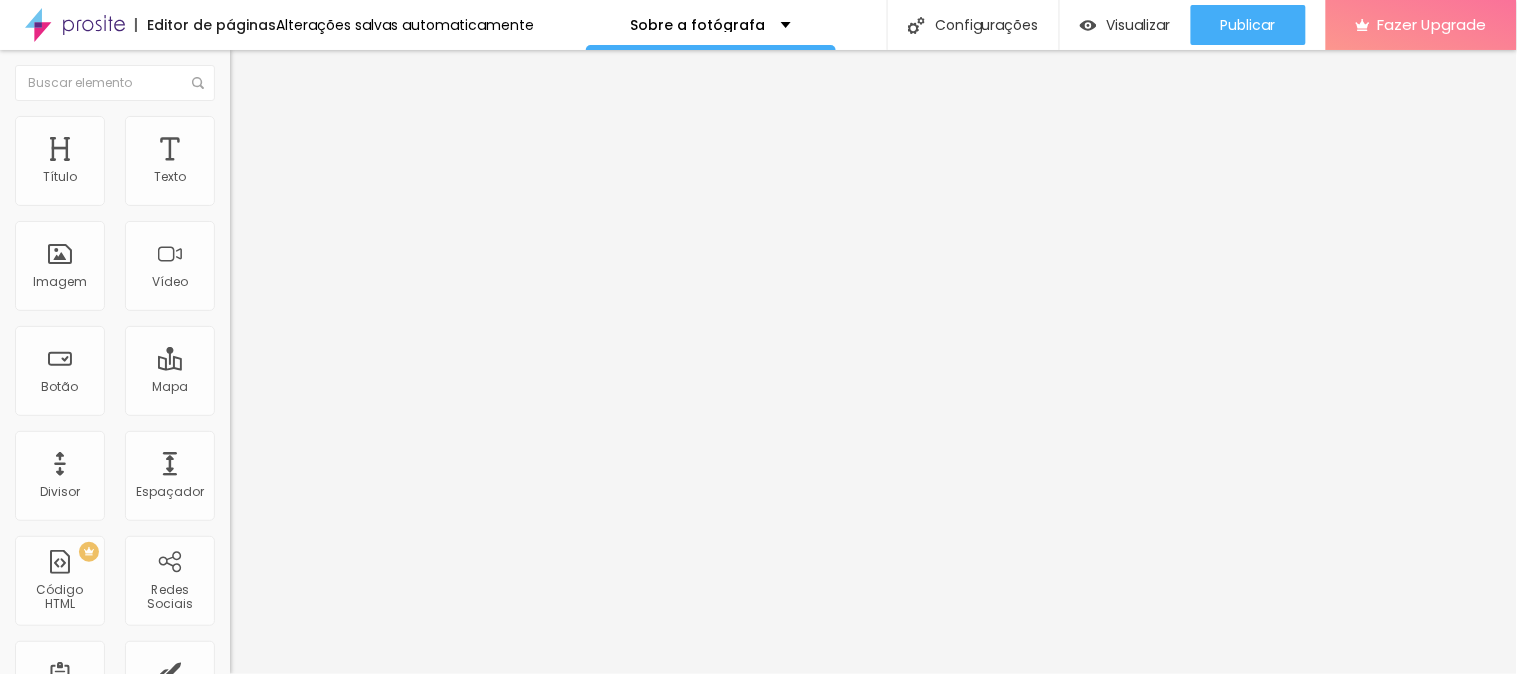 click at bounding box center (345, 481) 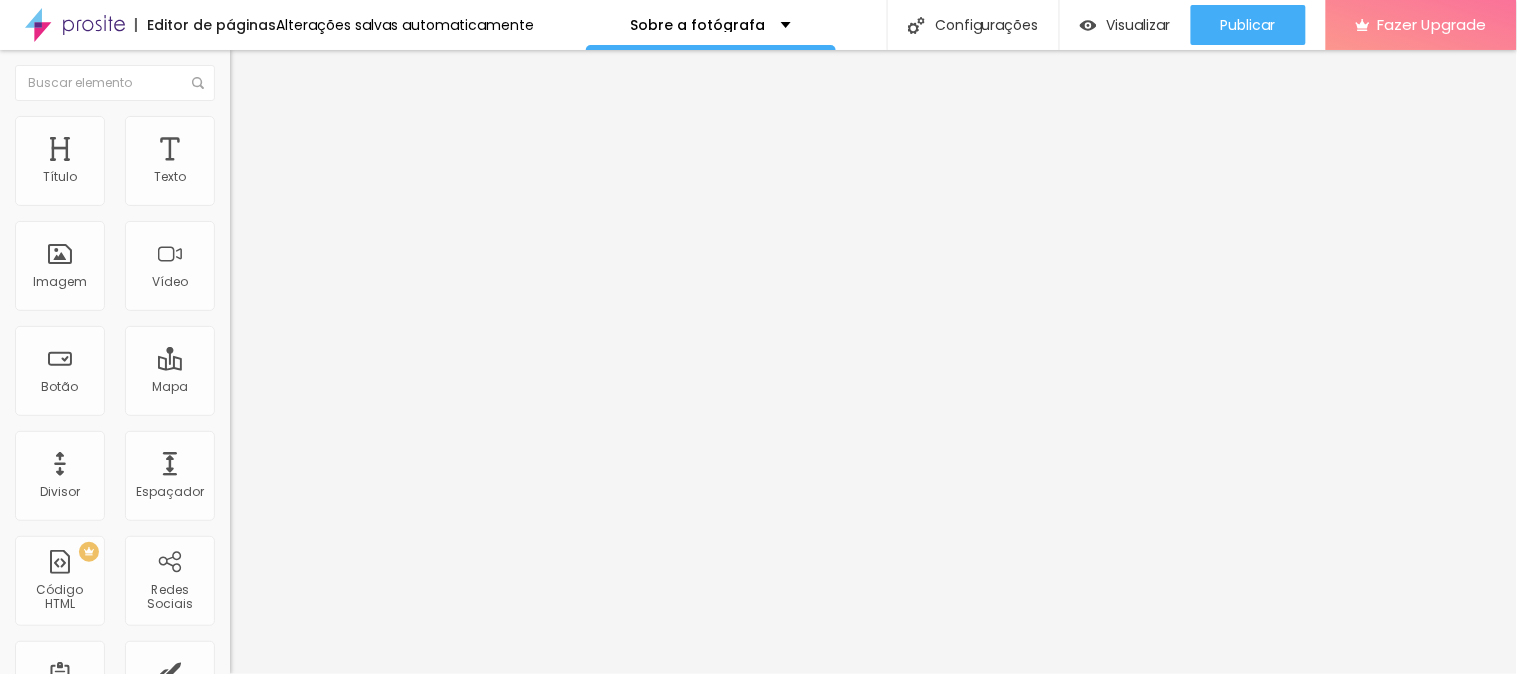 type on "58" 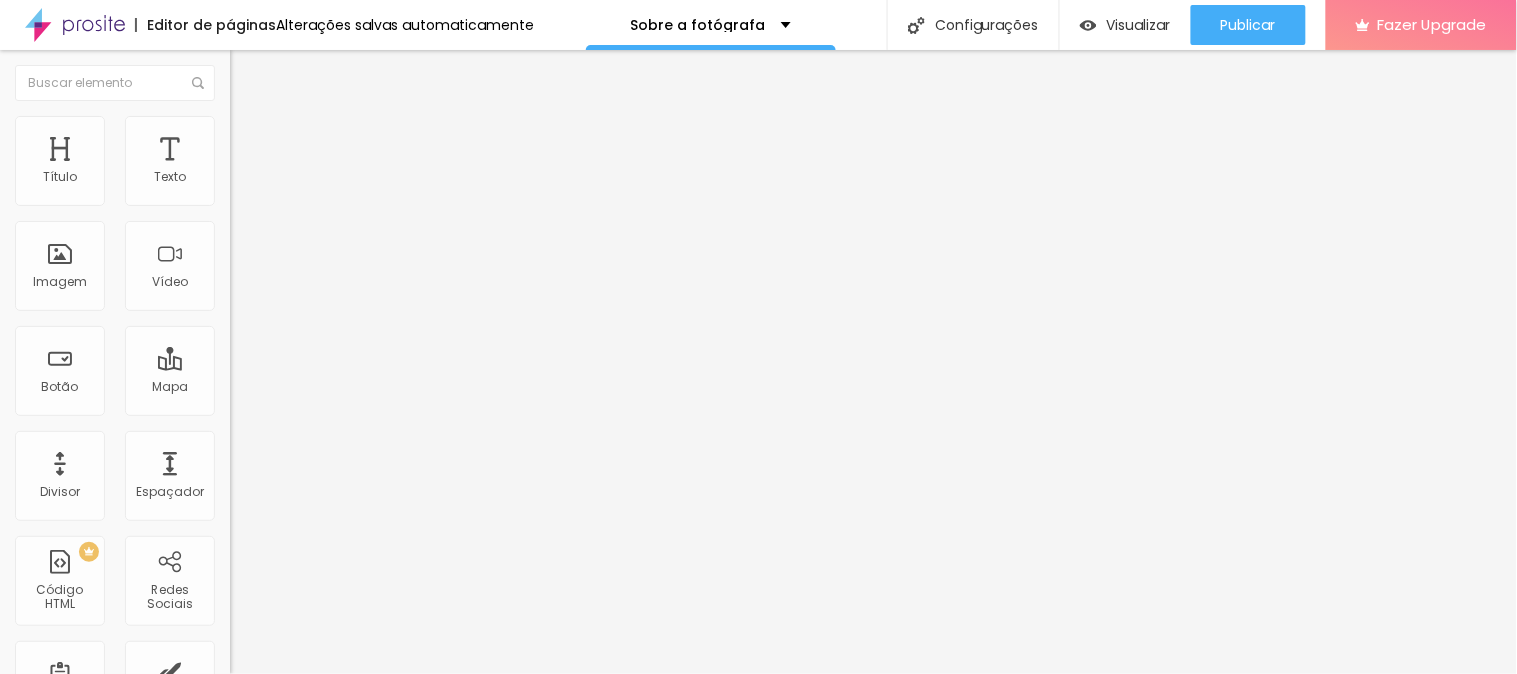 type on "1" 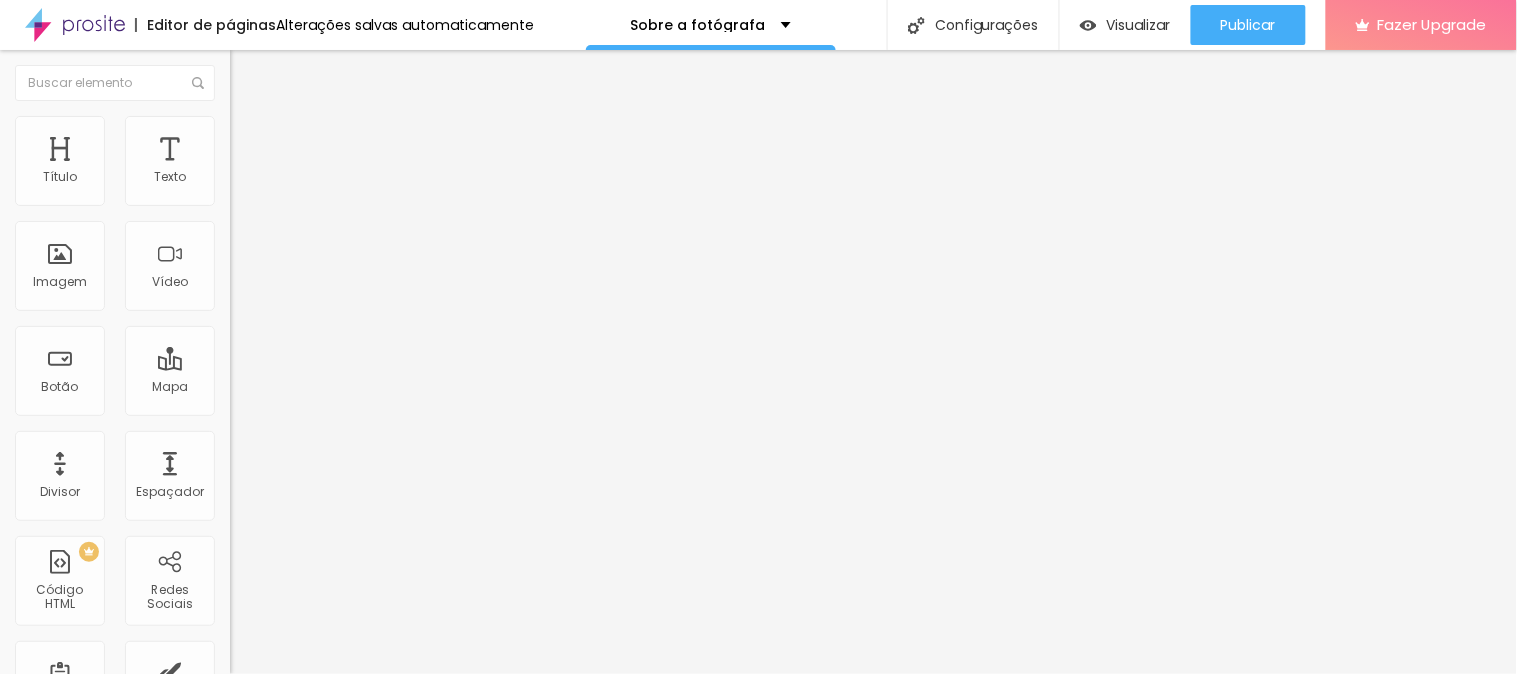 type on "0.6" 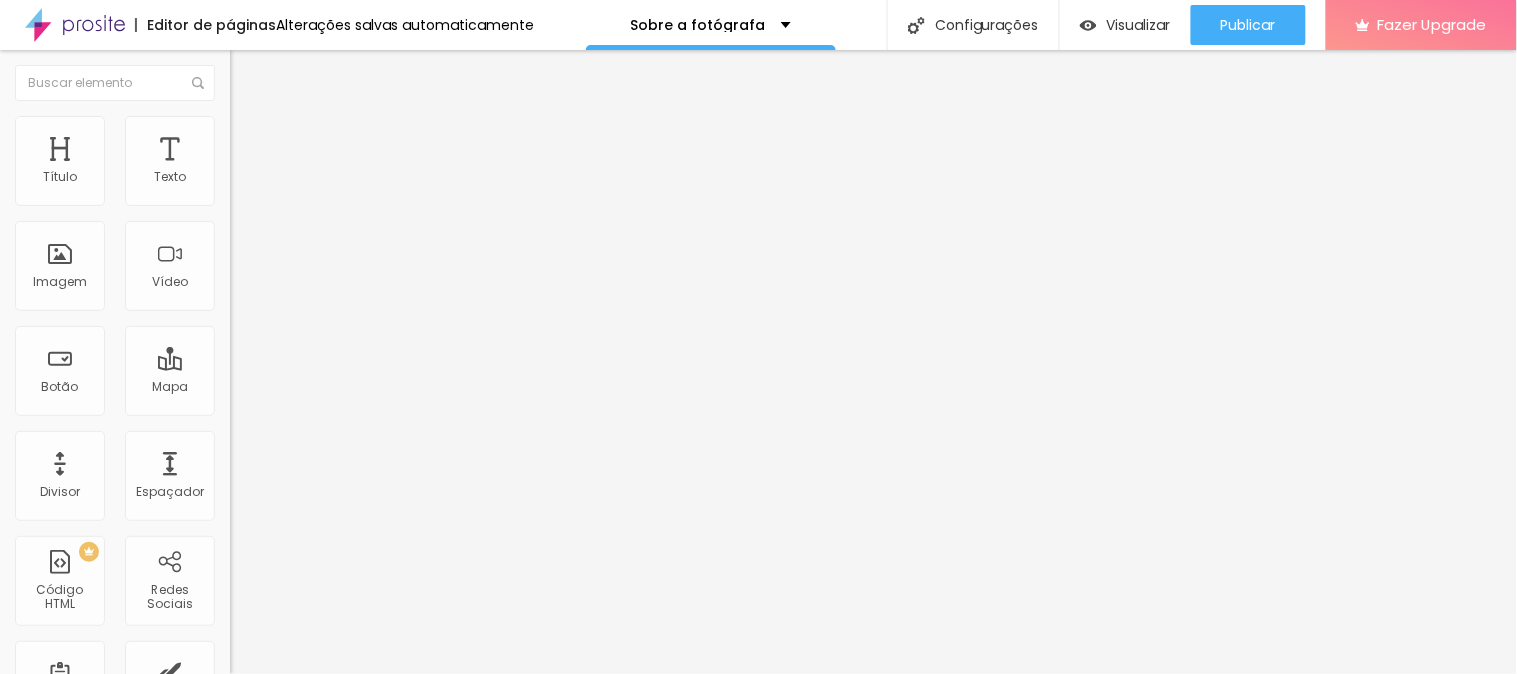 type on "0.5" 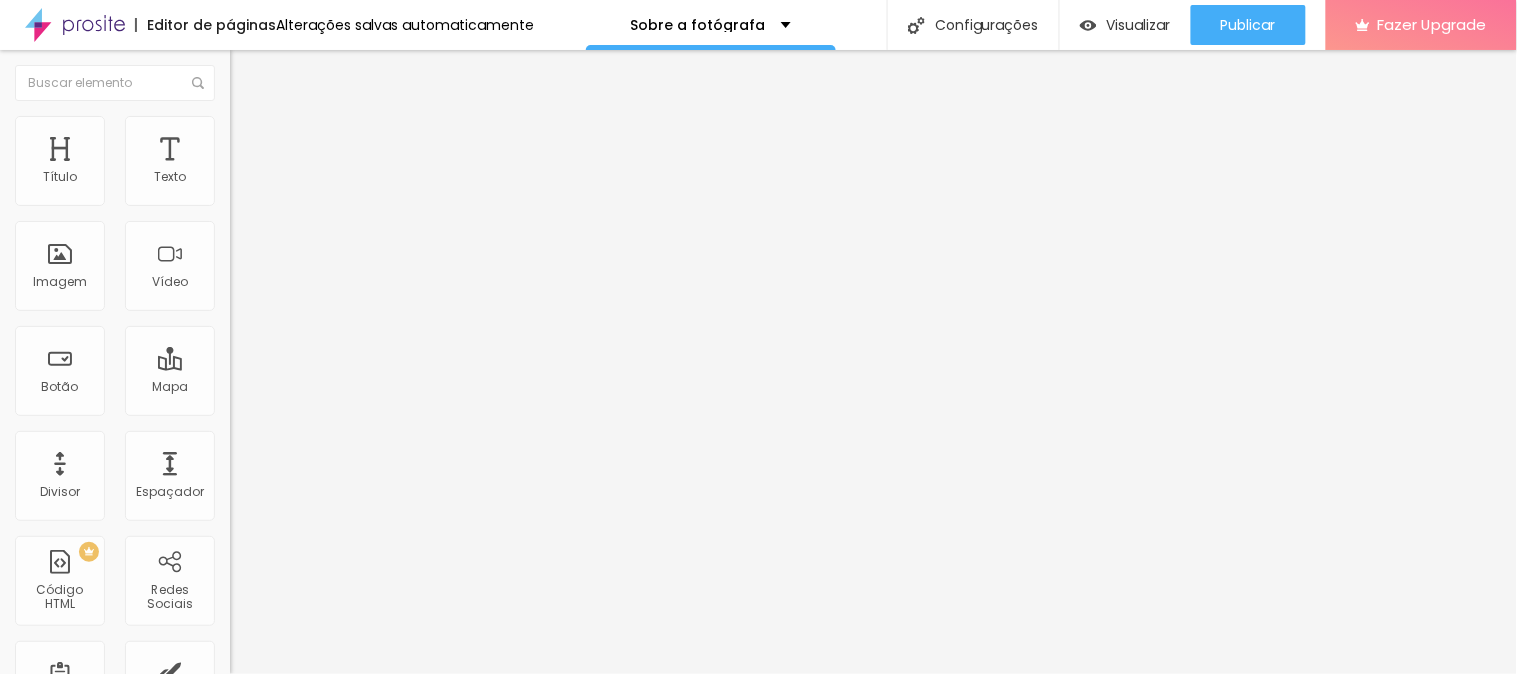 type on "67" 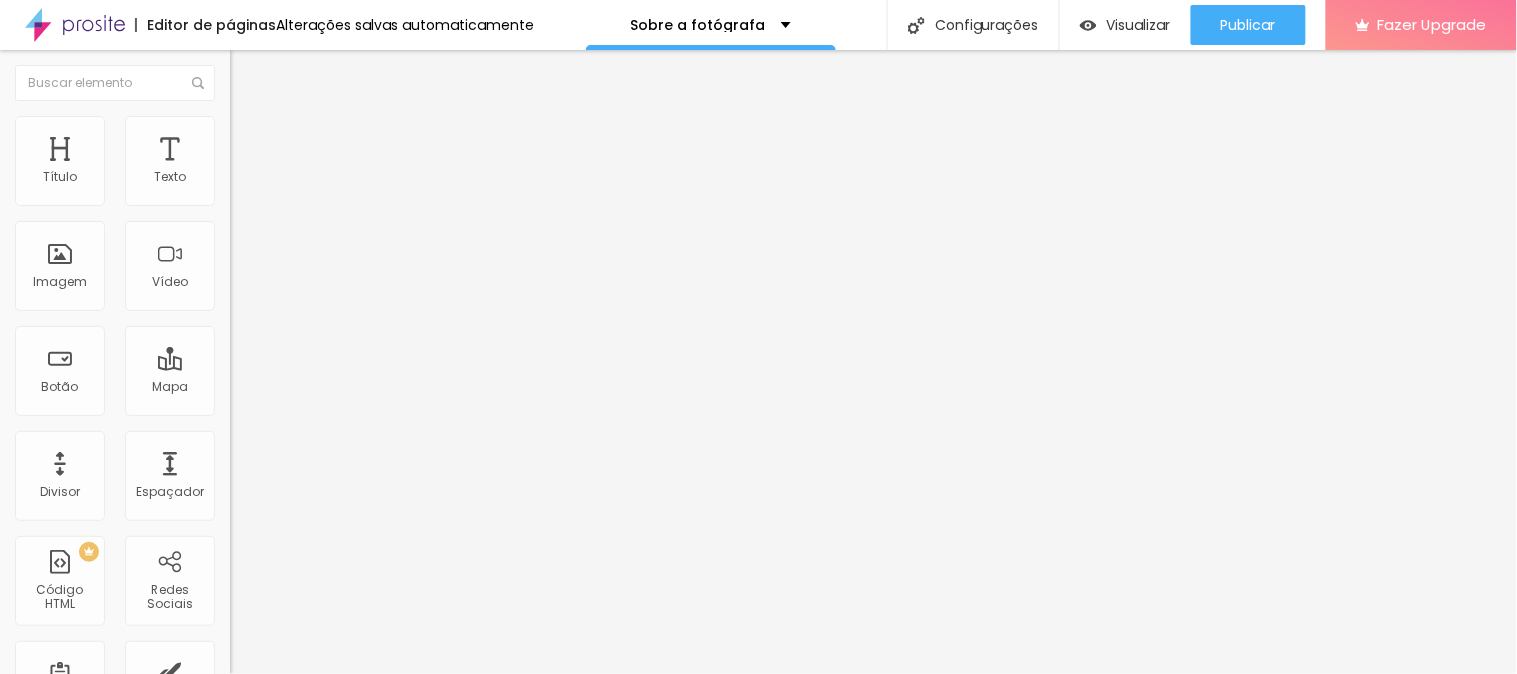 click on "Trocar imagem" at bounding box center [284, 163] 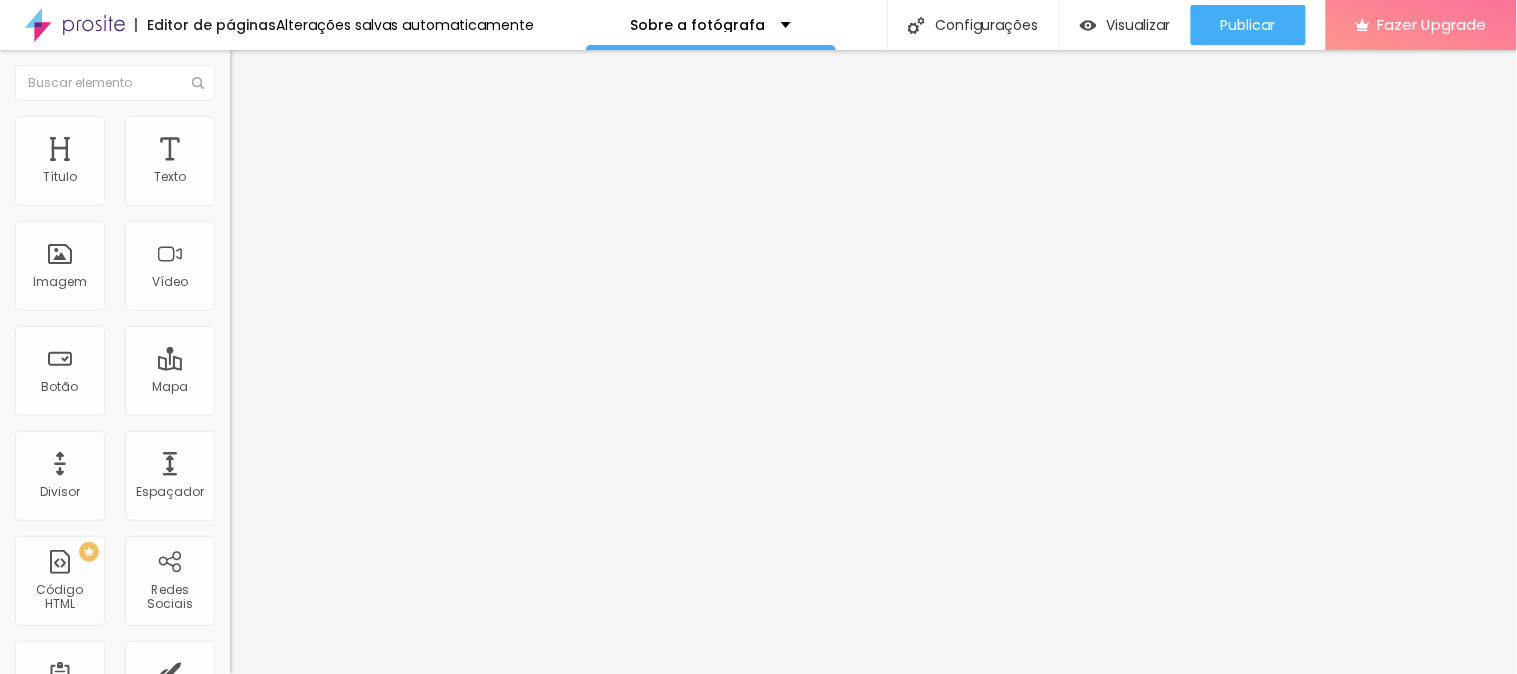 scroll, scrollTop: 474, scrollLeft: 0, axis: vertical 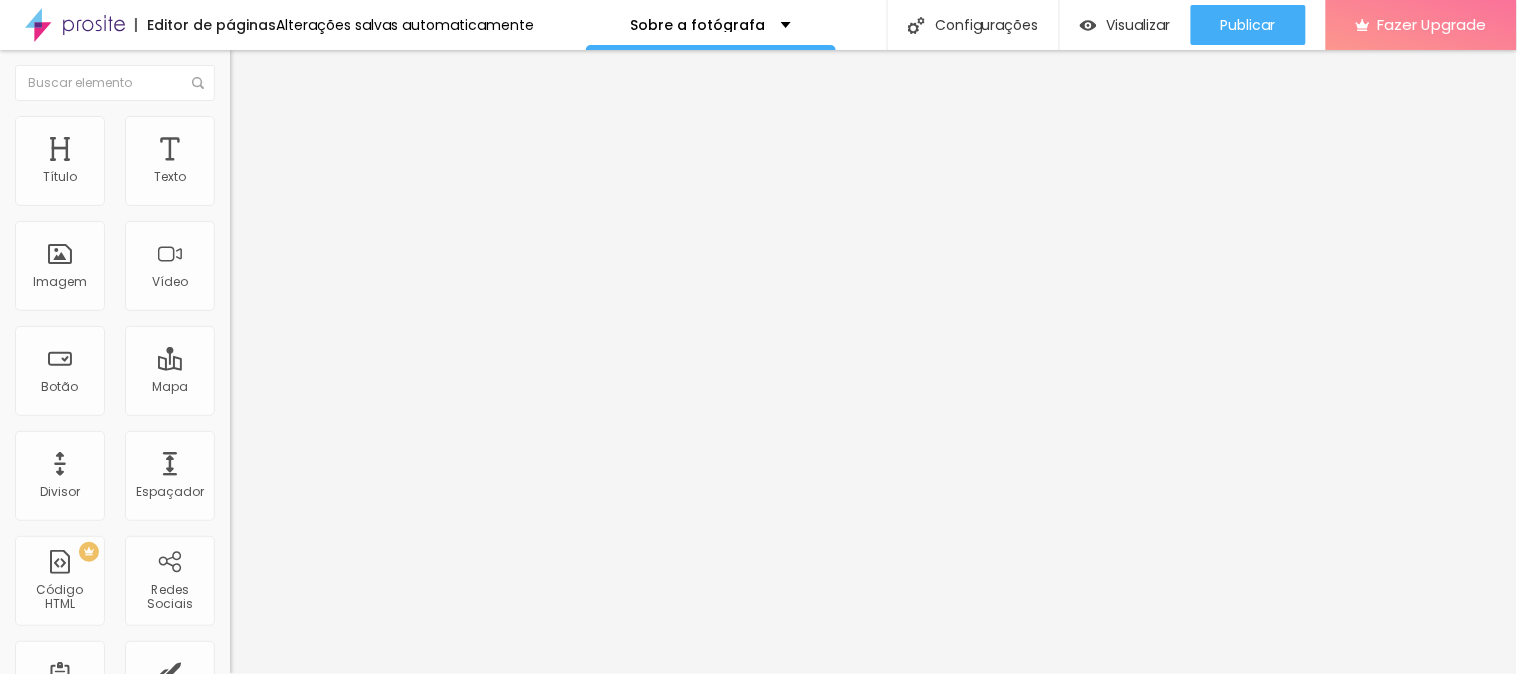 click on "Trocar imagem" at bounding box center [284, 163] 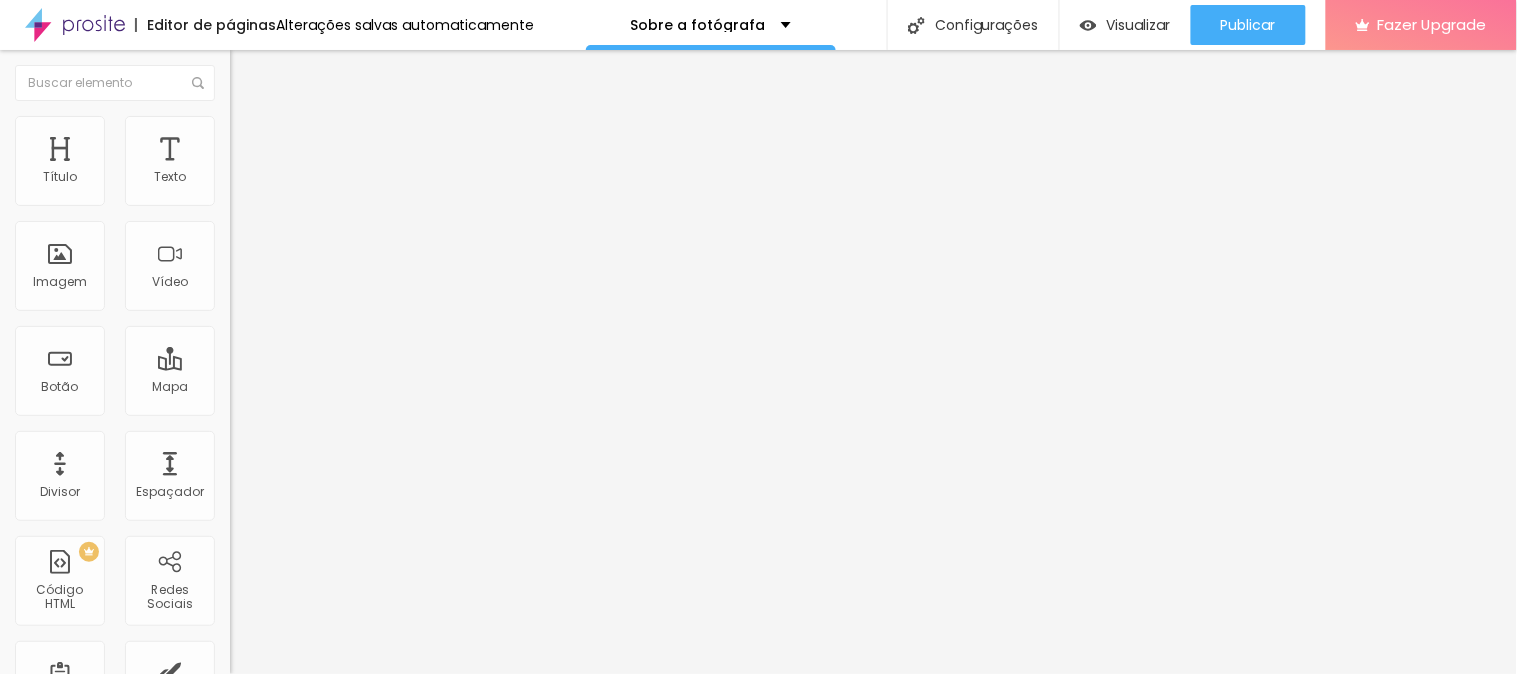 click at bounding box center [758, 801] 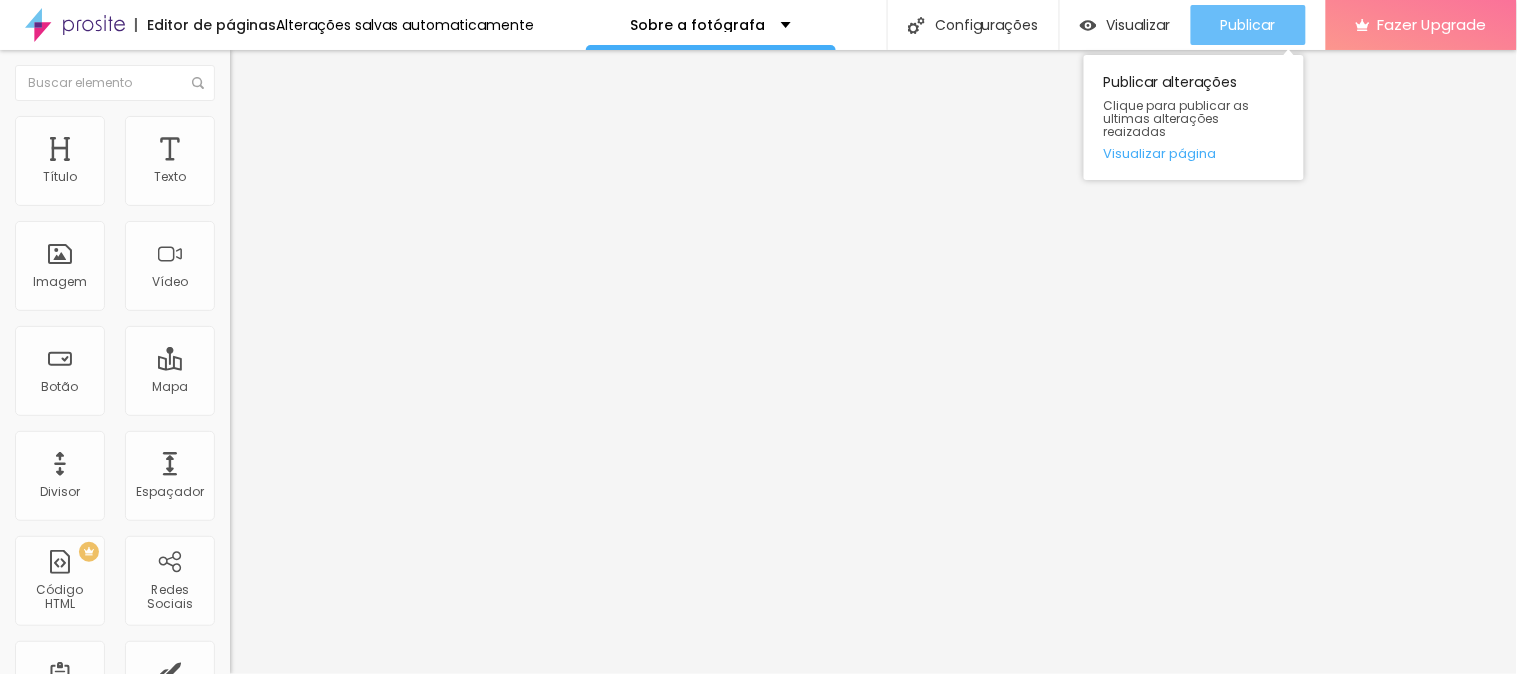 click on "Publicar" at bounding box center [1248, 25] 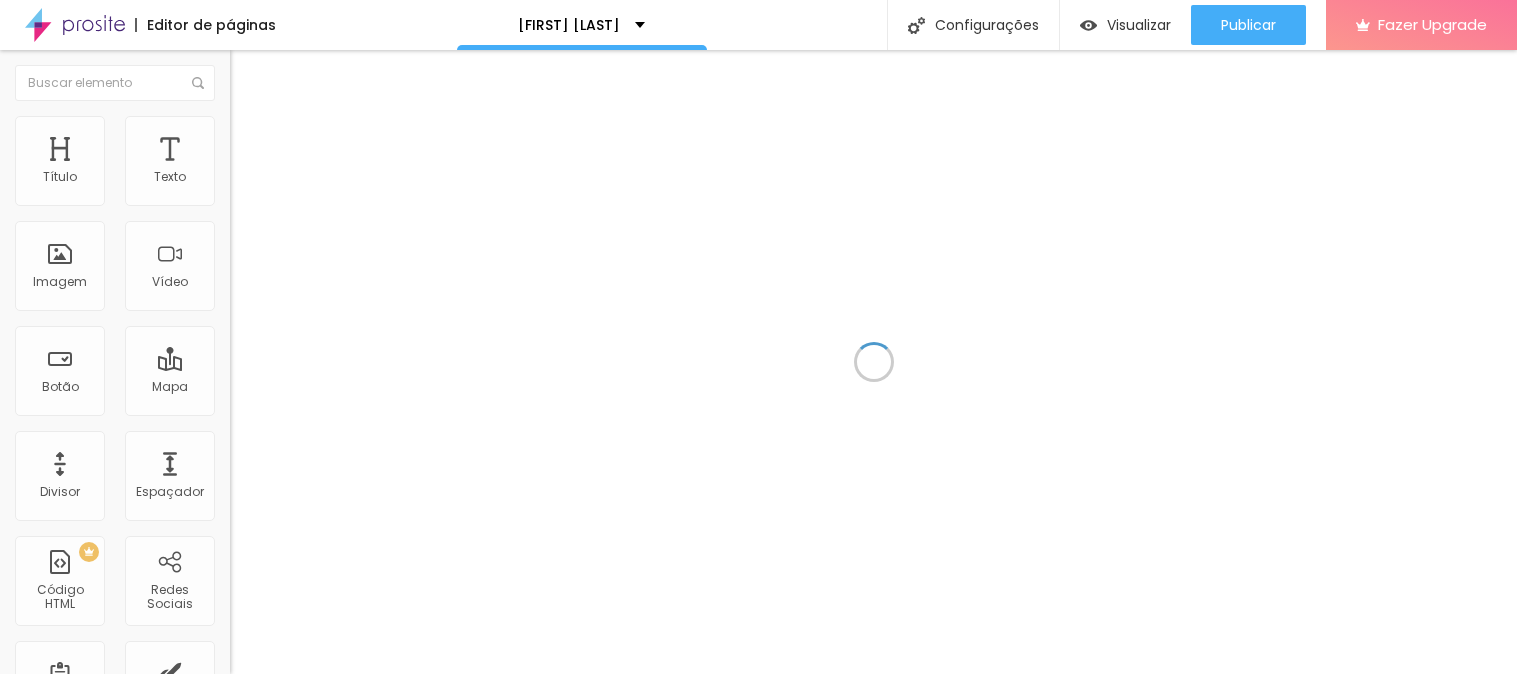 scroll, scrollTop: 0, scrollLeft: 0, axis: both 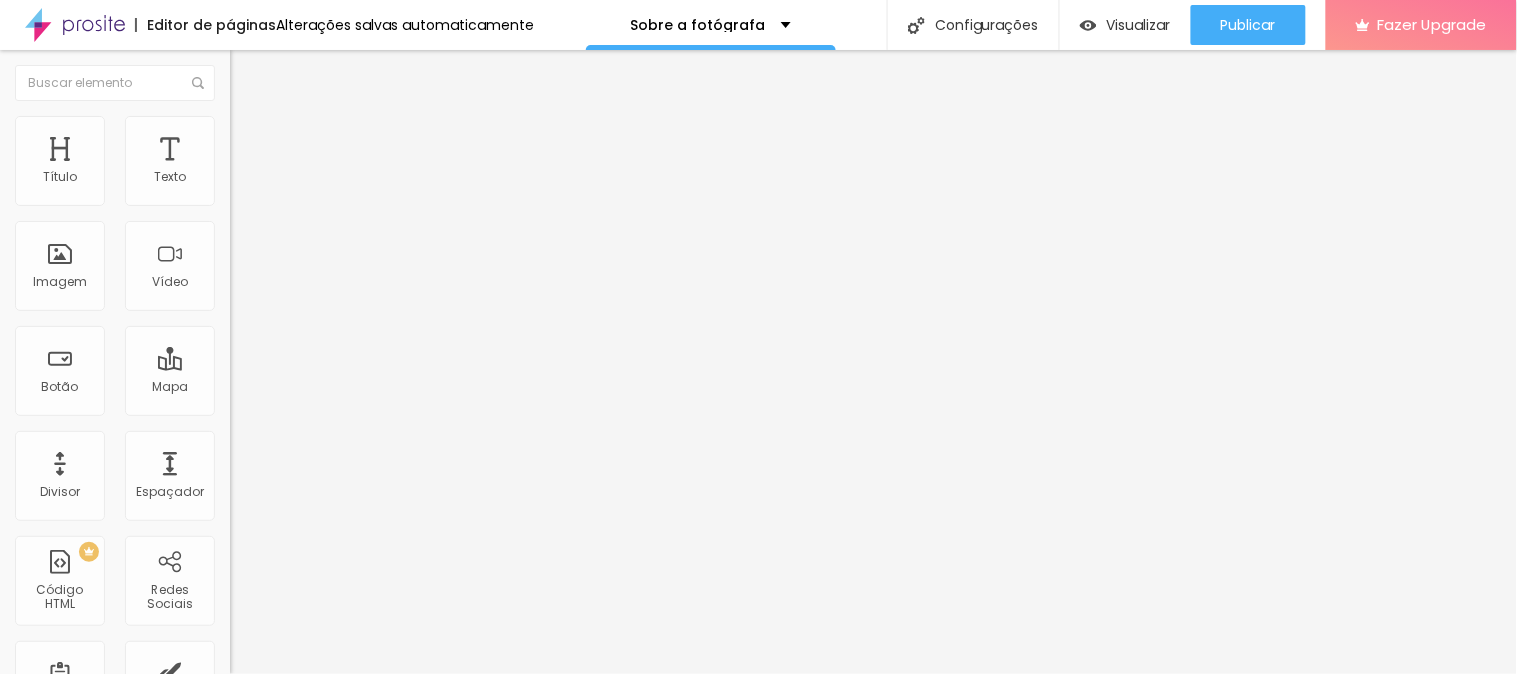 click at bounding box center (239, 125) 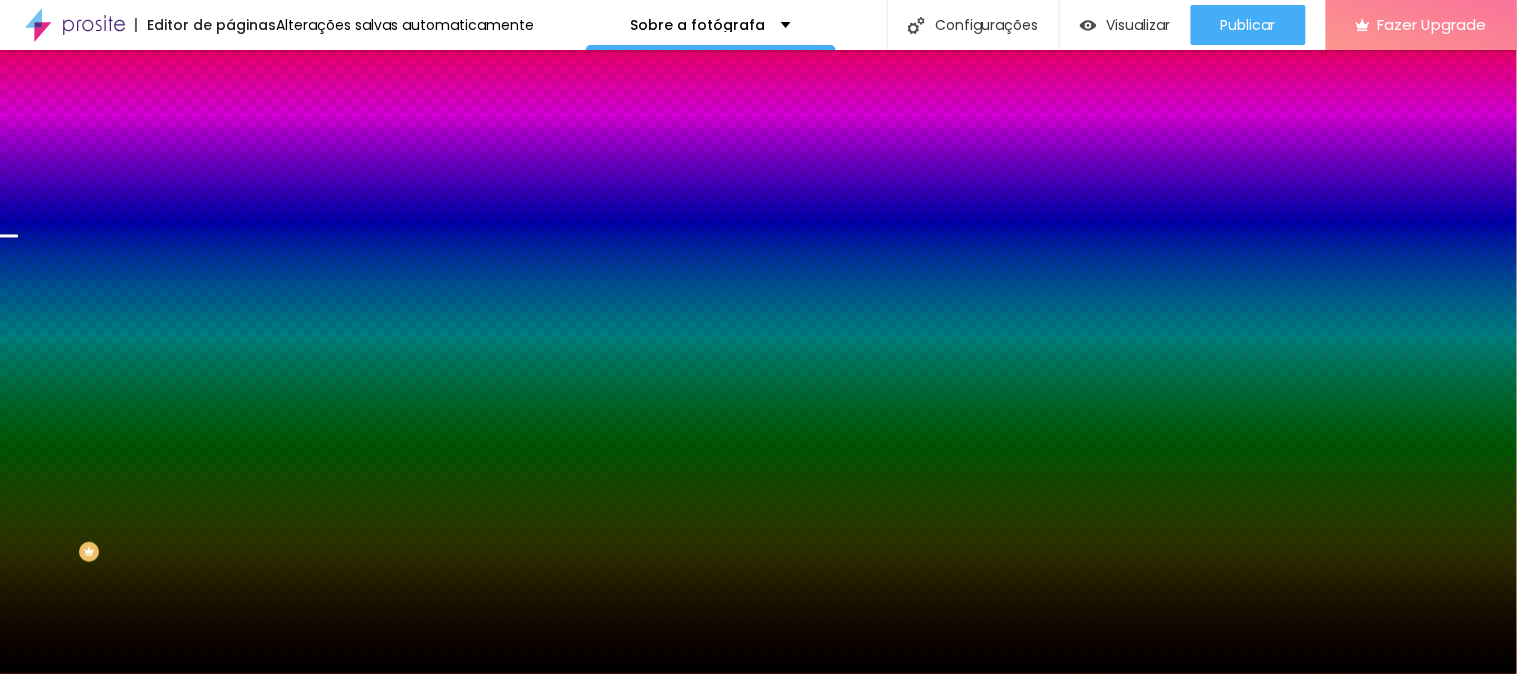 click on "Trocar imagem" at bounding box center [284, 175] 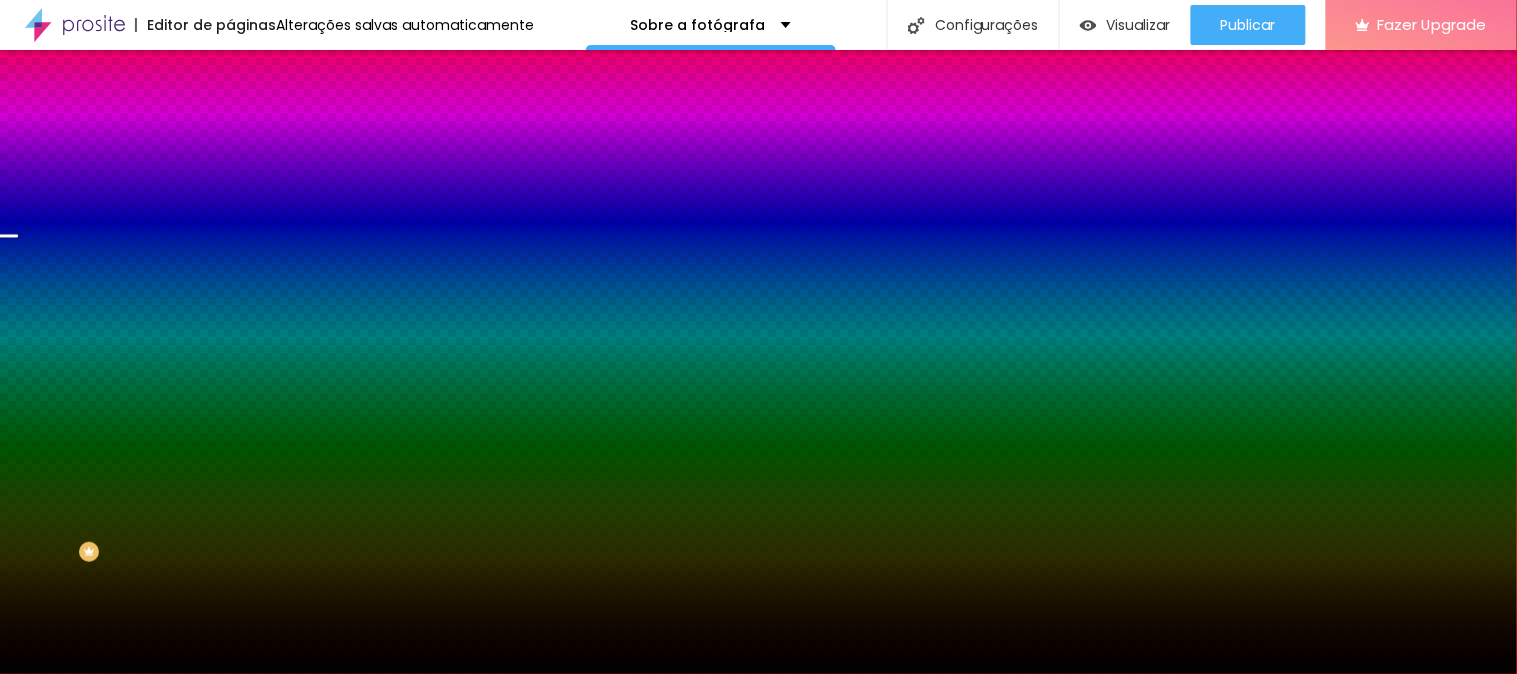 click on "Upload" at bounding box center [66, 735] 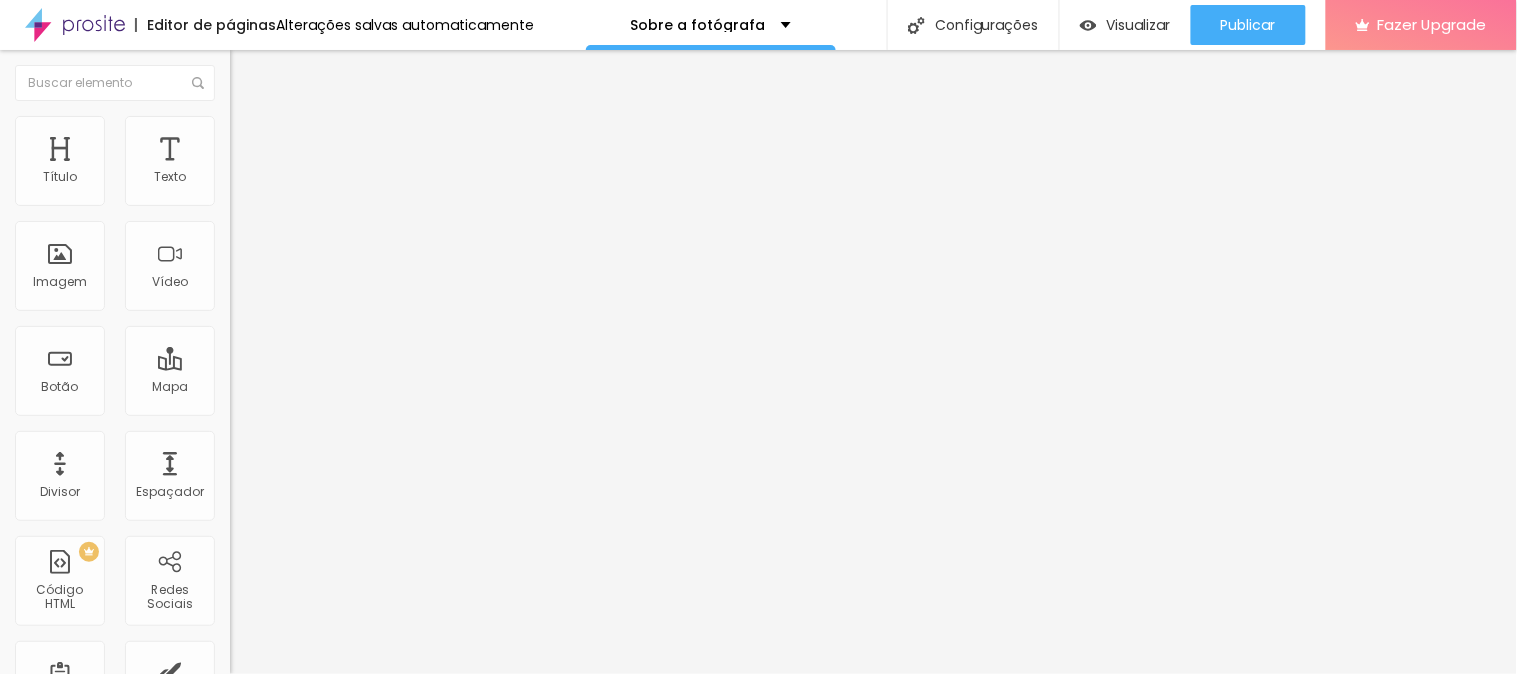 click at bounding box center [239, 125] 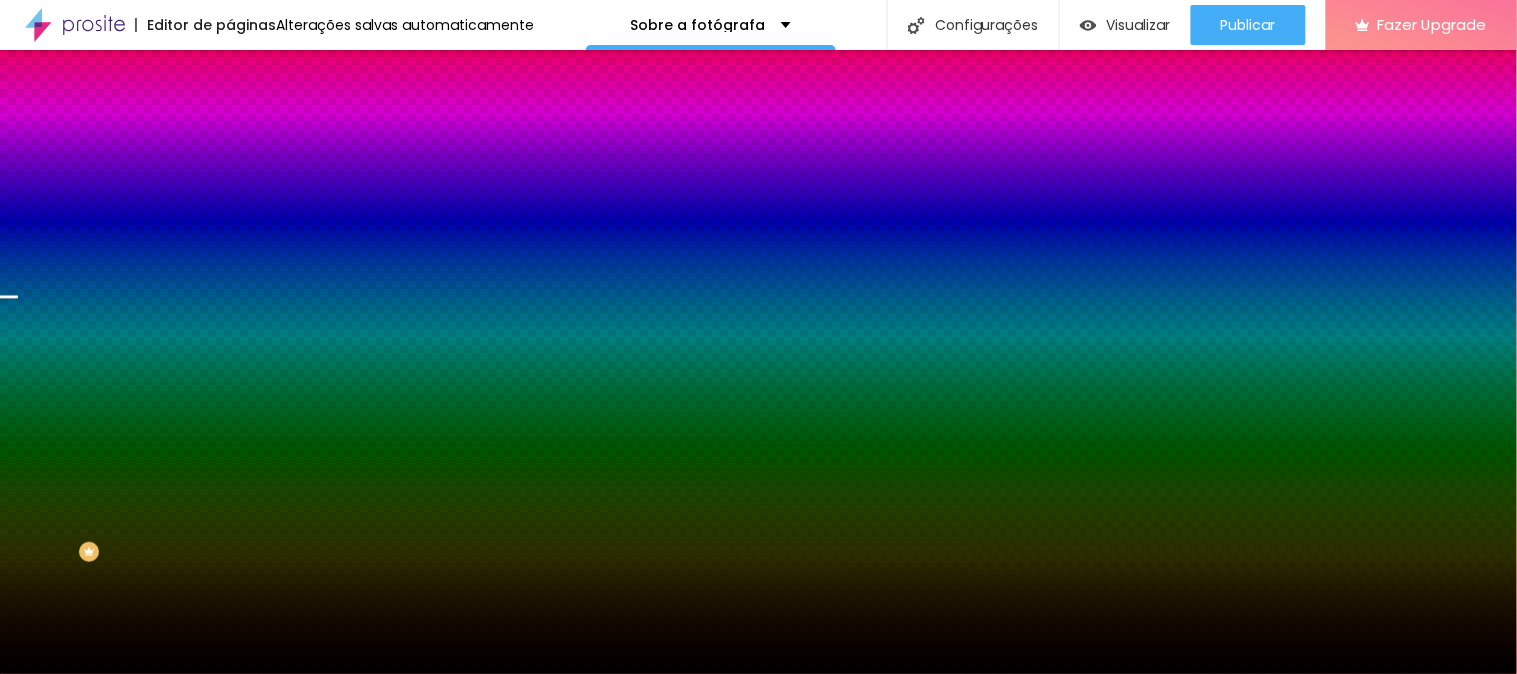 click on "Trocar imagem" at bounding box center (284, 175) 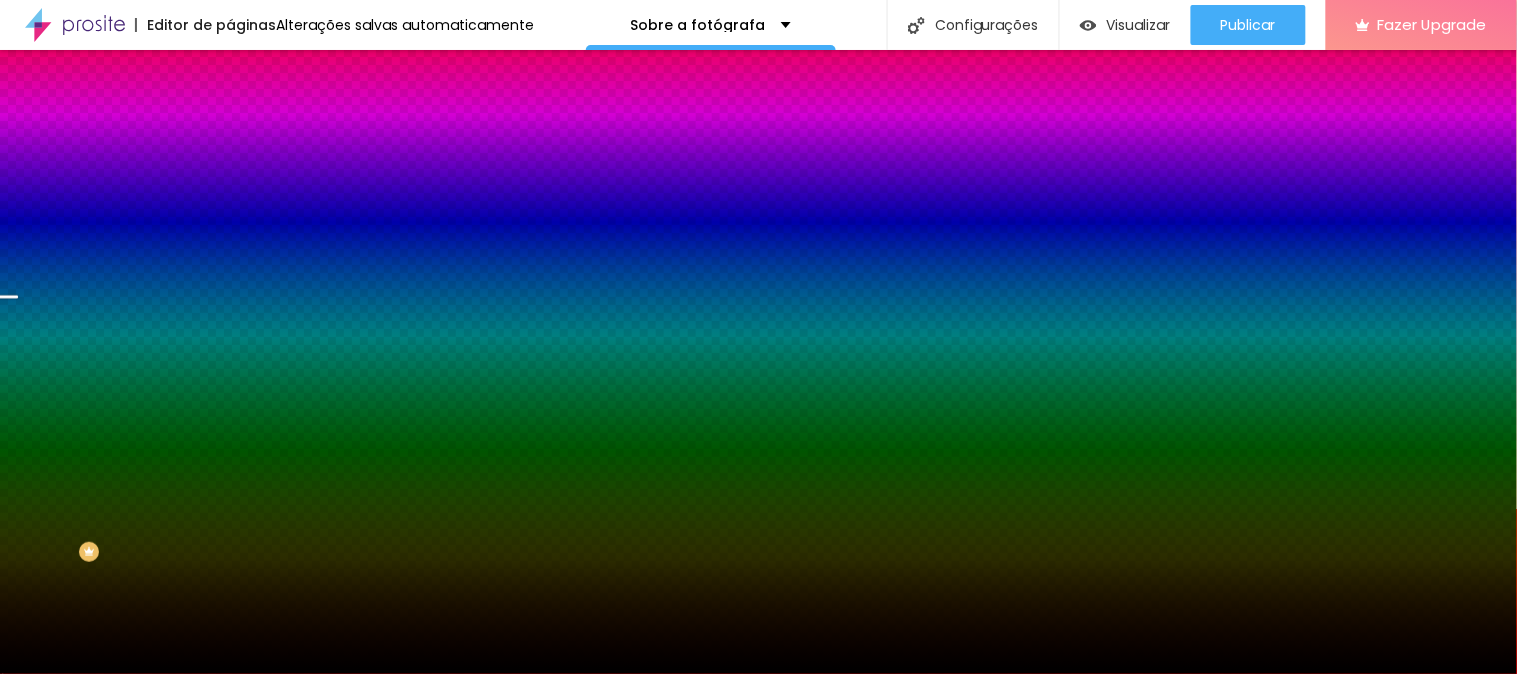 click at bounding box center (758, 801) 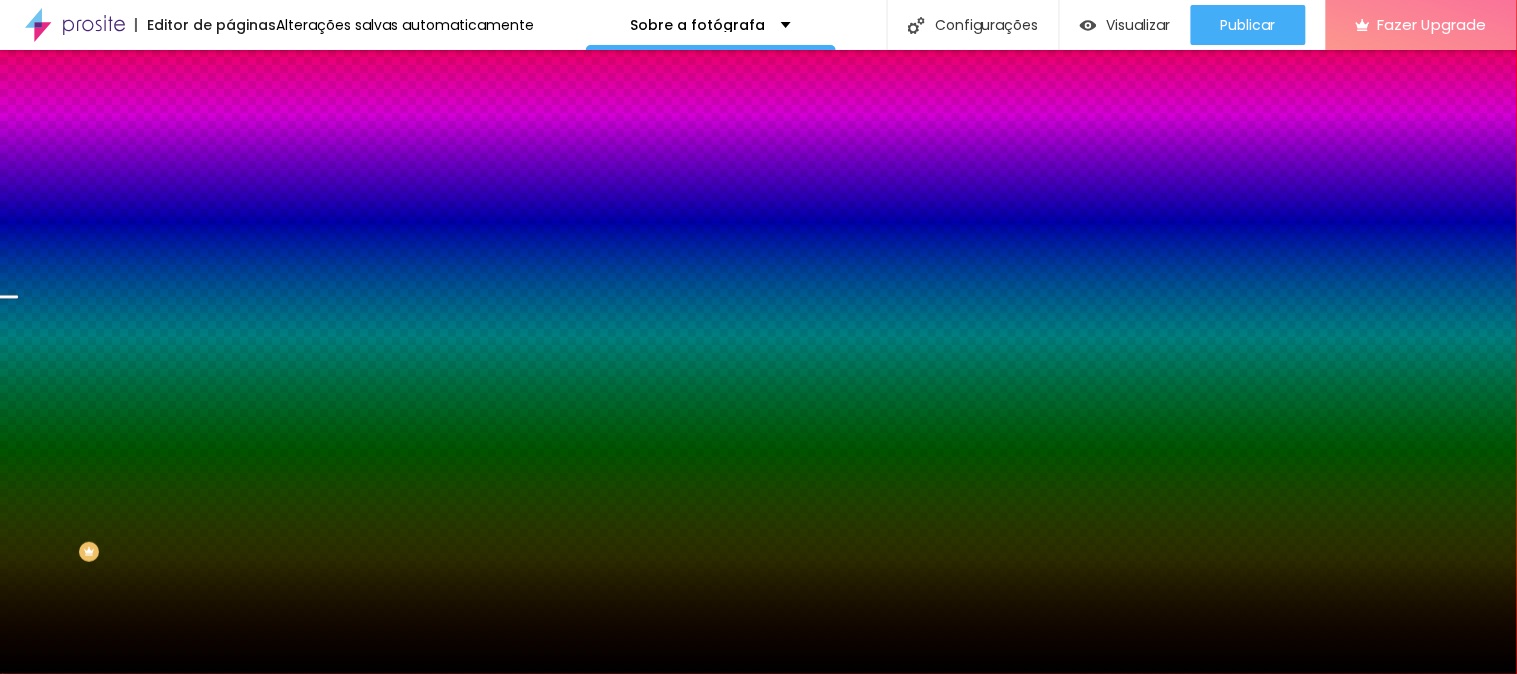 click on "Escolher" at bounding box center (107, 1254) 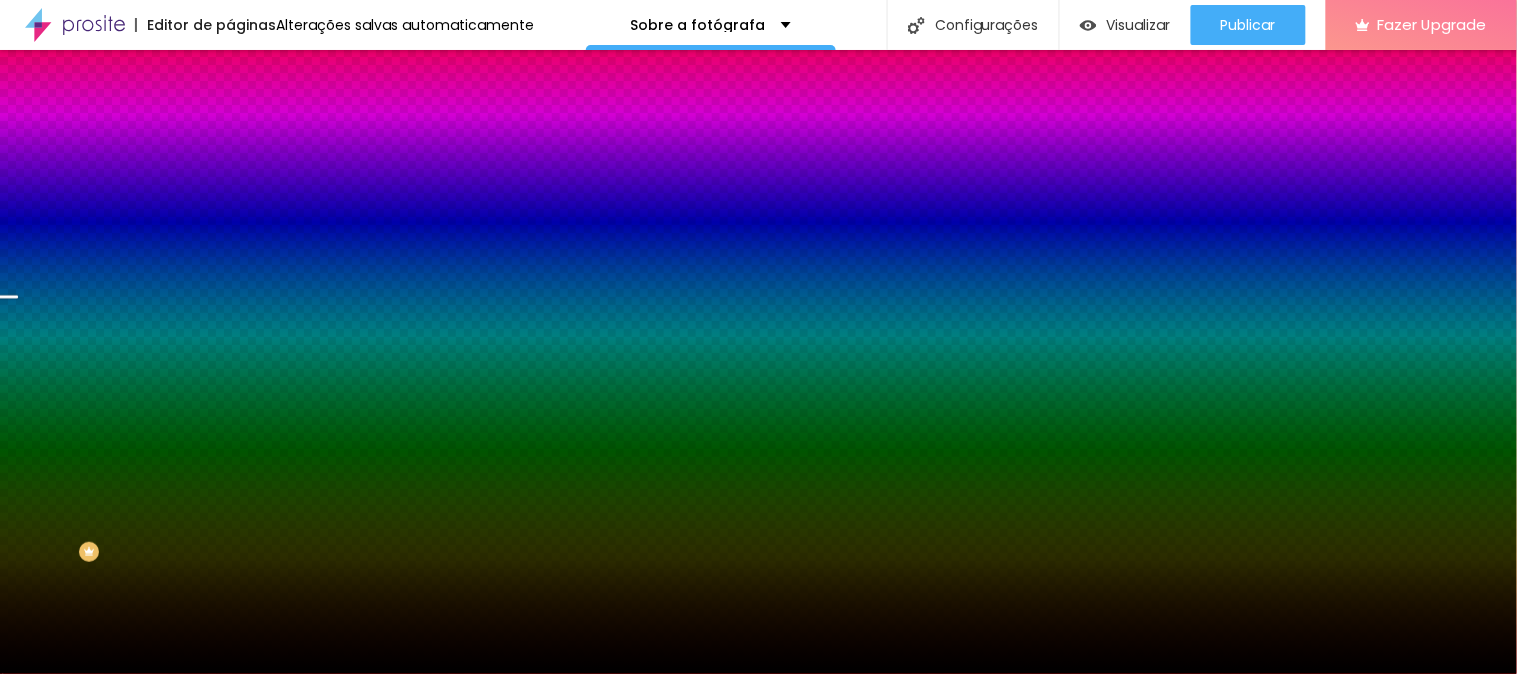 click on "Trocar imagem" at bounding box center [284, 175] 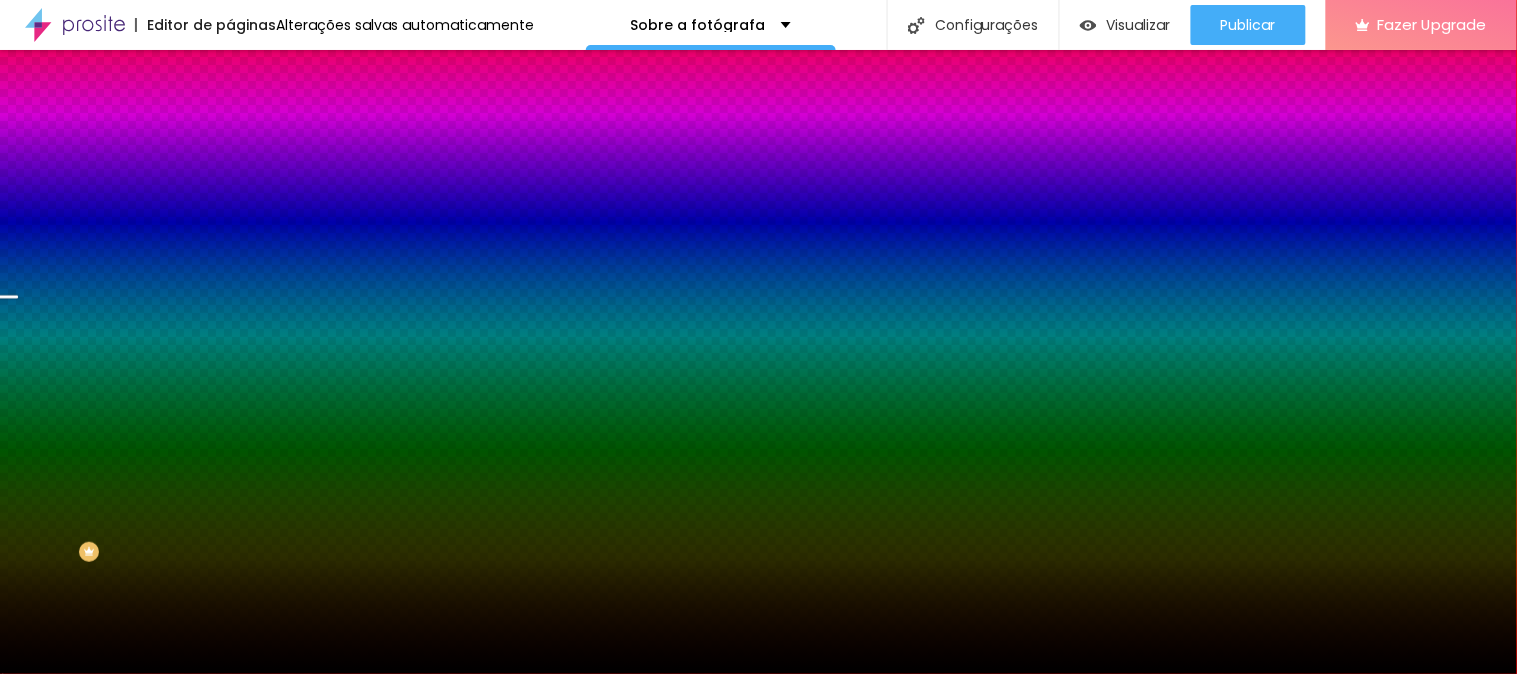 click on "Upload" at bounding box center (66, 735) 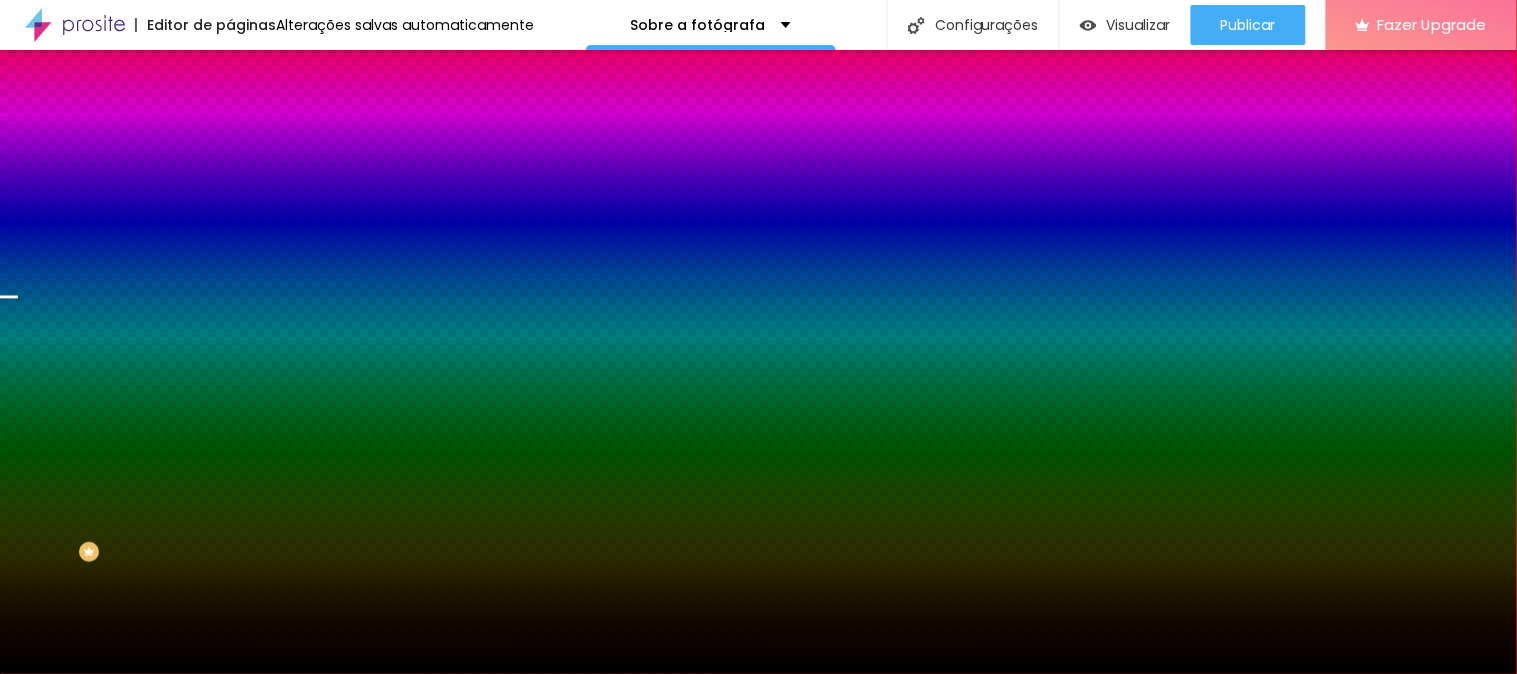 click at bounding box center [758, 868] 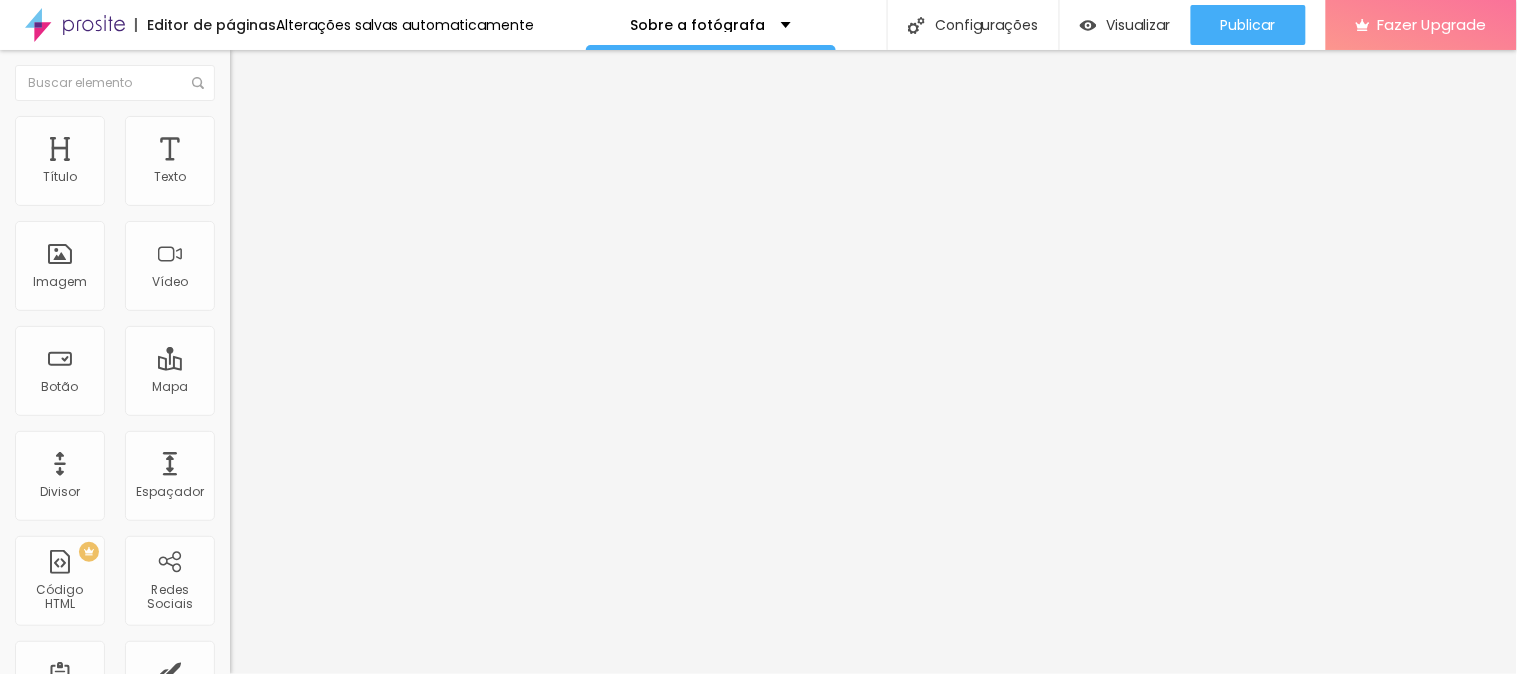 click on "Estilo" at bounding box center (345, 126) 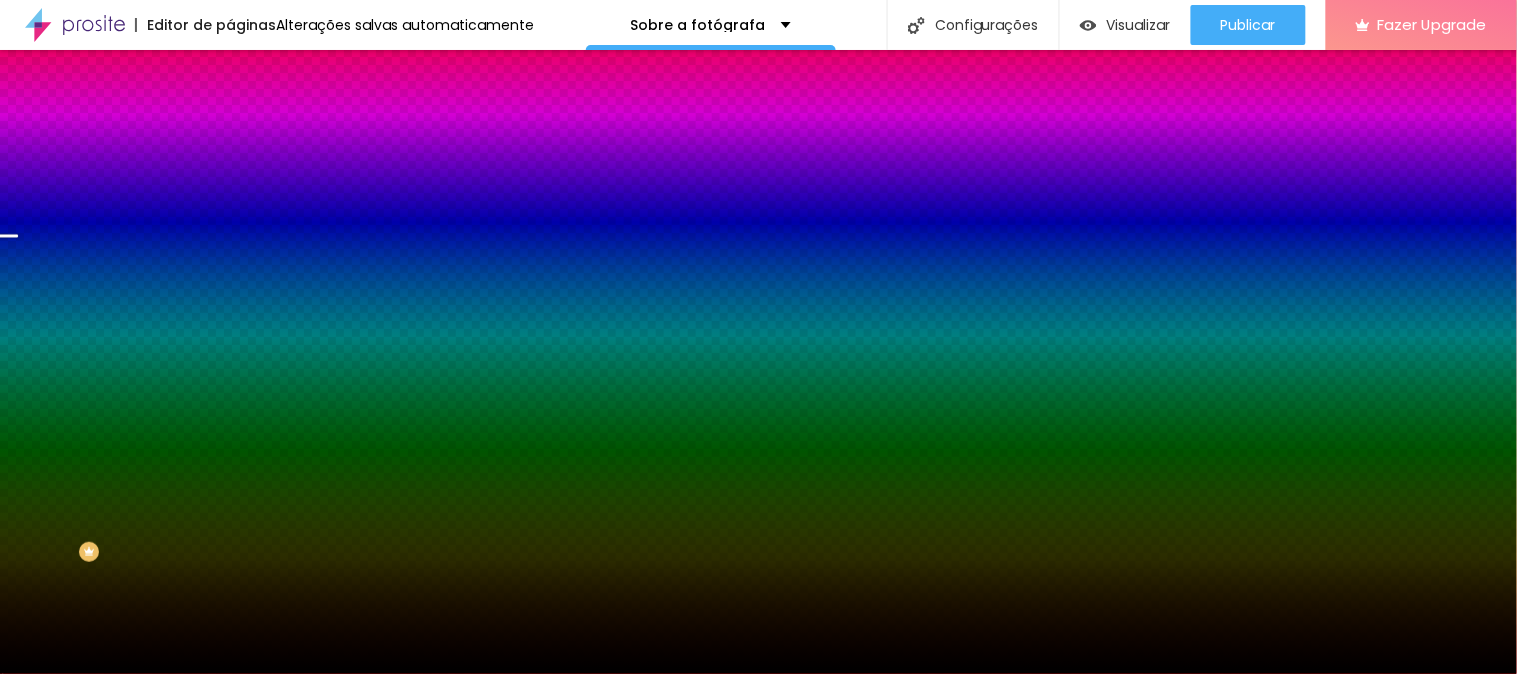 click on "Trocar imagem" at bounding box center (284, 175) 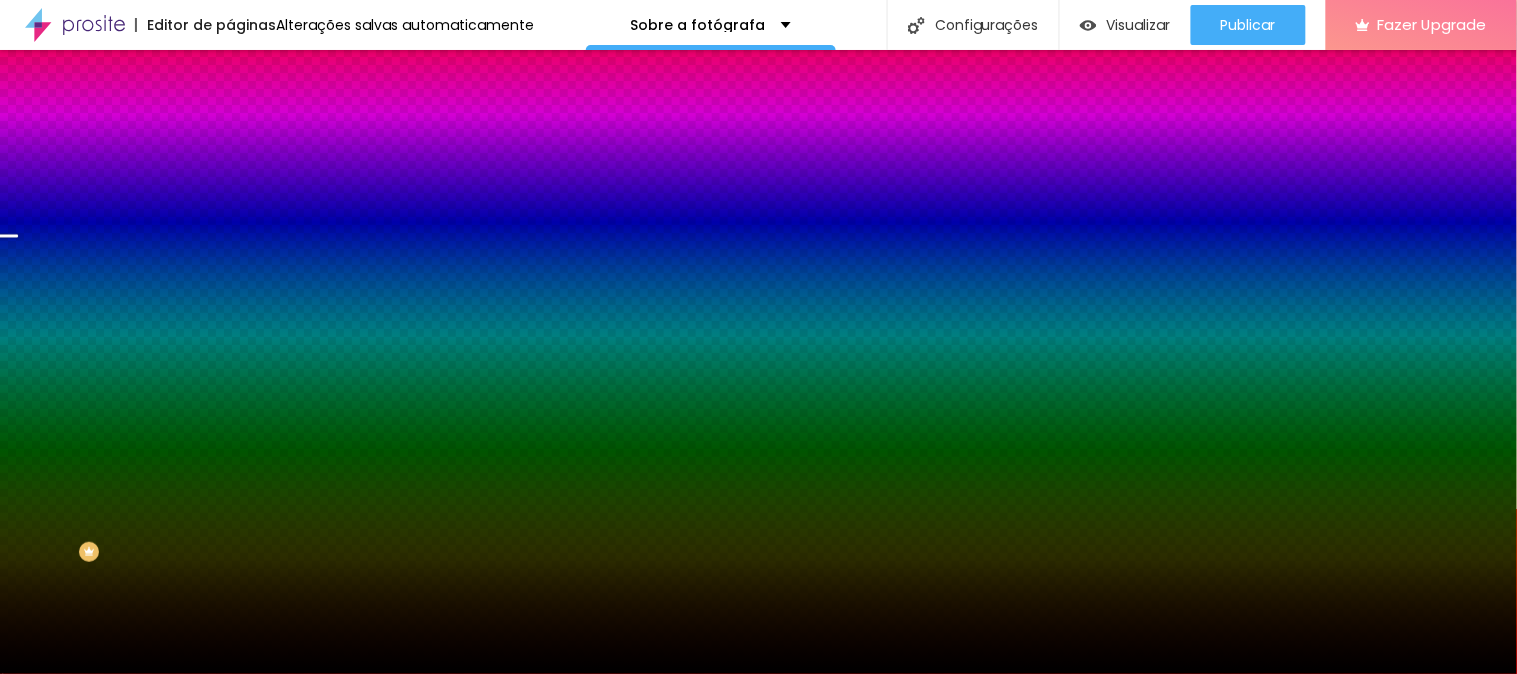 click at bounding box center (758, 801) 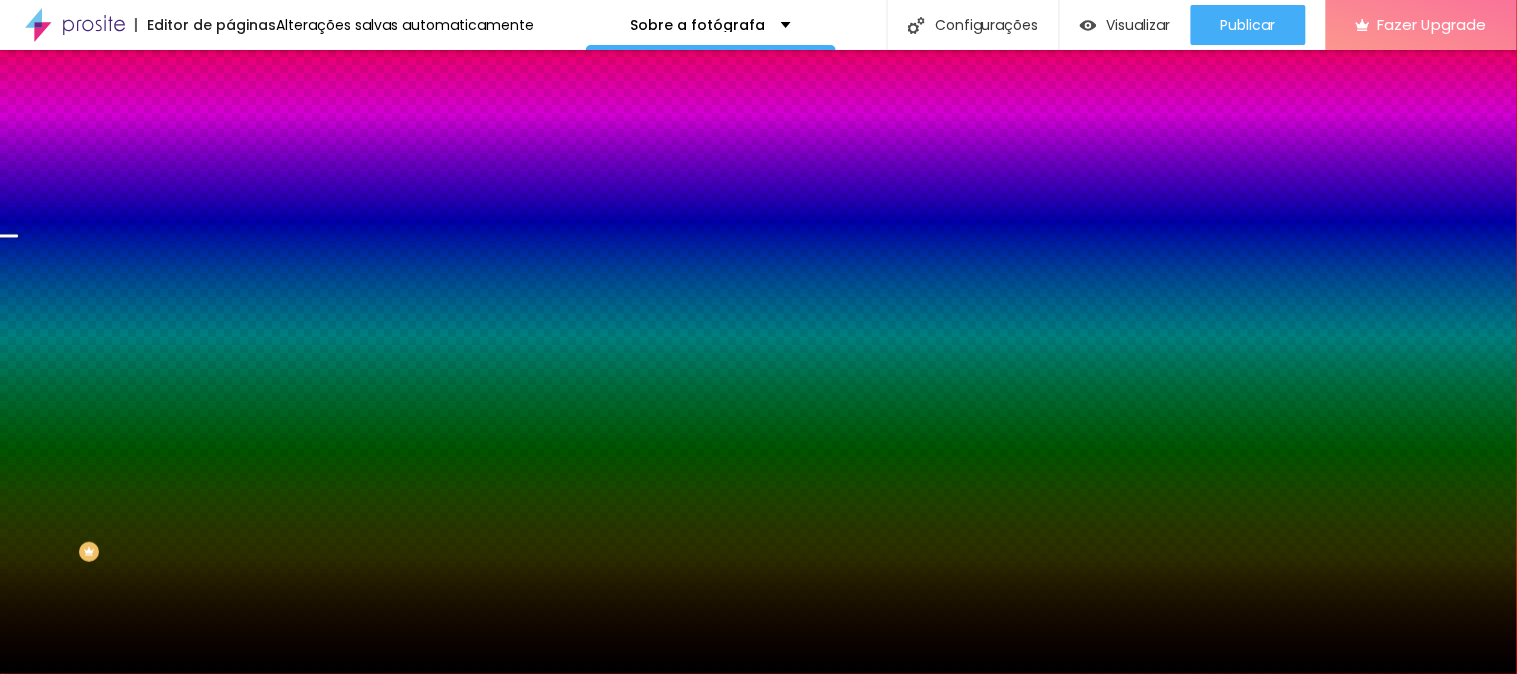 click on "Escolher" at bounding box center [107, 1266] 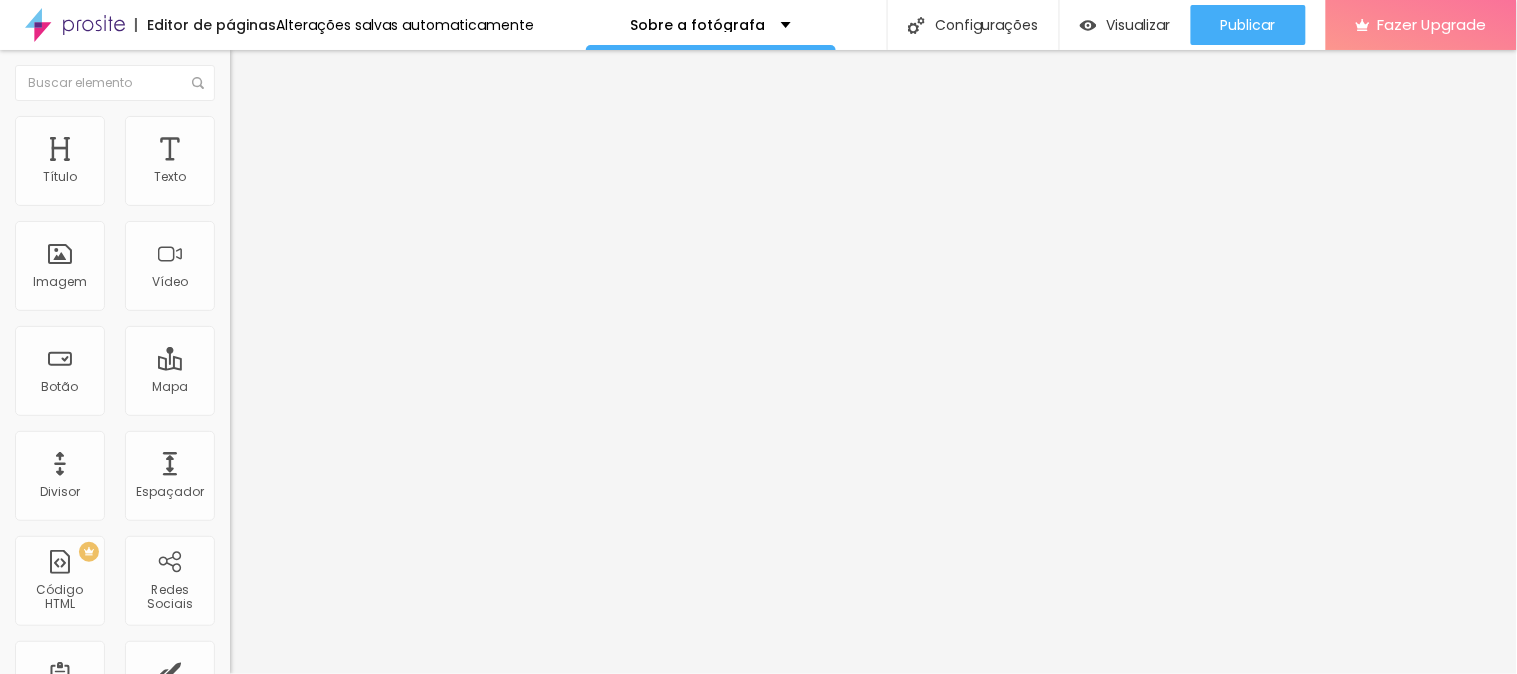 click on "Trocar imagem" at bounding box center (284, 163) 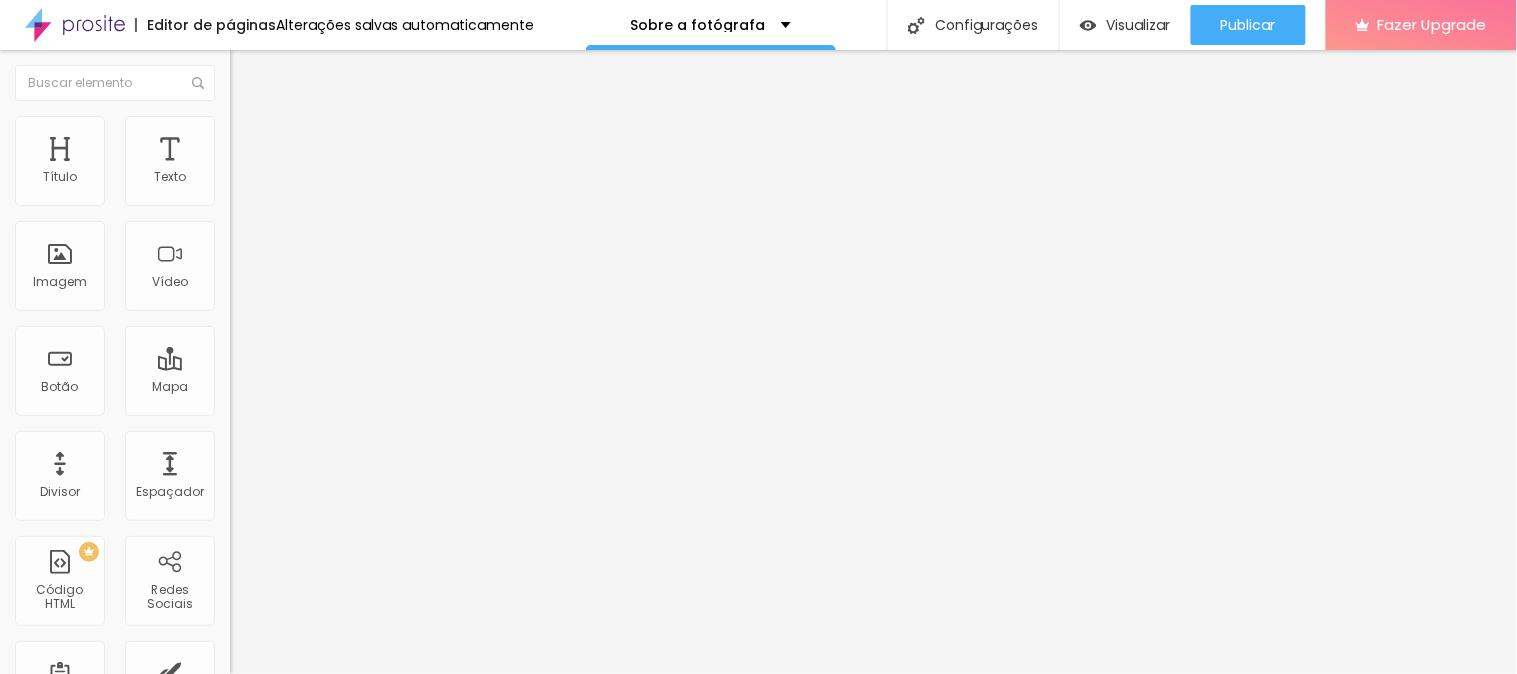 click on "Upload" at bounding box center (66, 735) 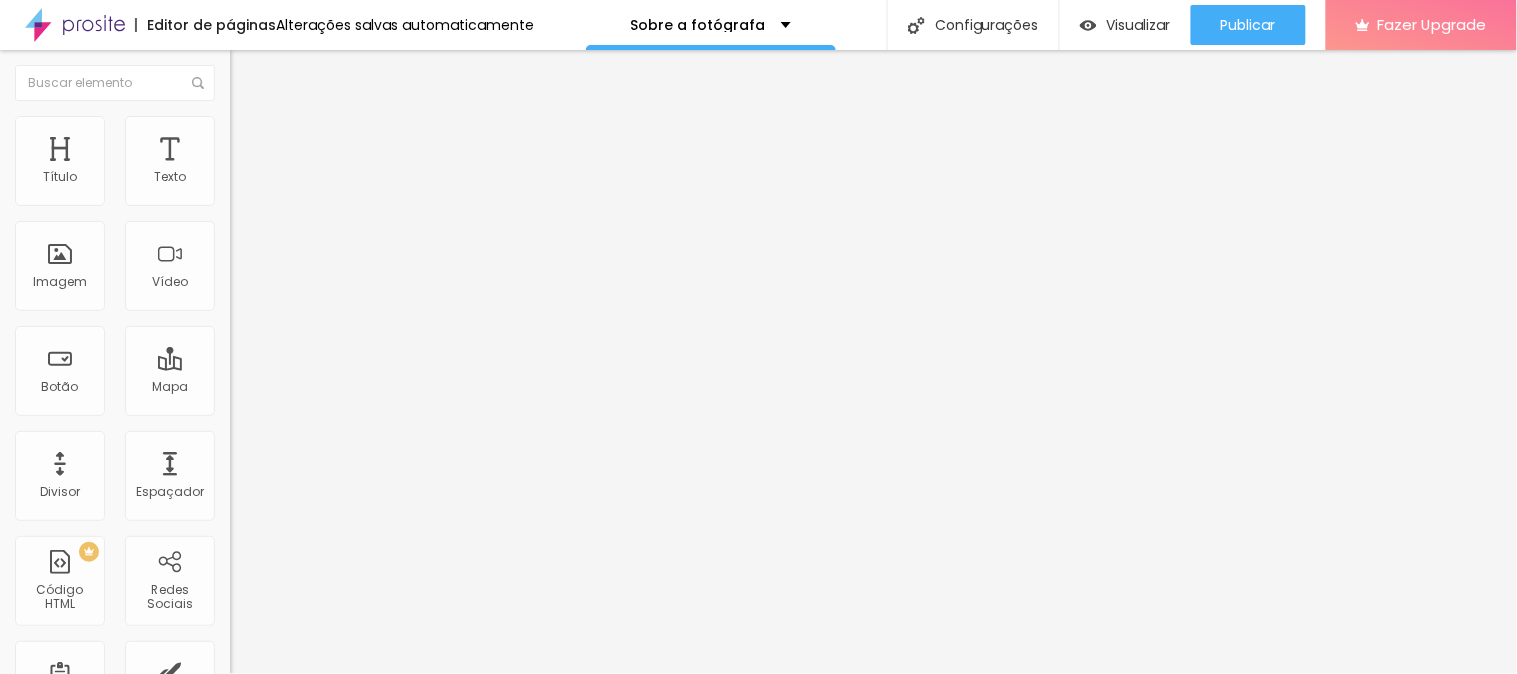 type on "1.2" 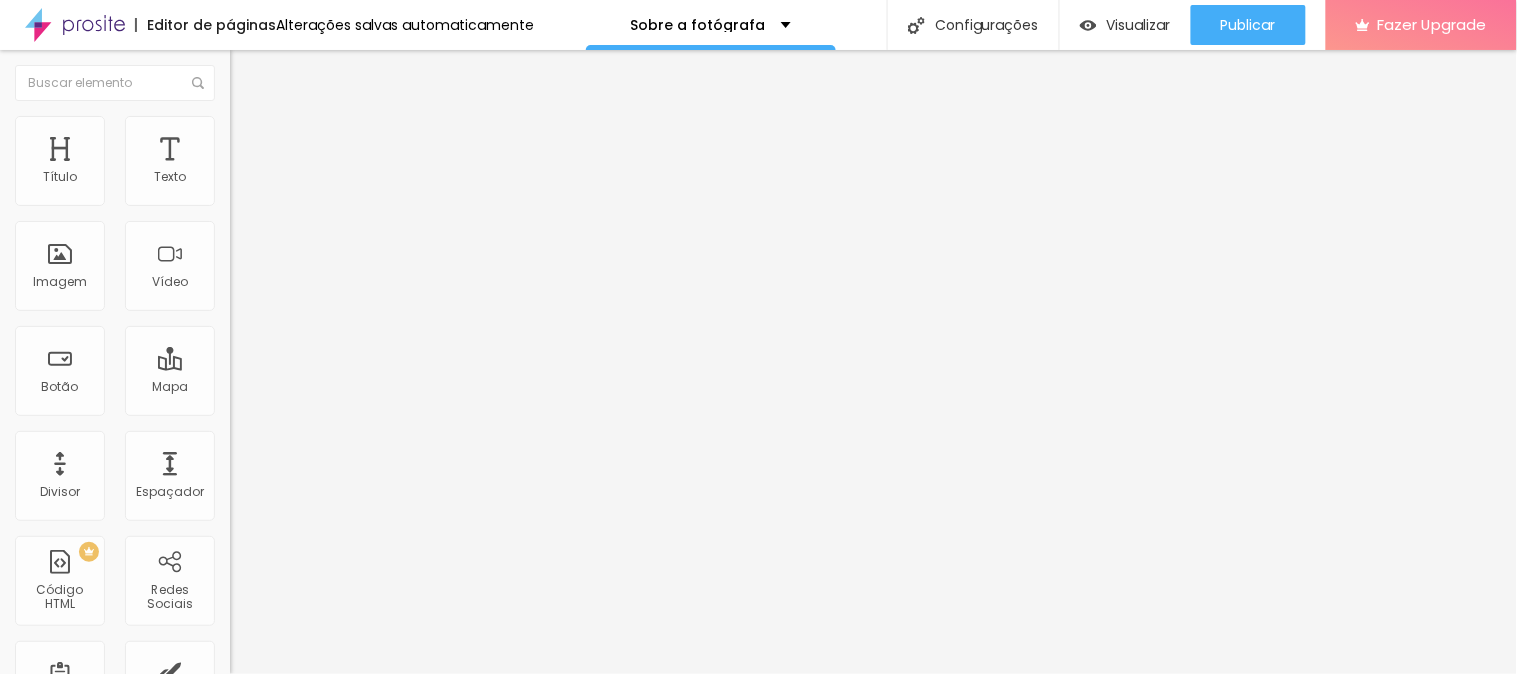 type on "1" 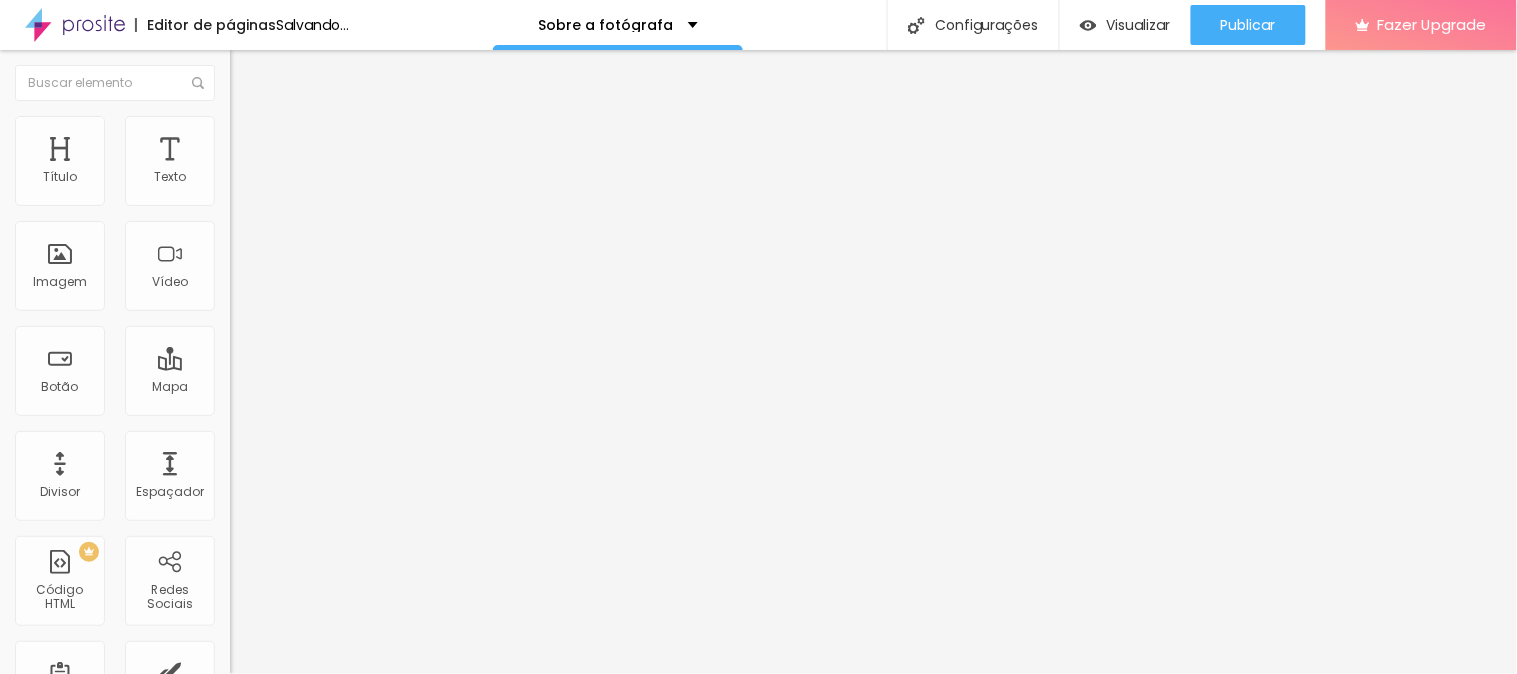 type on "0.9" 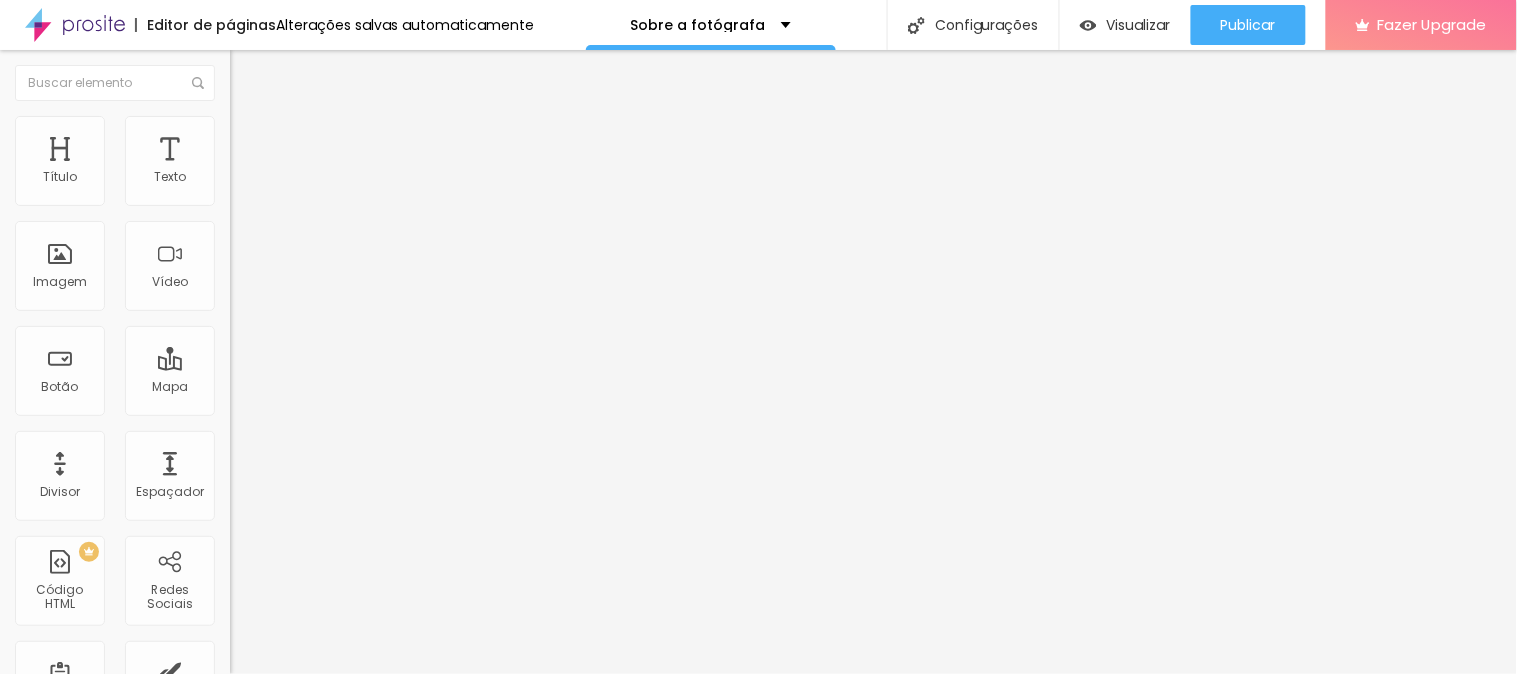 drag, startPoint x: 111, startPoint y: 496, endPoint x: 44, endPoint y: 492, distance: 67.11929 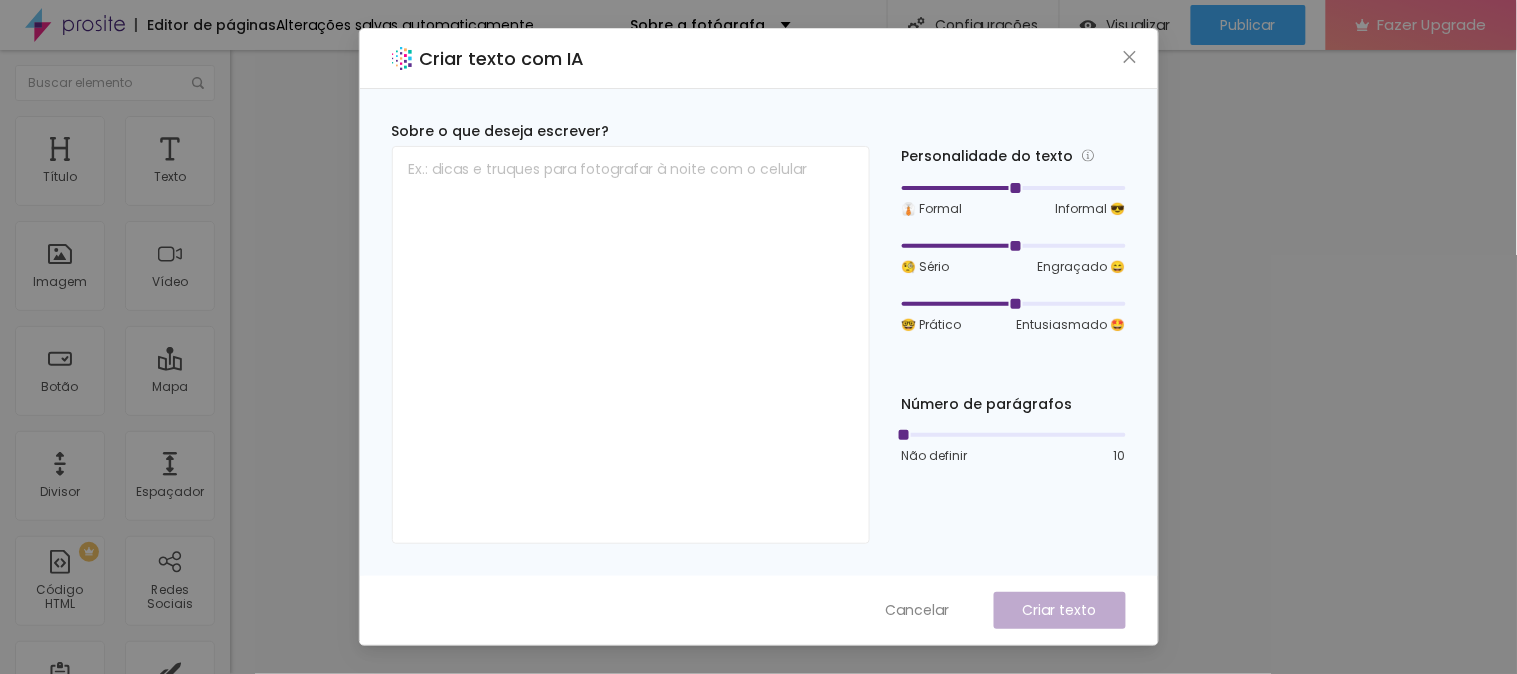 click 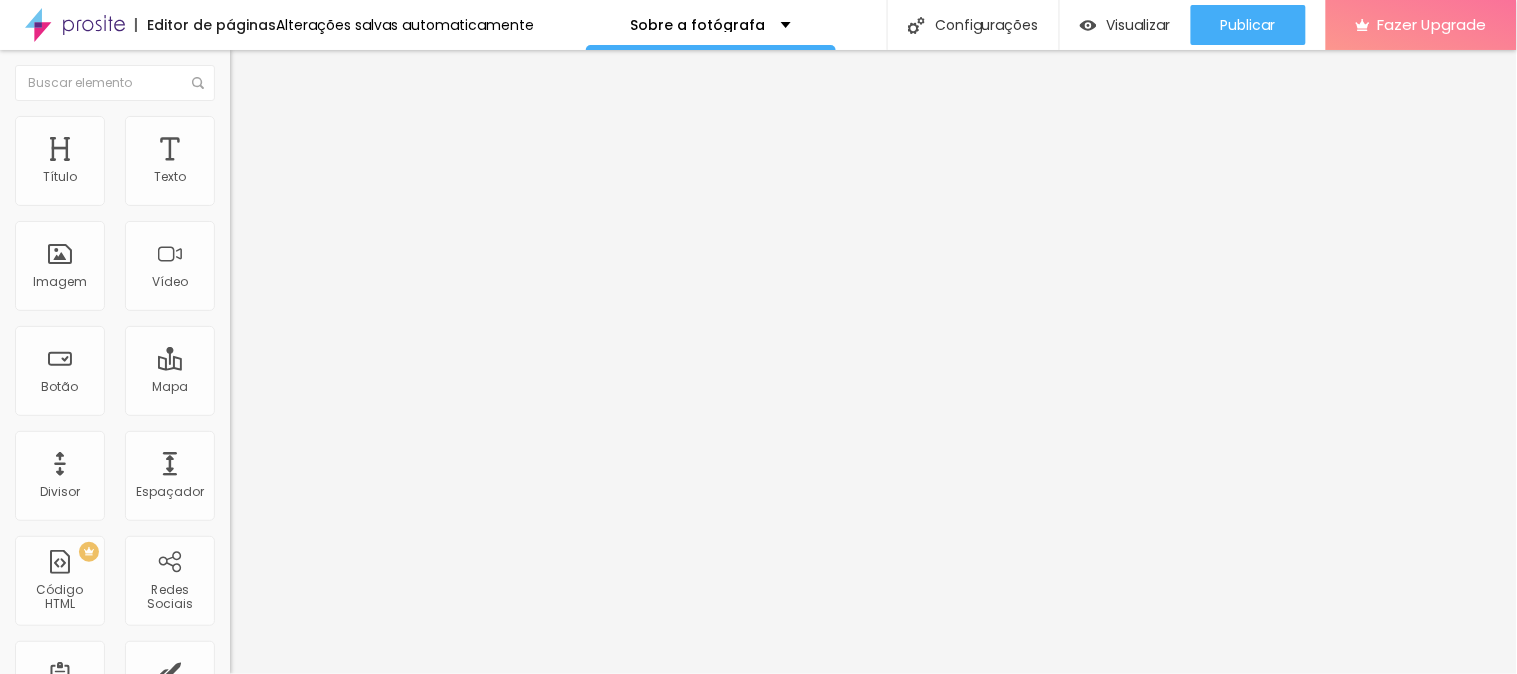 type on "28" 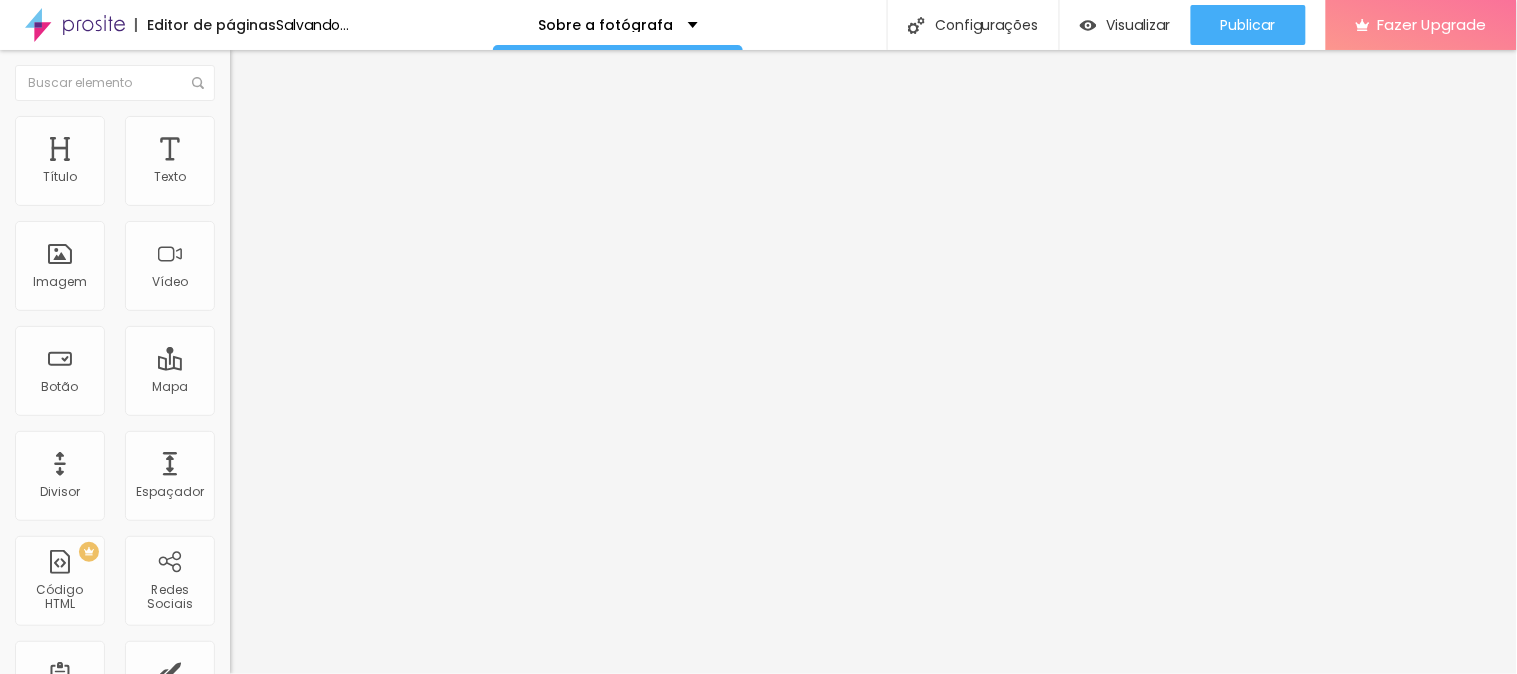 type on "26" 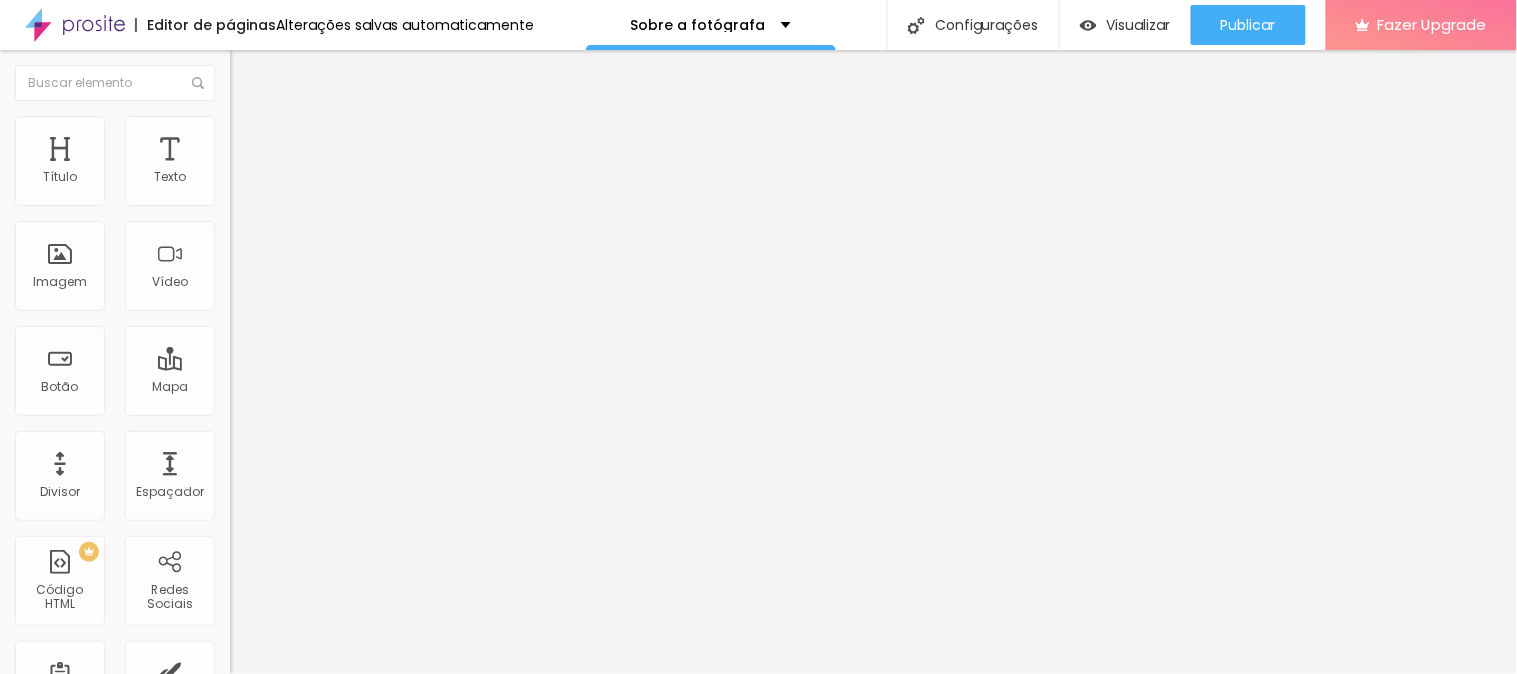 type on "21" 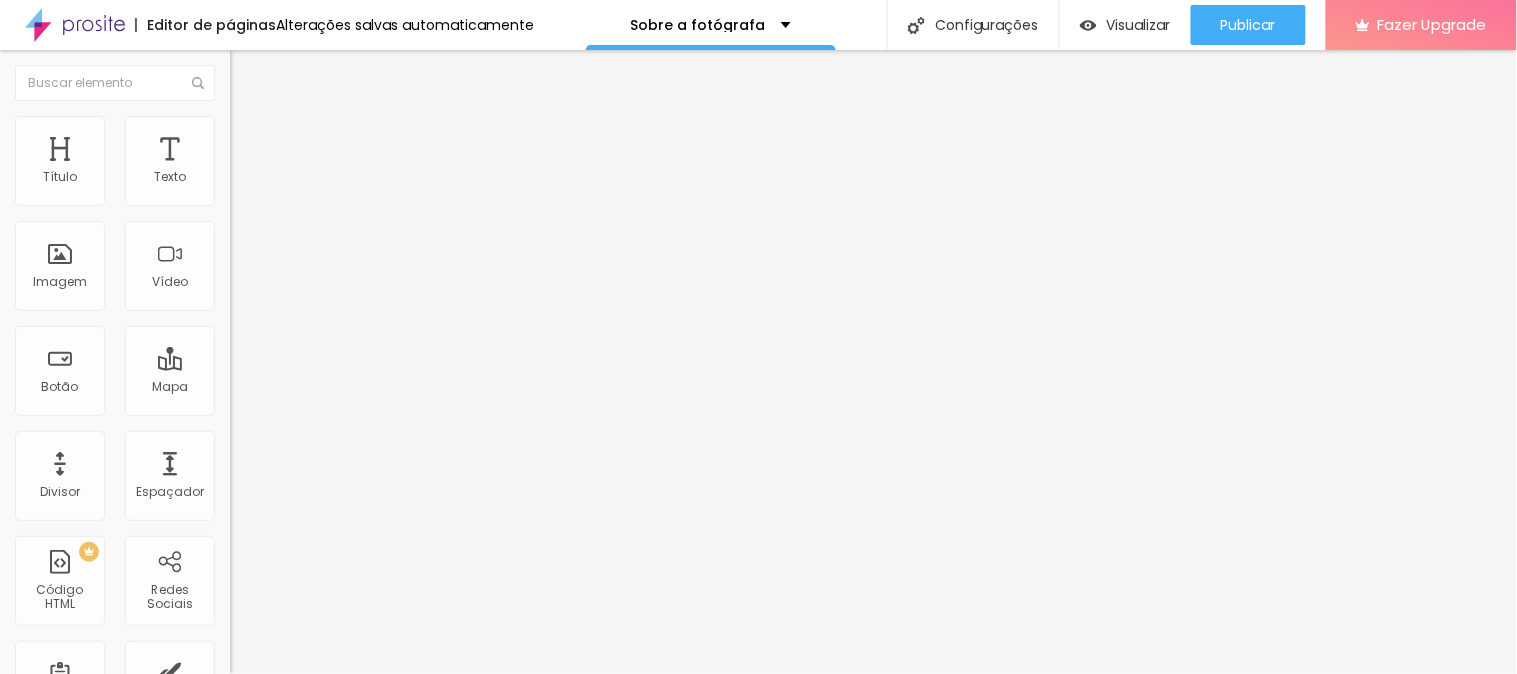 type on "19" 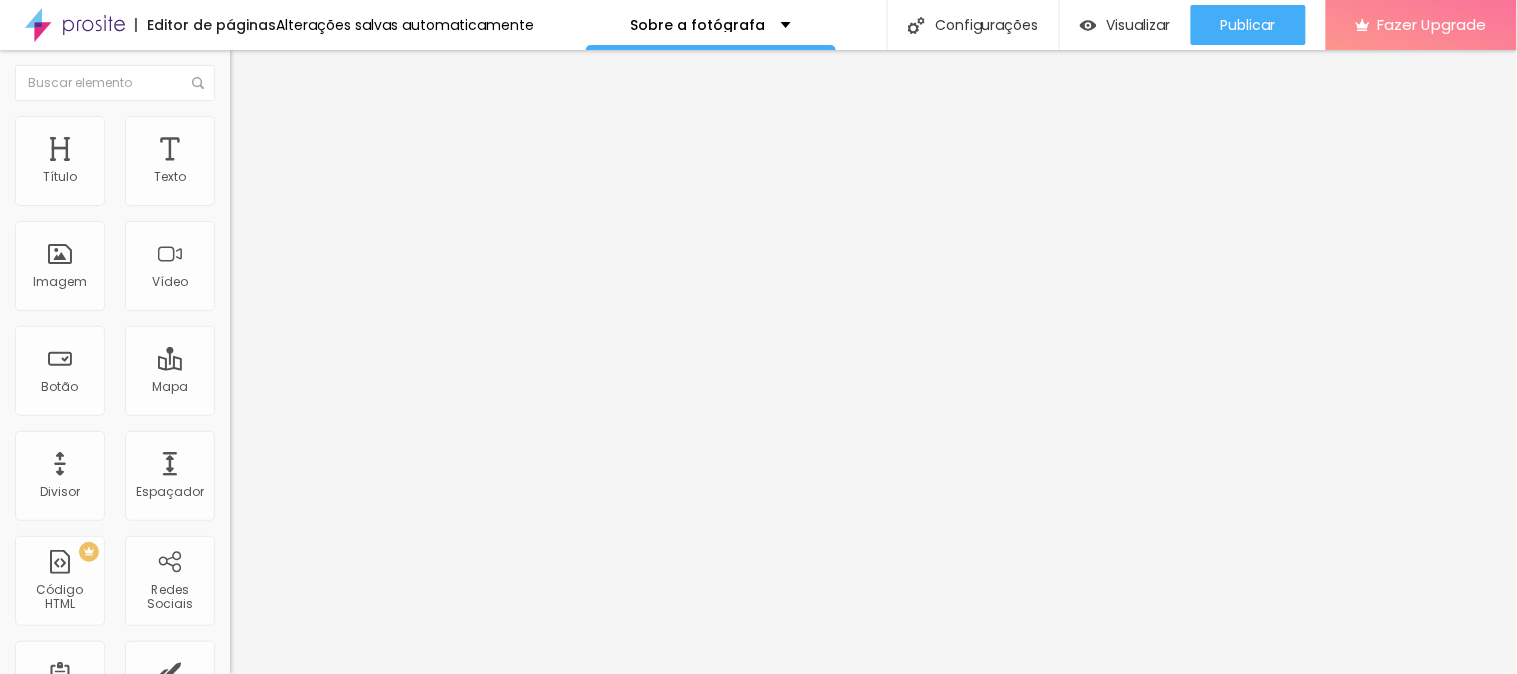 type on "18" 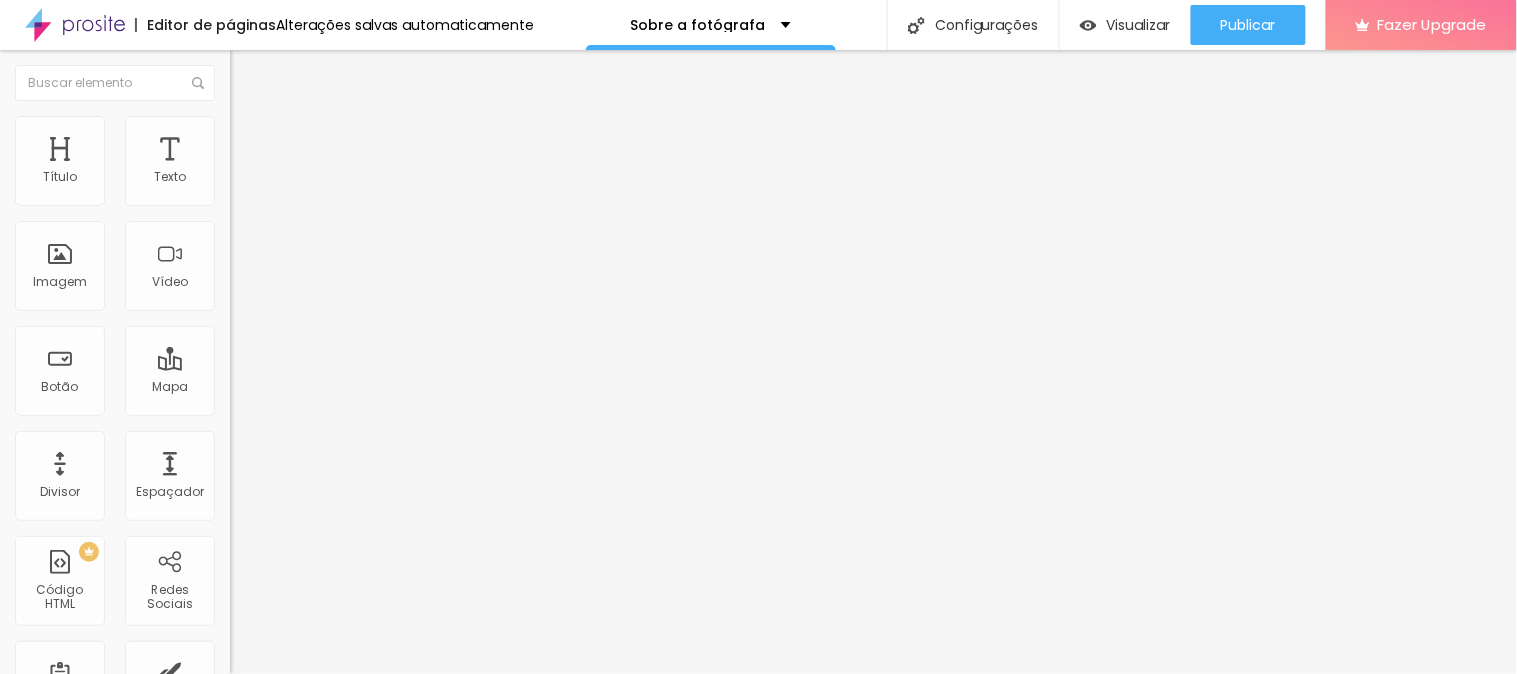 click on "Titulo 5" at bounding box center [252, 225] 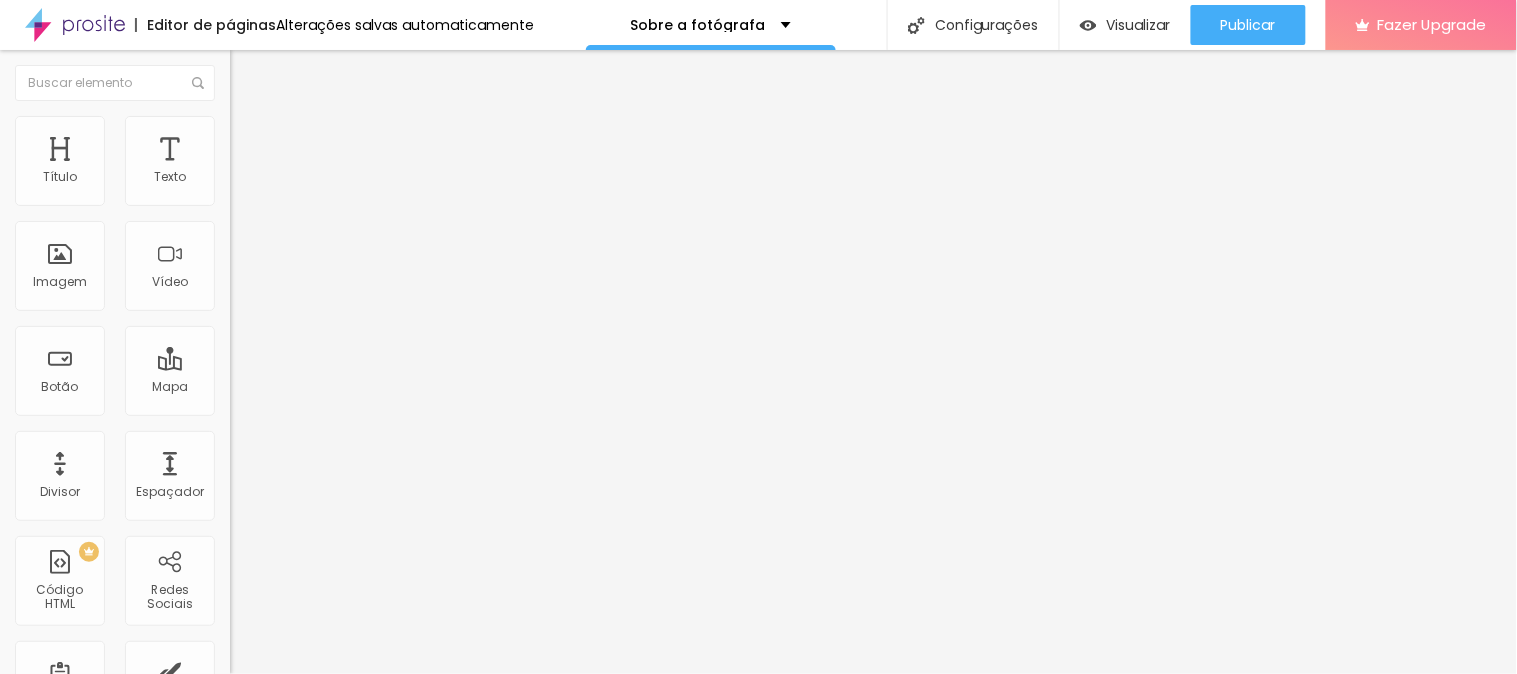 type on "25" 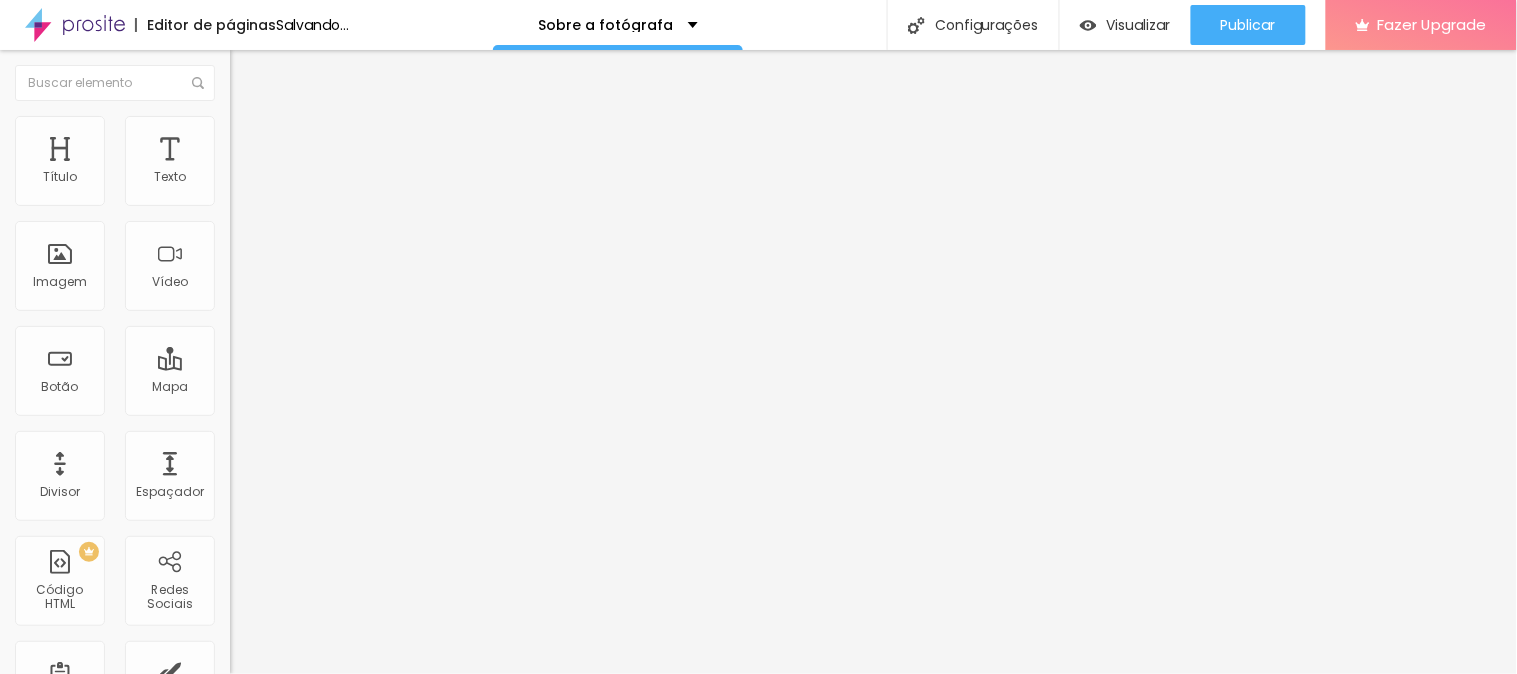 type on "0.6" 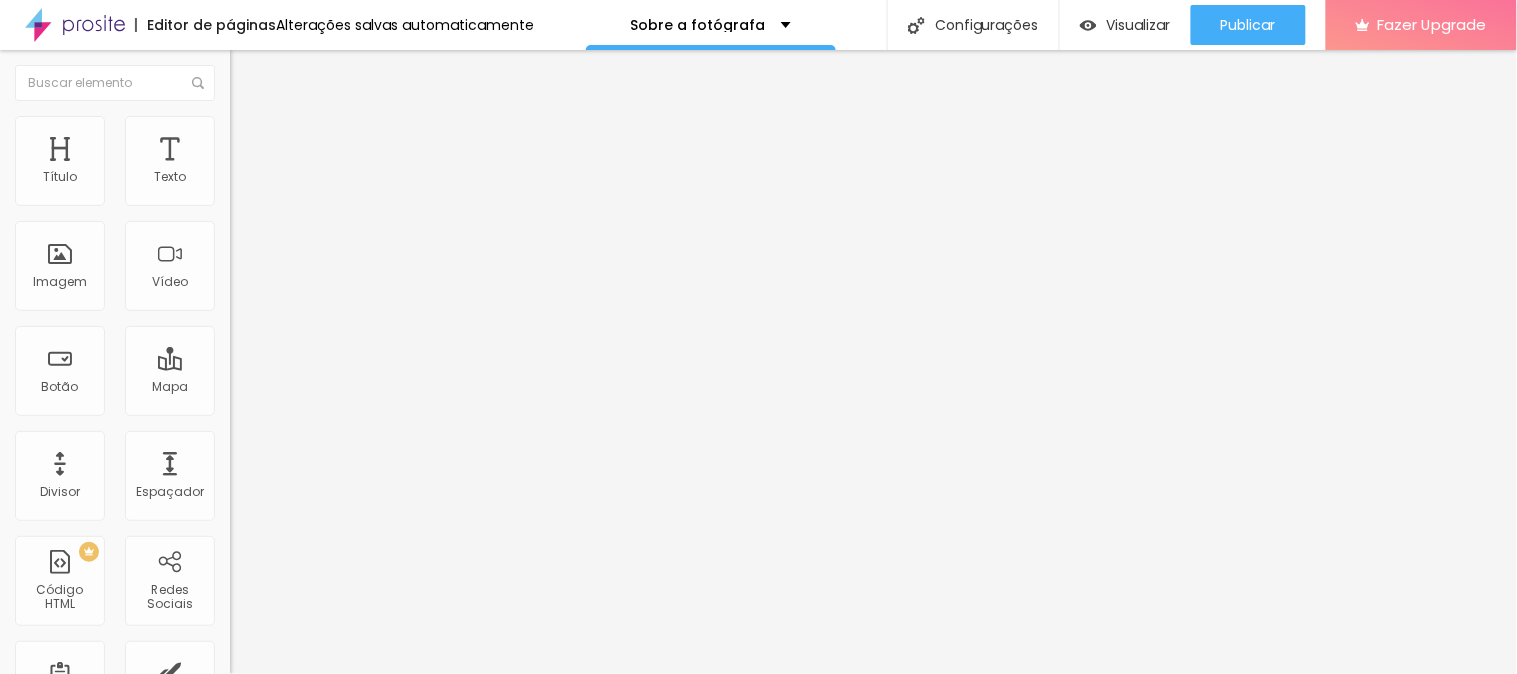 type on "0.8" 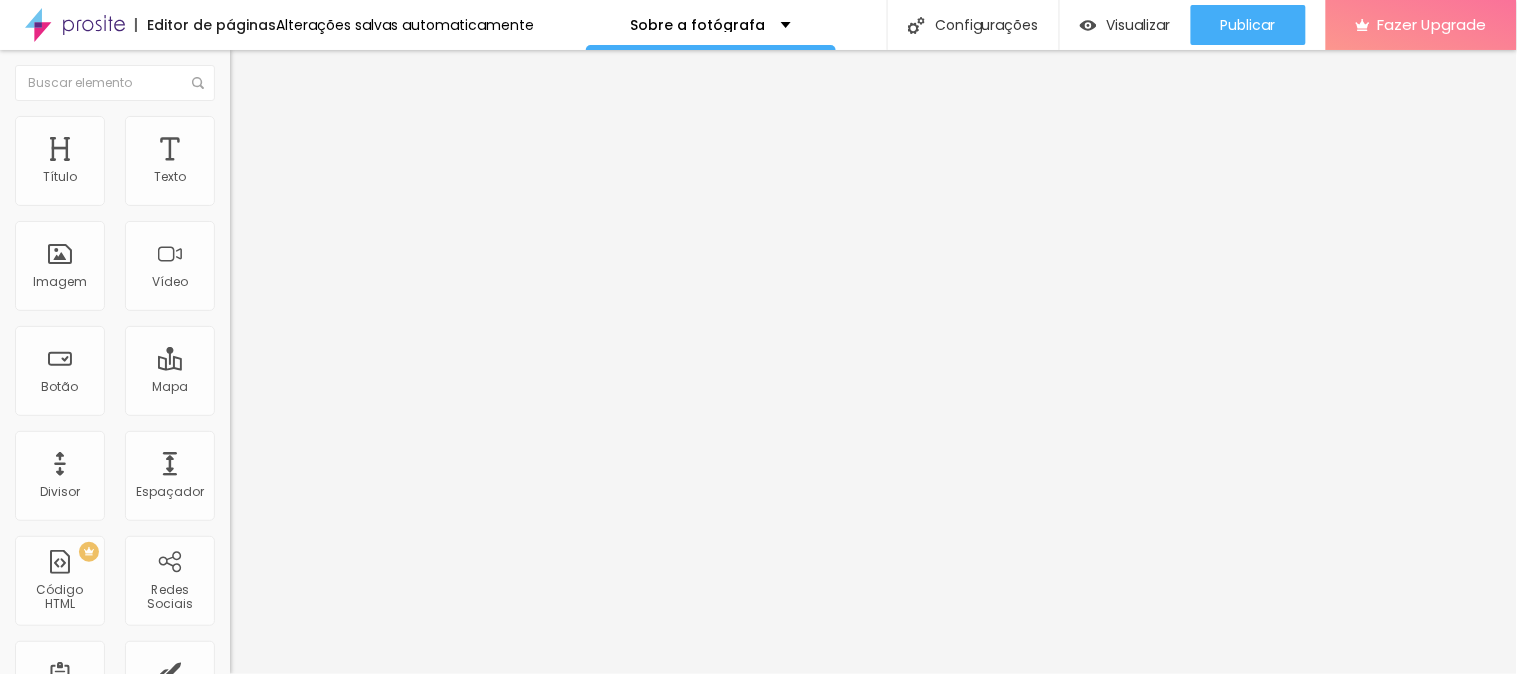 type on "0.7" 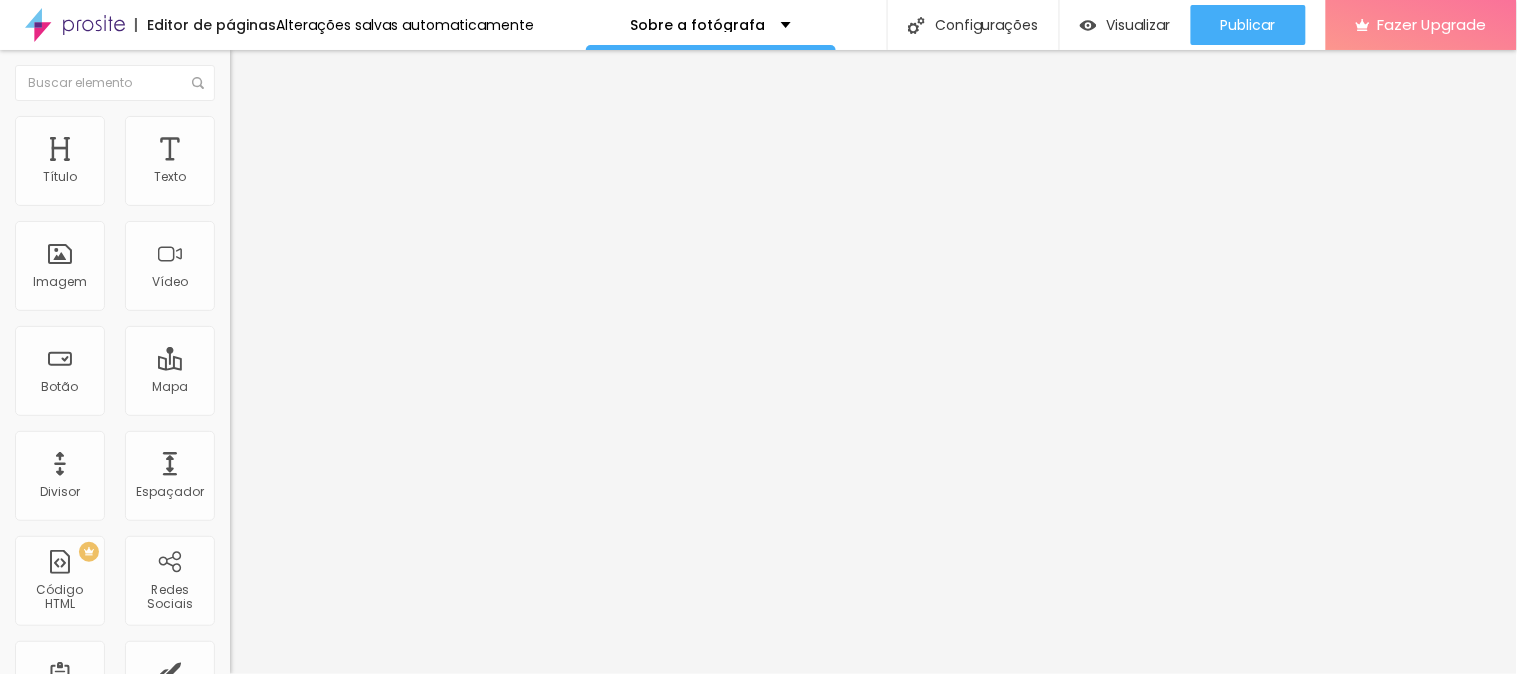 type on "2.9" 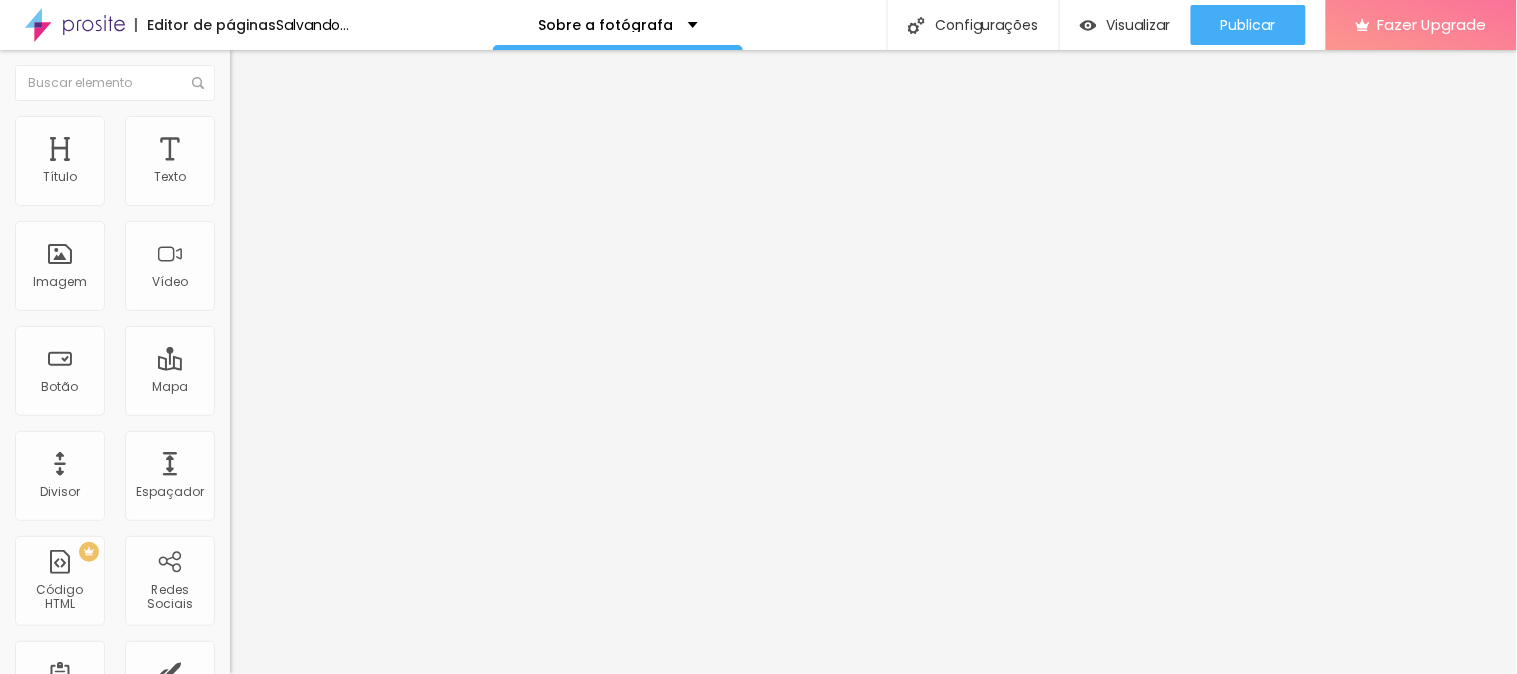 type on "1" 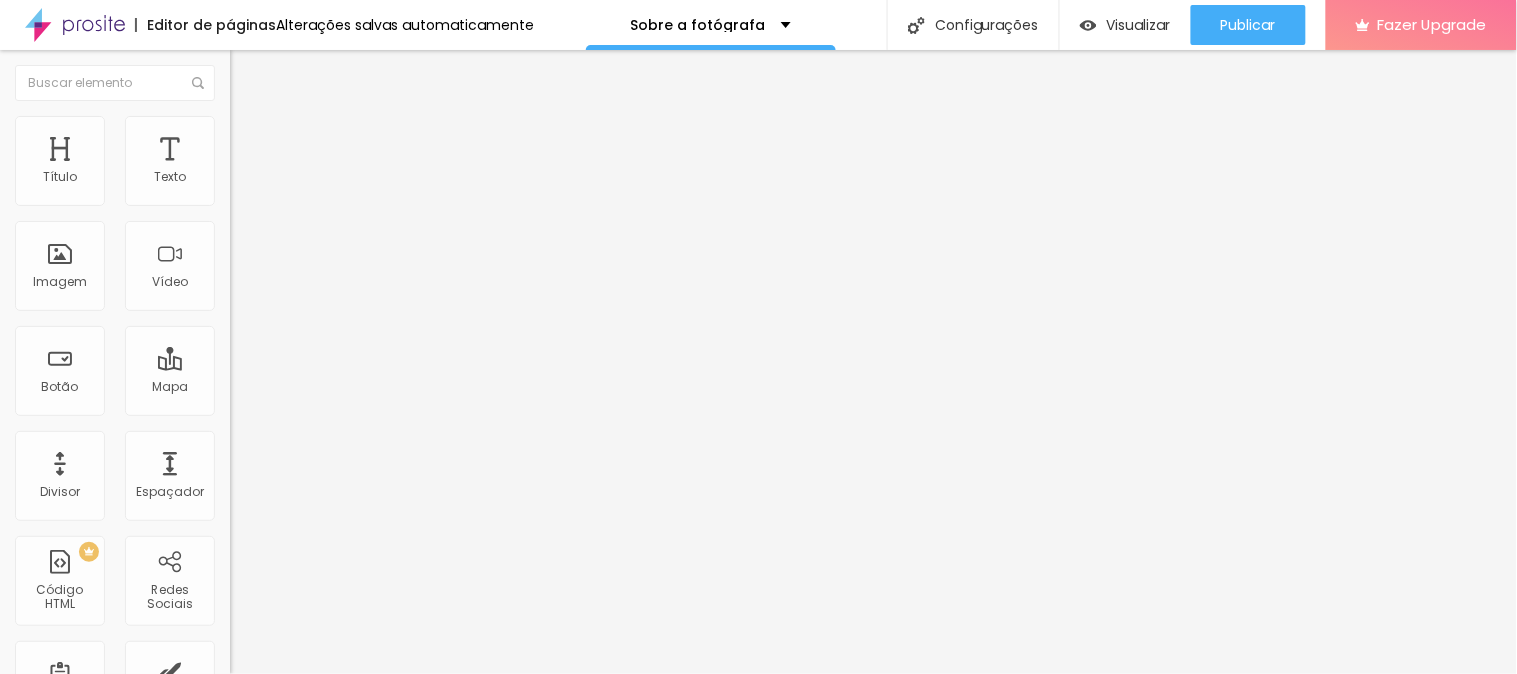 type on "1.2" 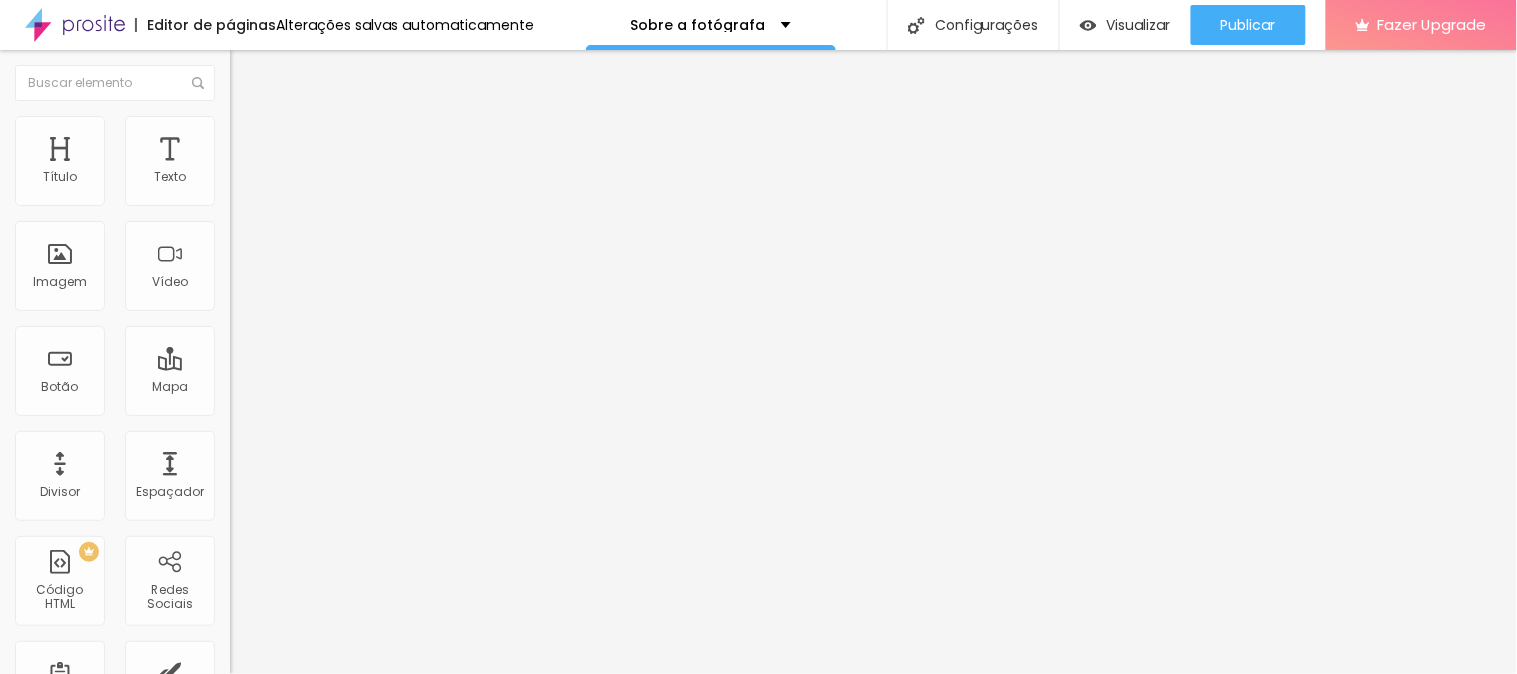 type on "1.6" 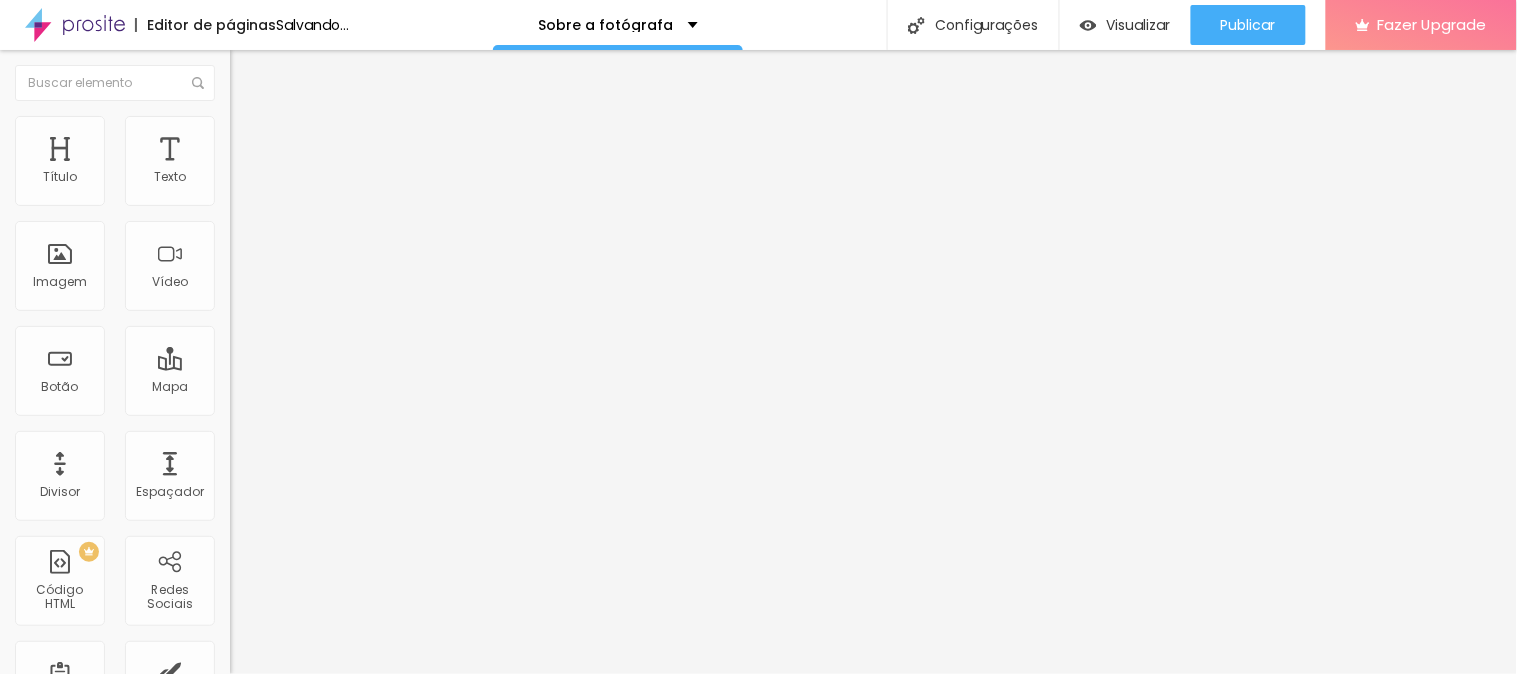 type on "0.1" 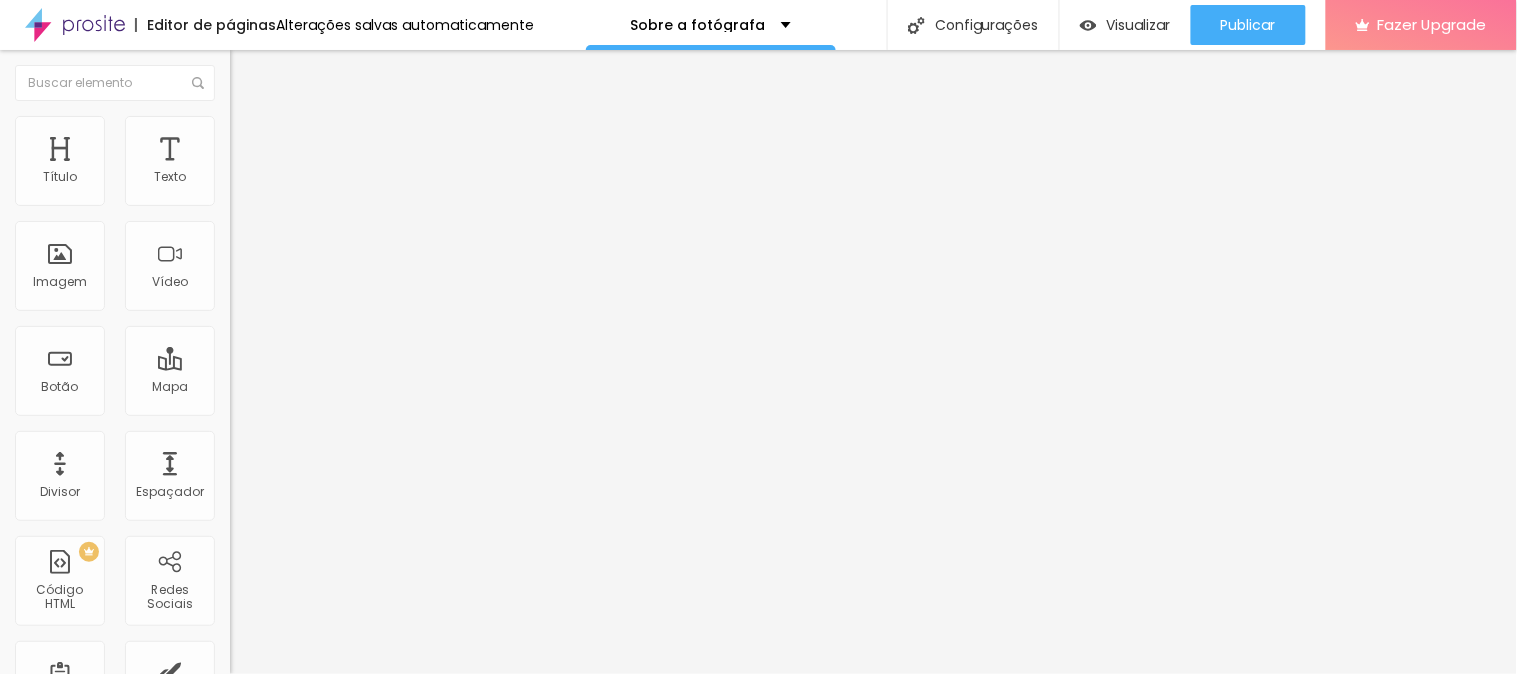 type on "0.1" 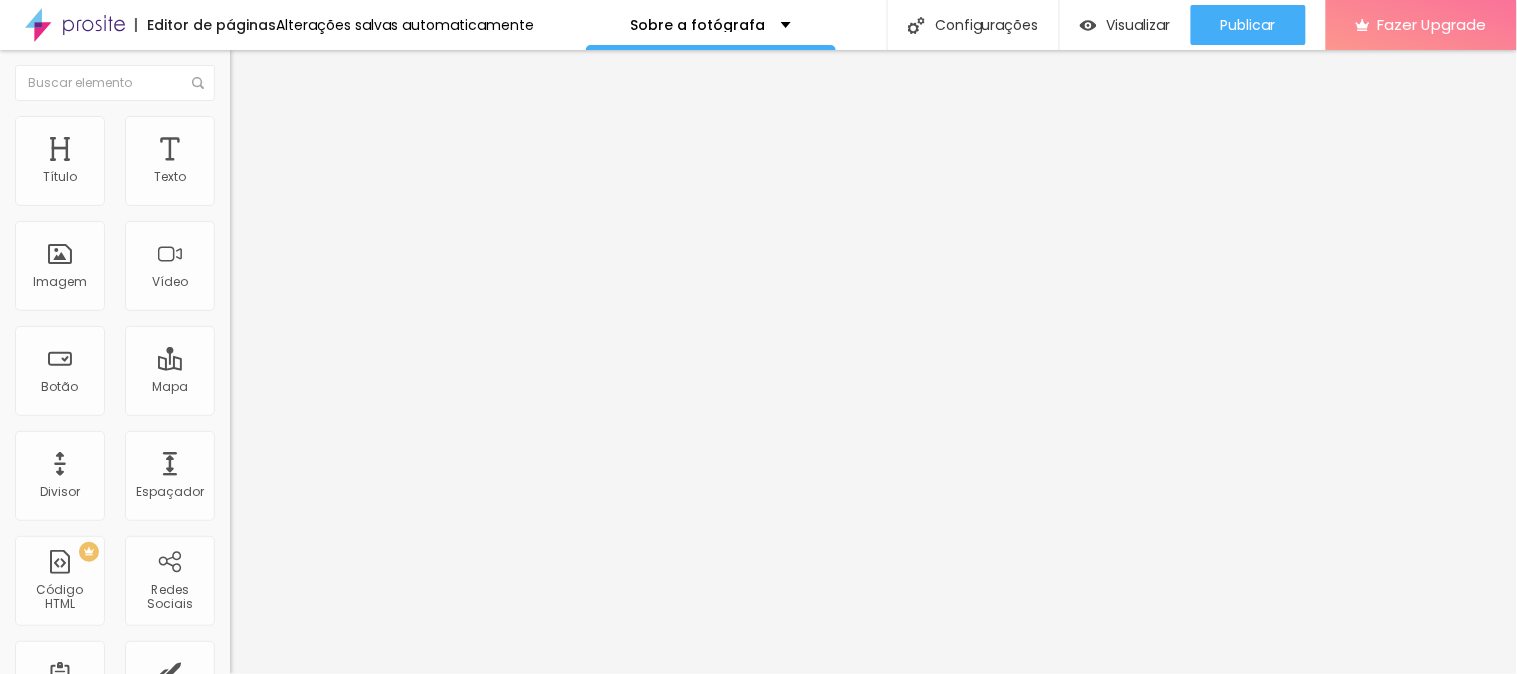 drag, startPoint x: 147, startPoint y: 120, endPoint x: 155, endPoint y: 127, distance: 10.630146 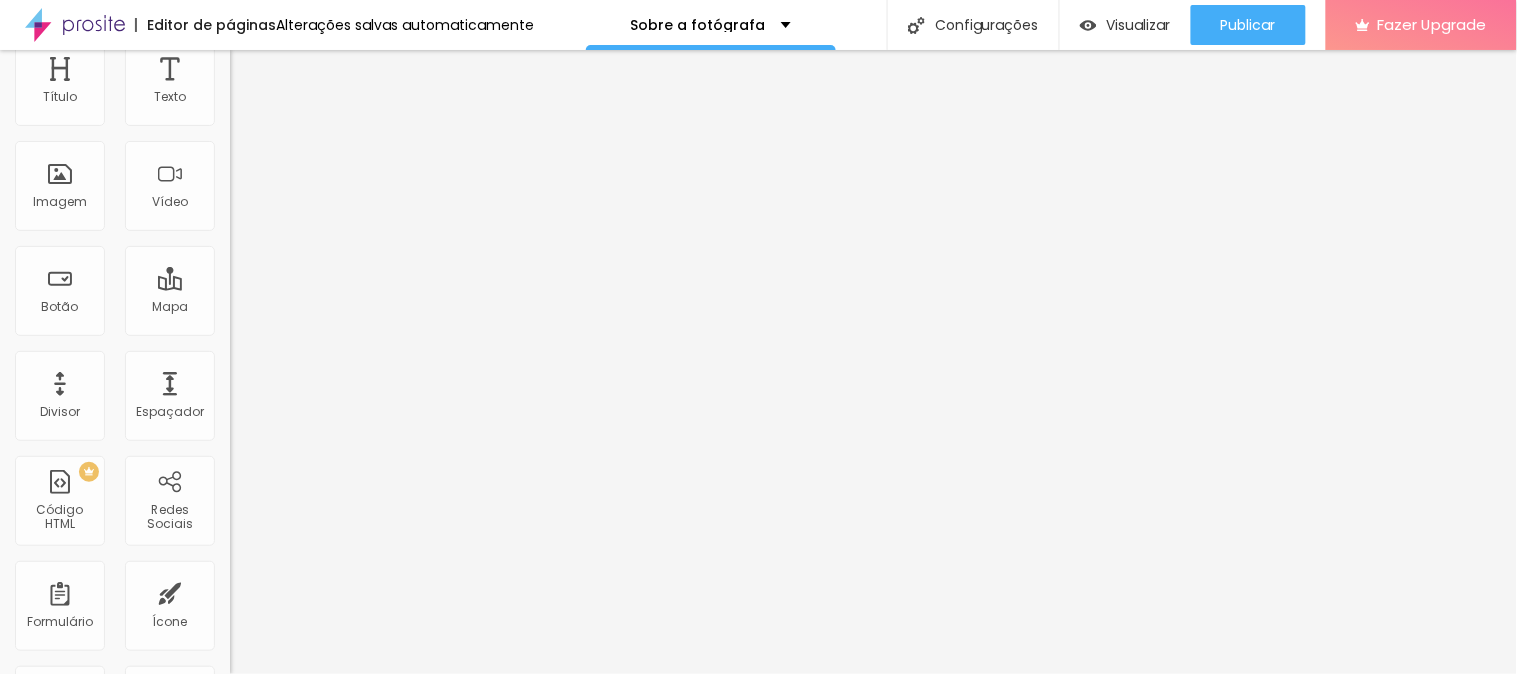 scroll, scrollTop: 0, scrollLeft: 0, axis: both 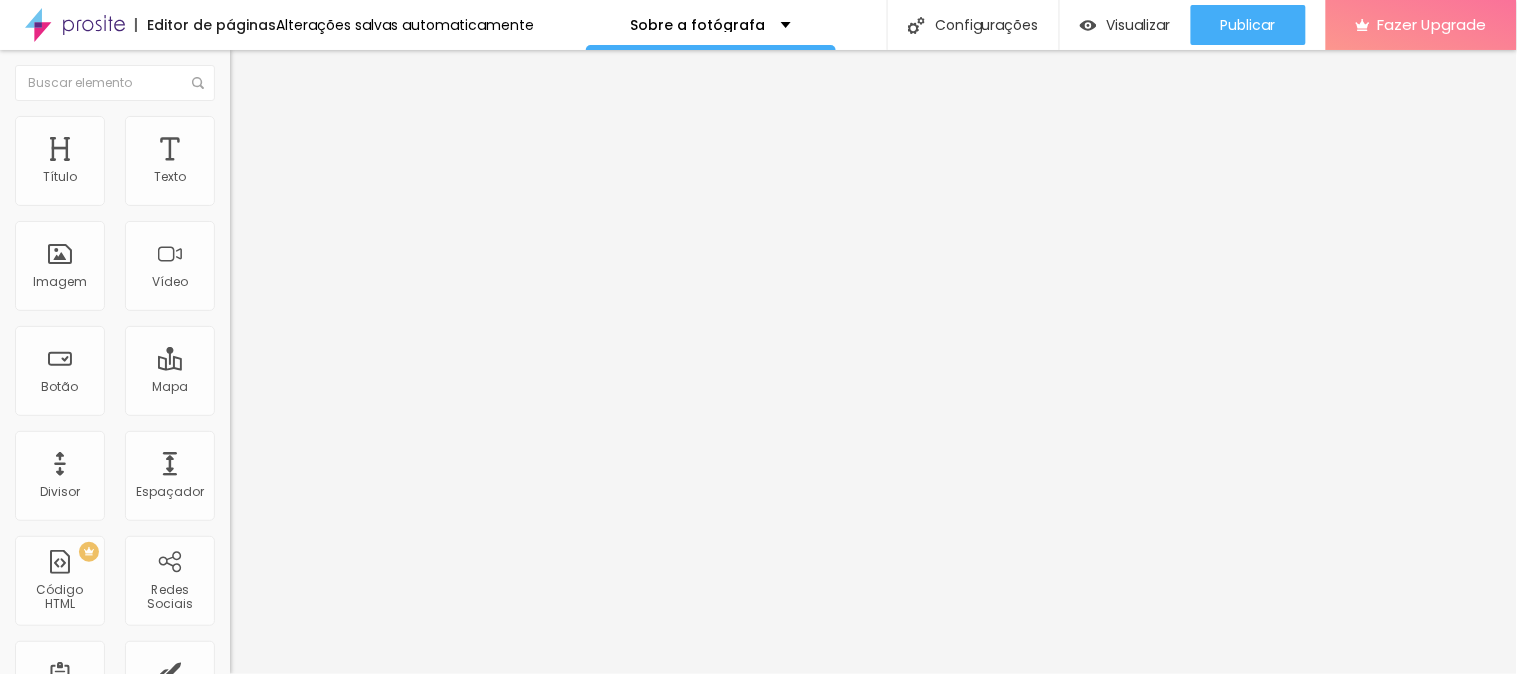 click at bounding box center [253, 73] 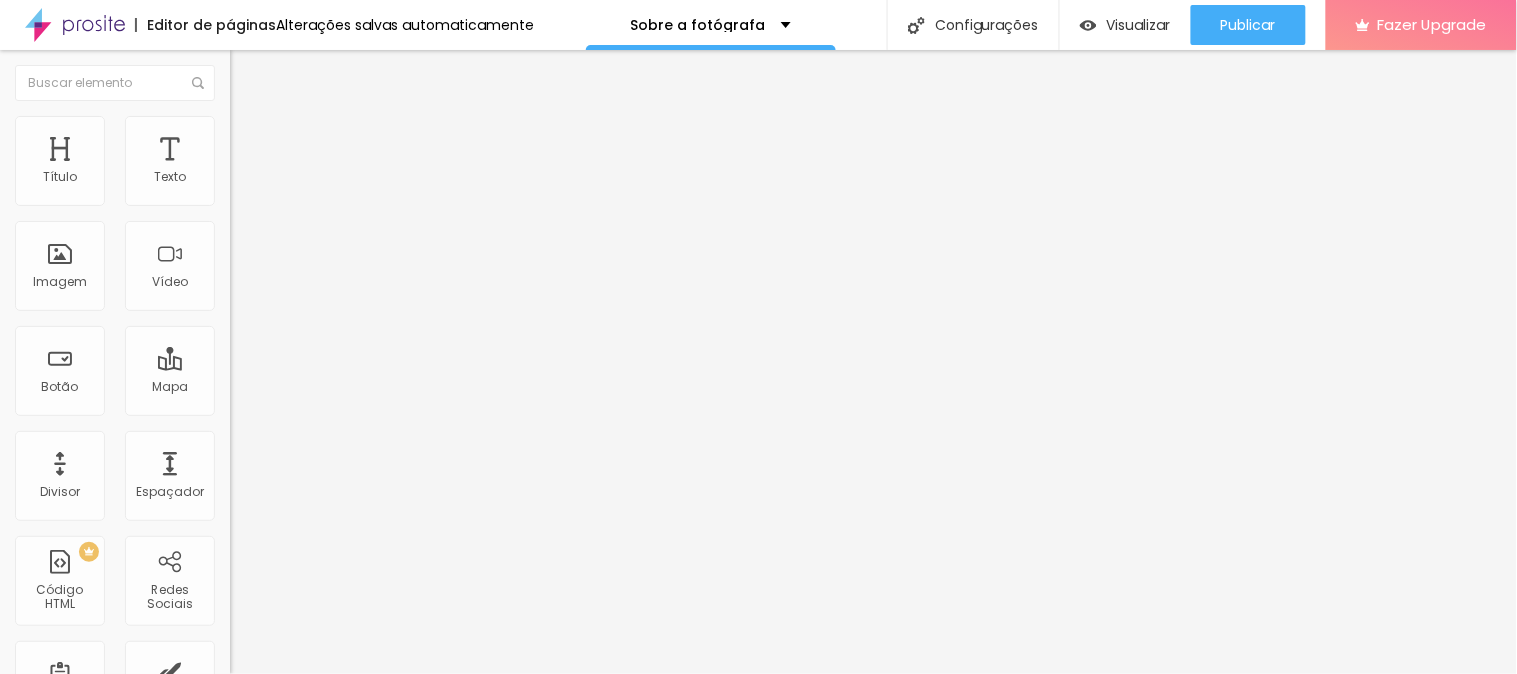 type on "35" 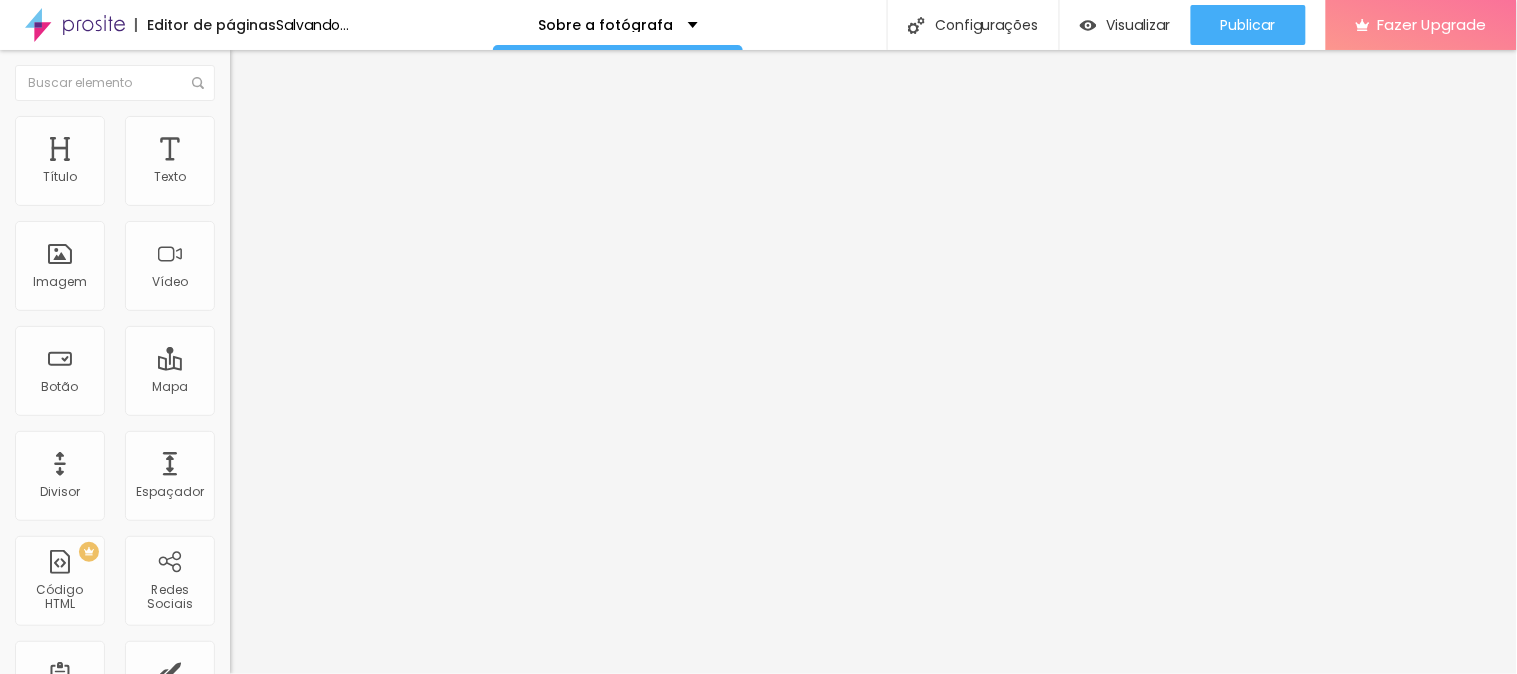 type on "21" 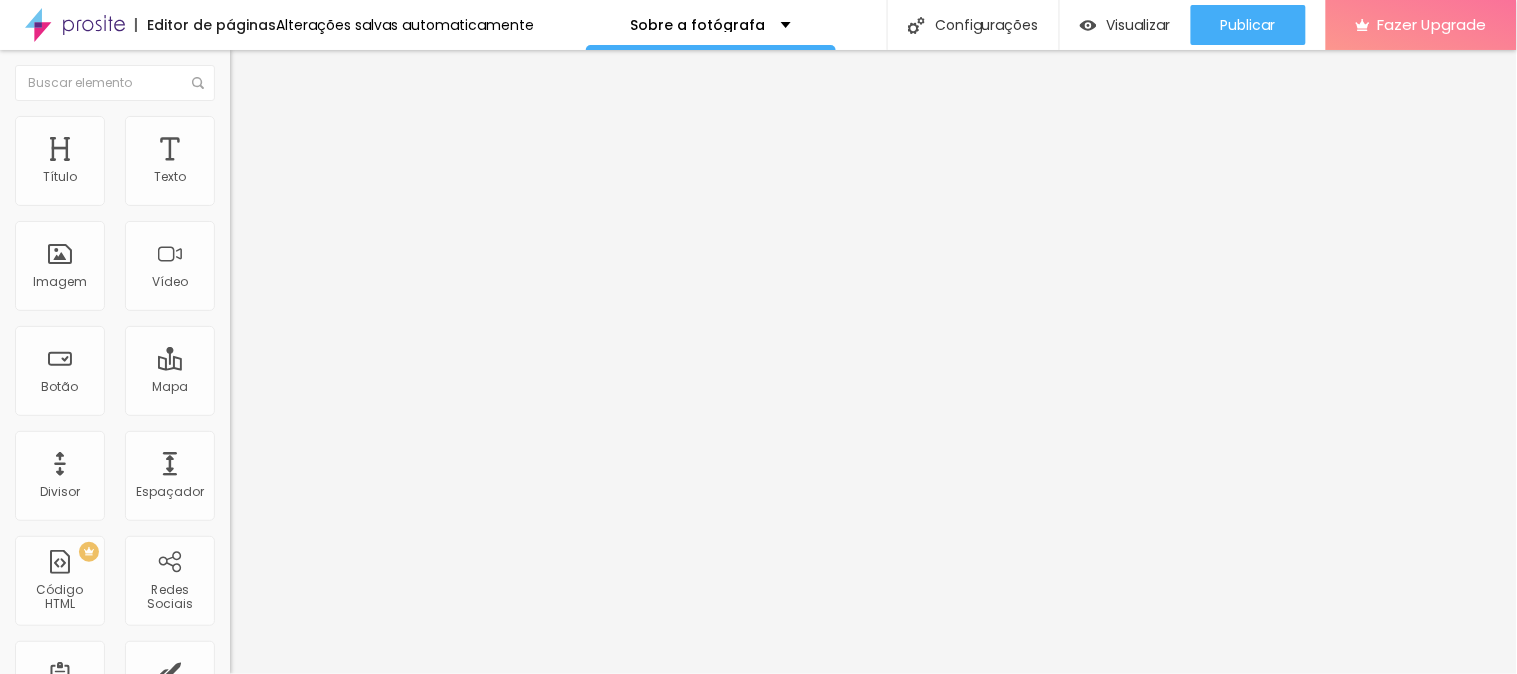 type on "22" 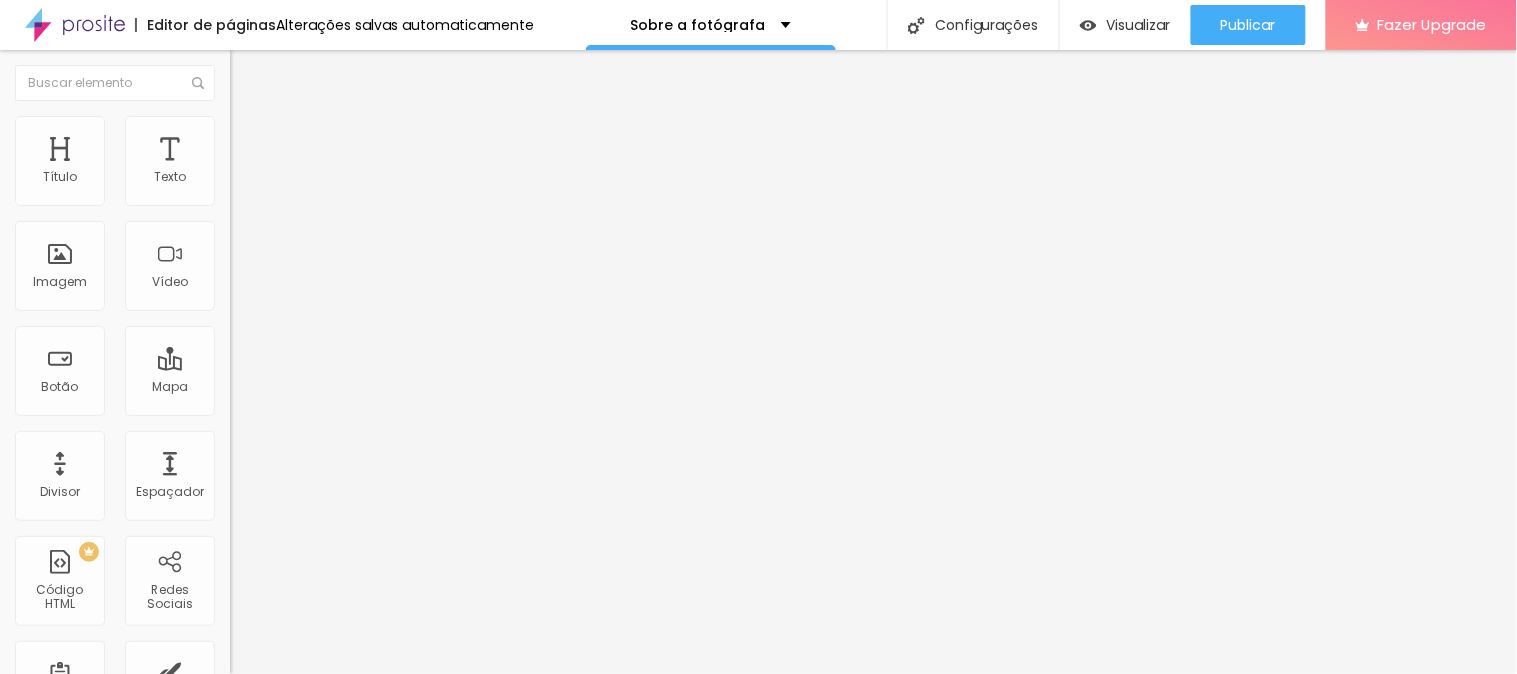 type on "23" 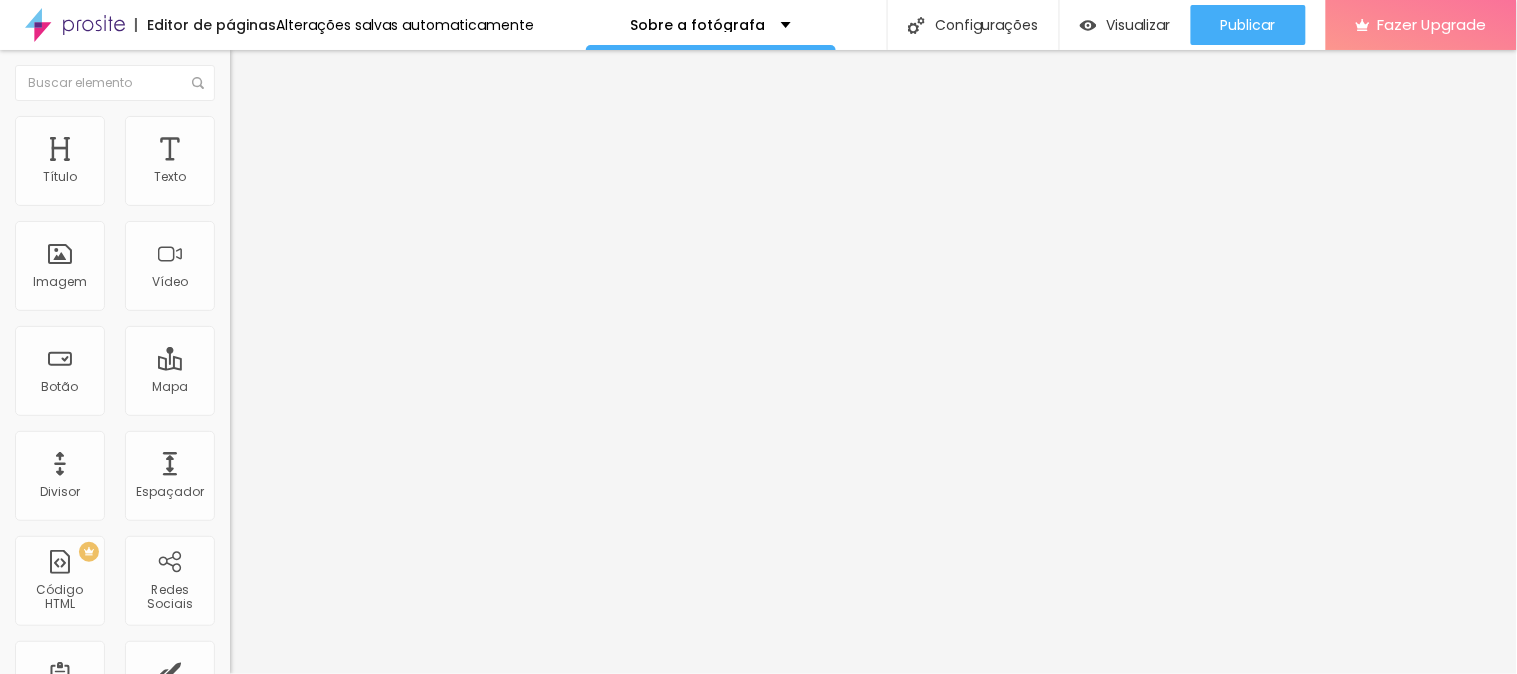 drag, startPoint x: 74, startPoint y: 415, endPoint x: 62, endPoint y: 415, distance: 12 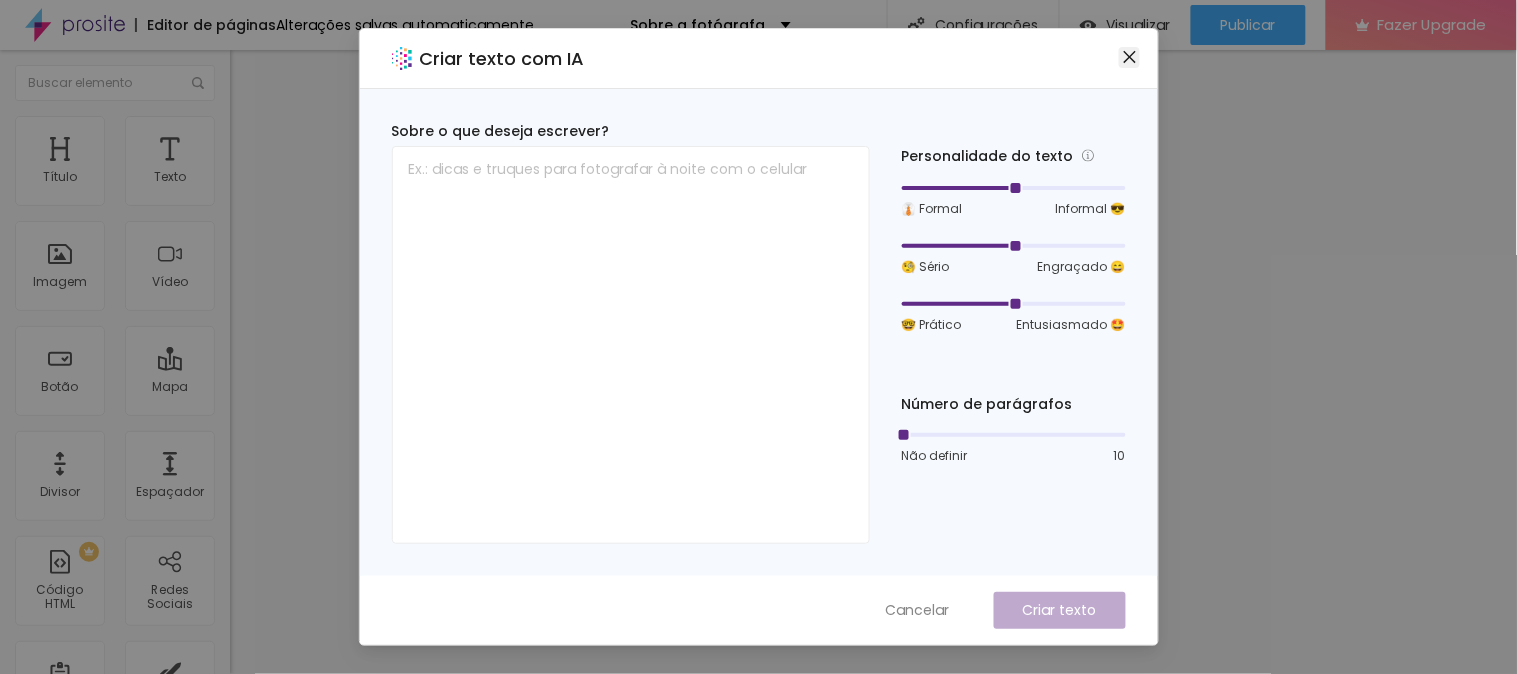 drag, startPoint x: 1128, startPoint y: 54, endPoint x: 746, endPoint y: 123, distance: 388.18167 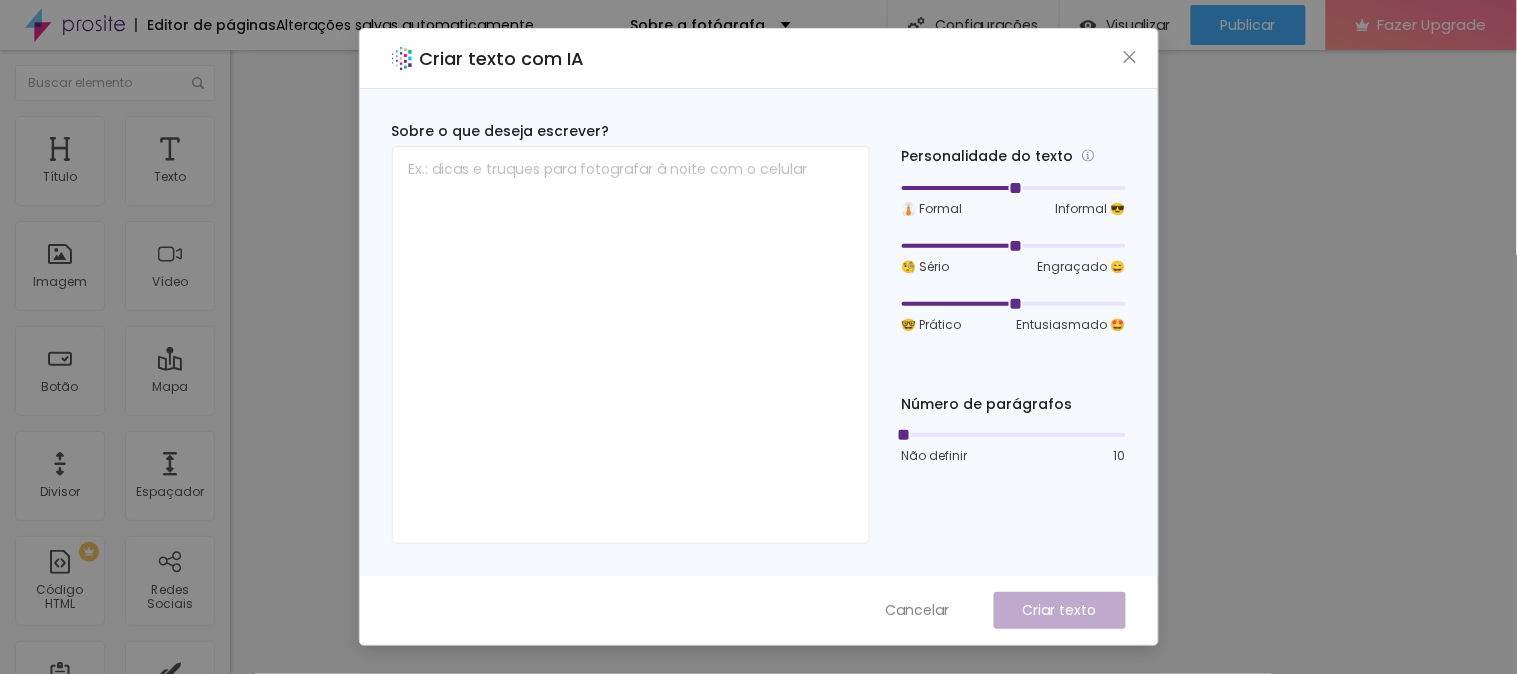 click 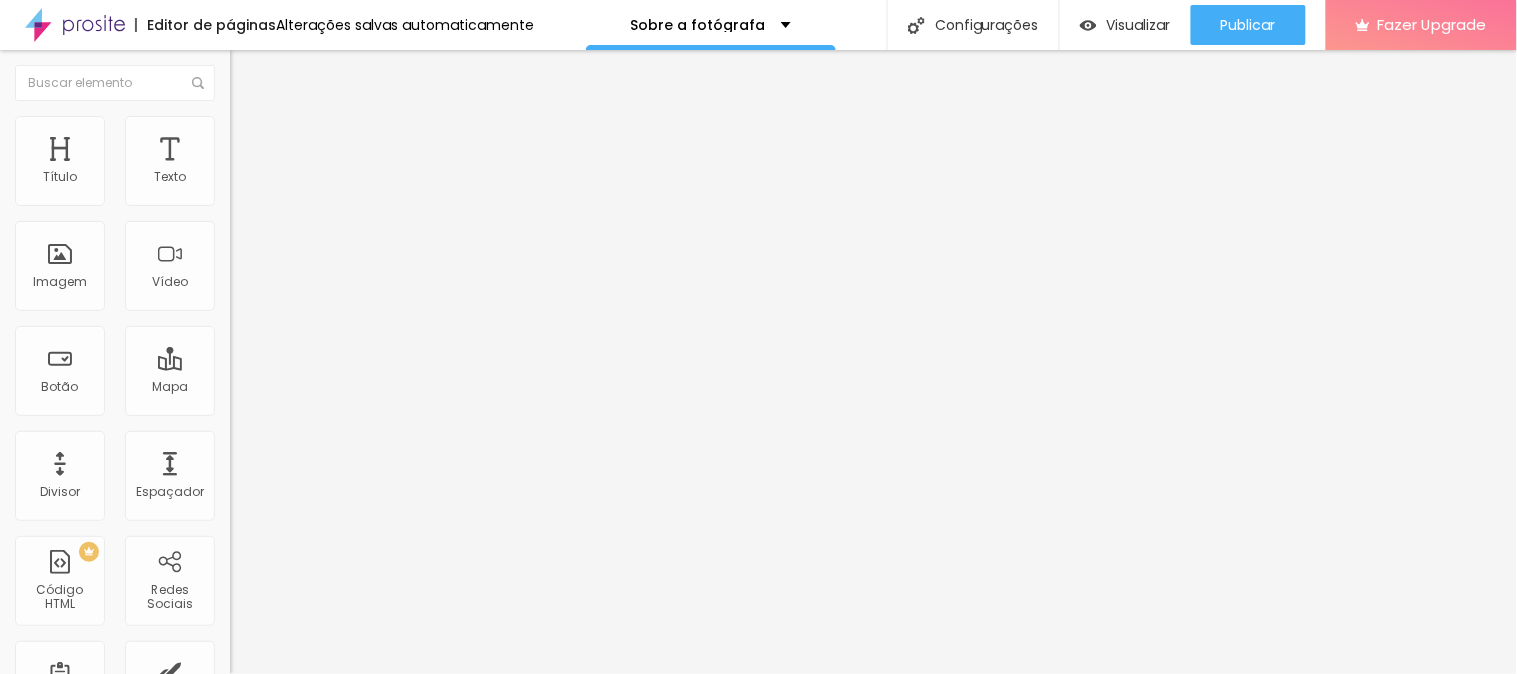 drag, startPoint x: 44, startPoint y: 414, endPoint x: 65, endPoint y: 415, distance: 21.023796 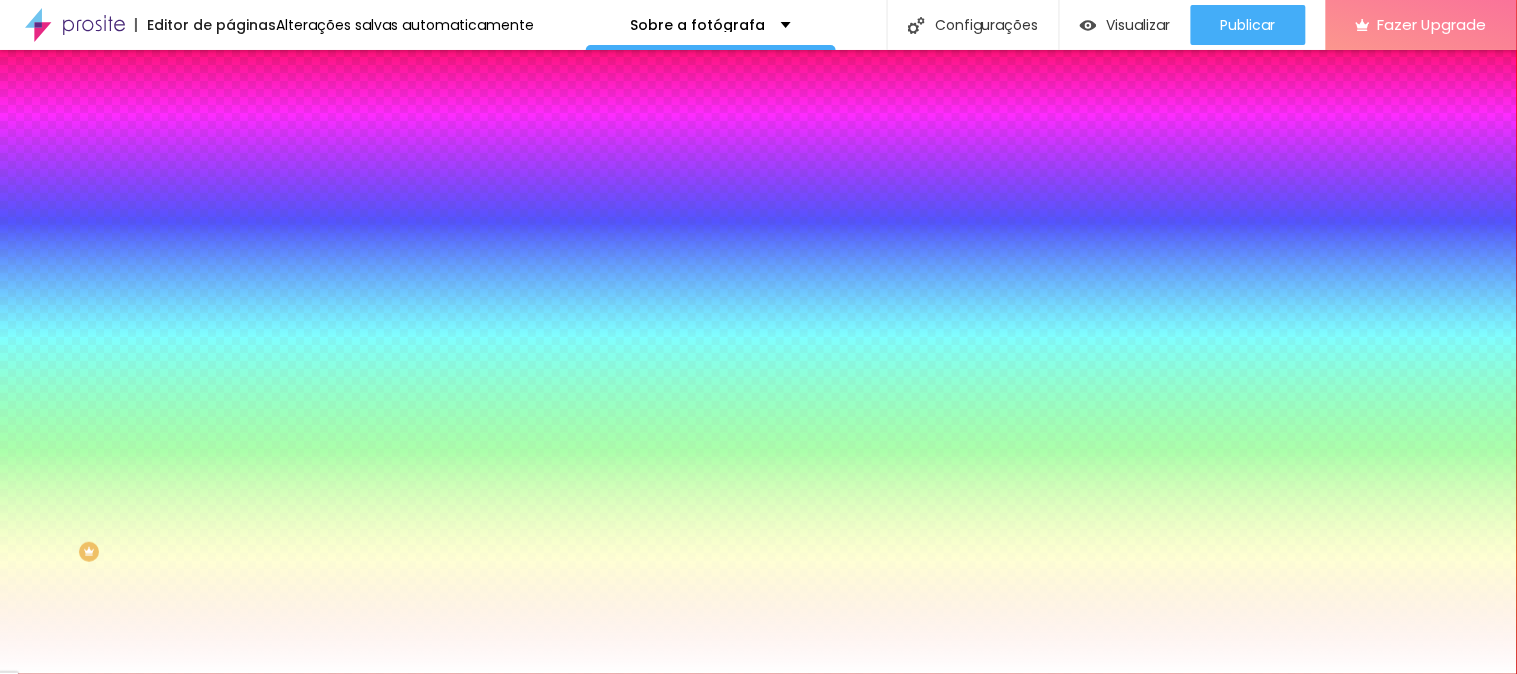 click on "Trocar imagem" at bounding box center [284, 175] 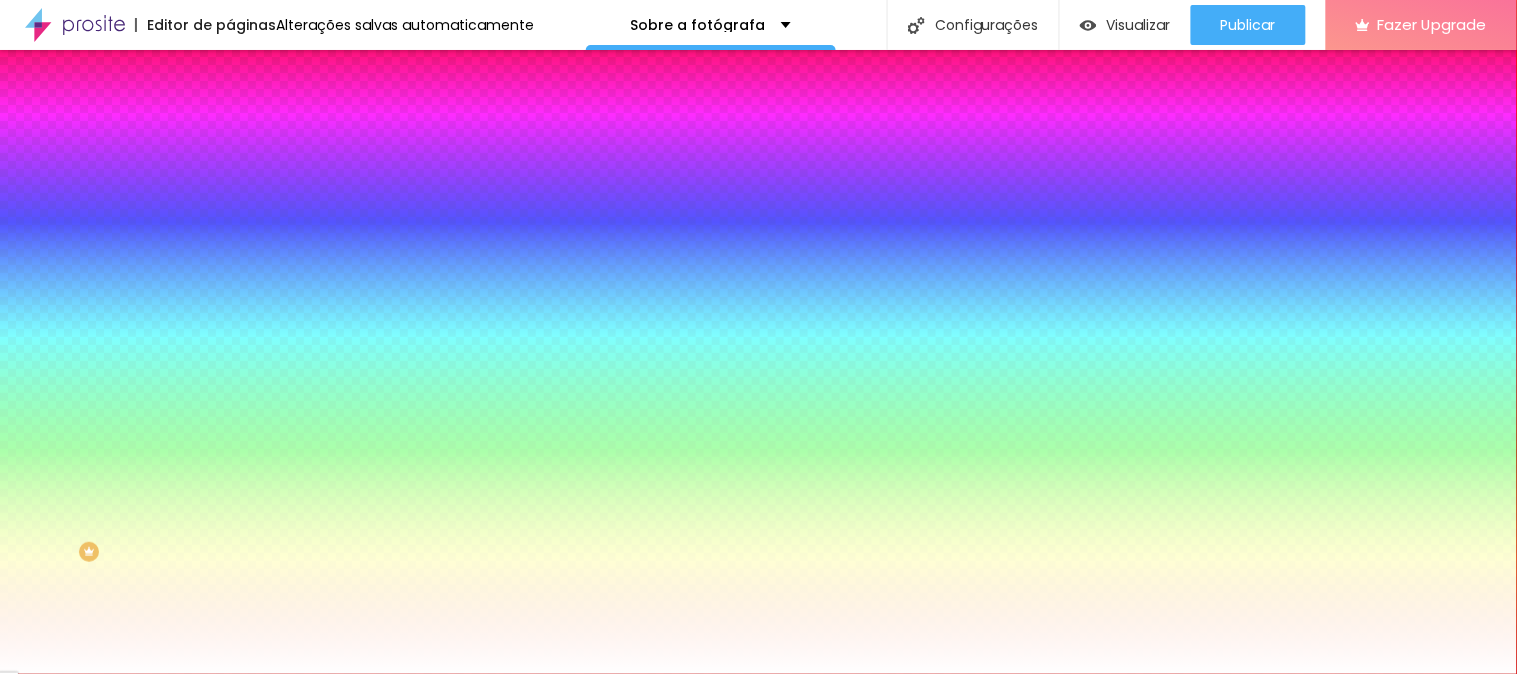 click at bounding box center [758, 837] 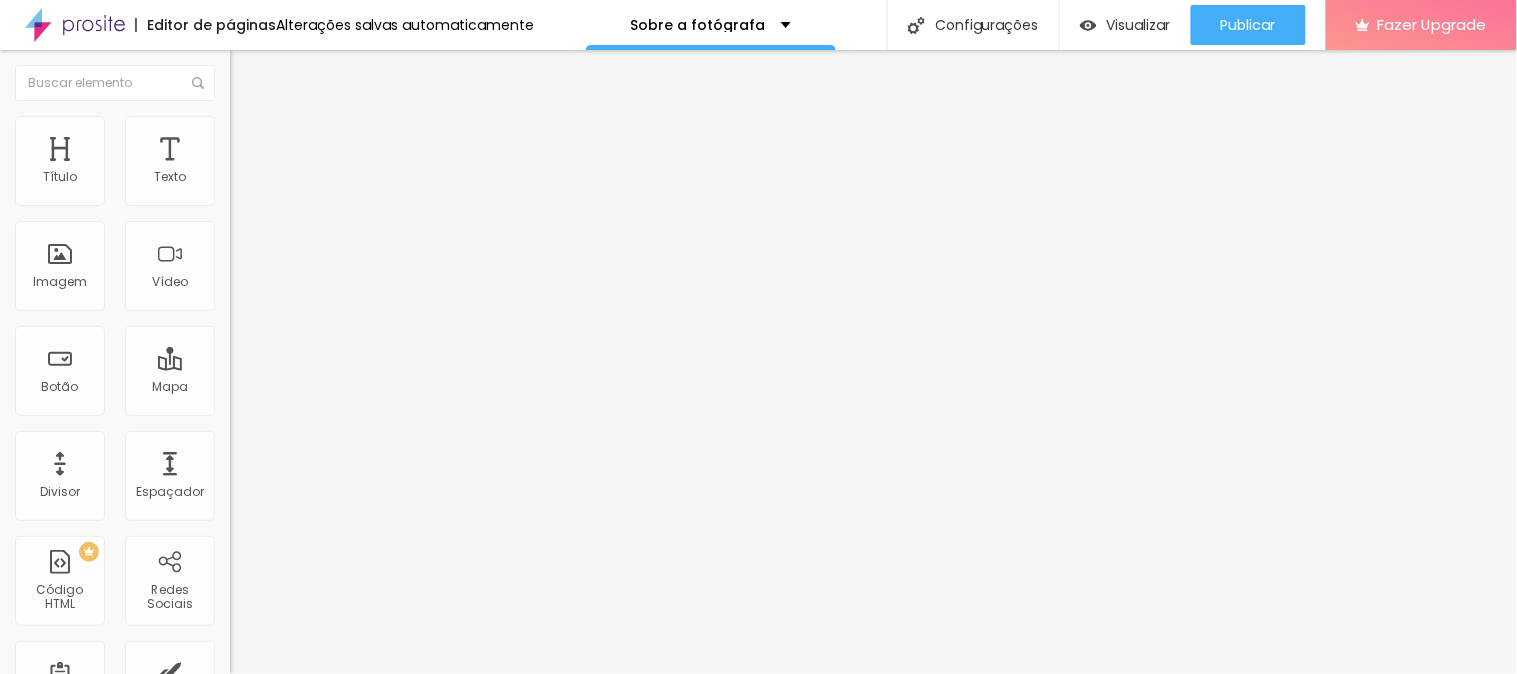 click on "Estilo" at bounding box center (345, 126) 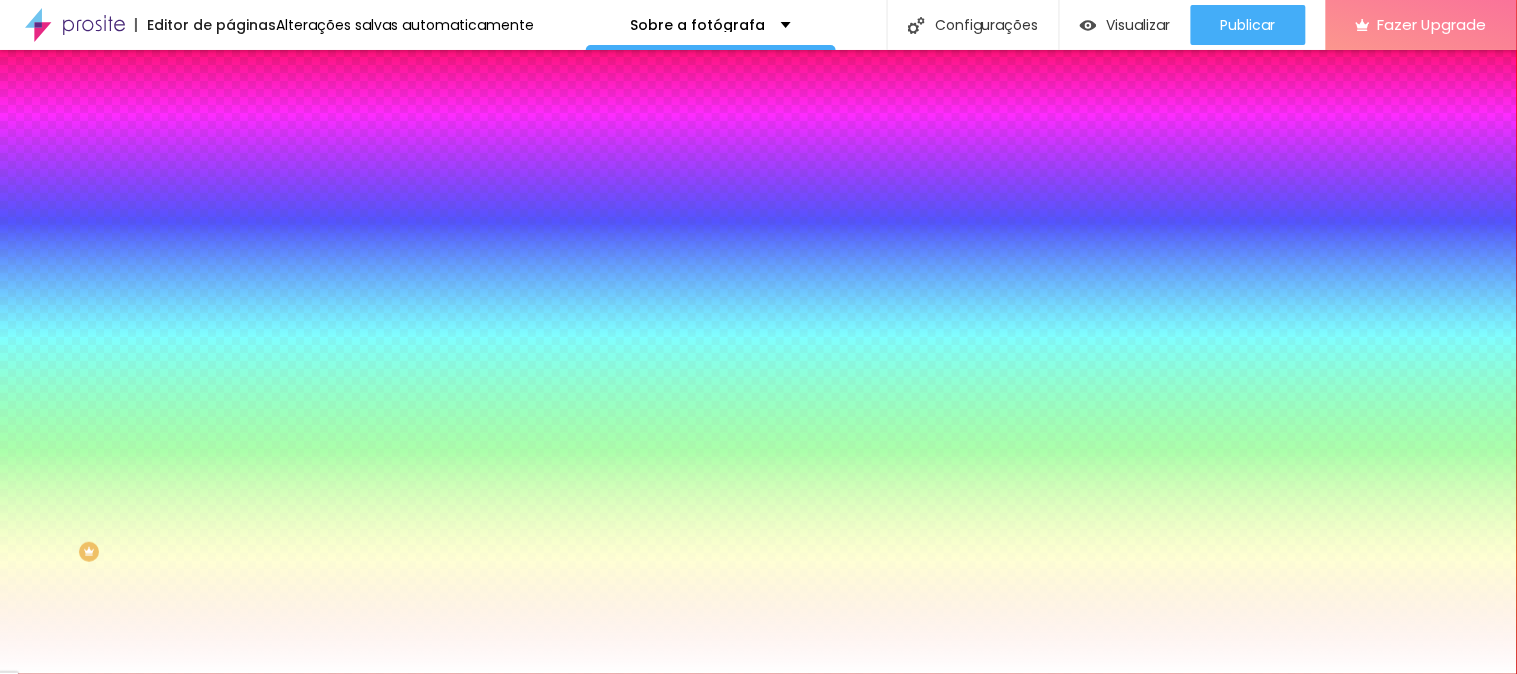click on "Trocar imagem" at bounding box center [284, 175] 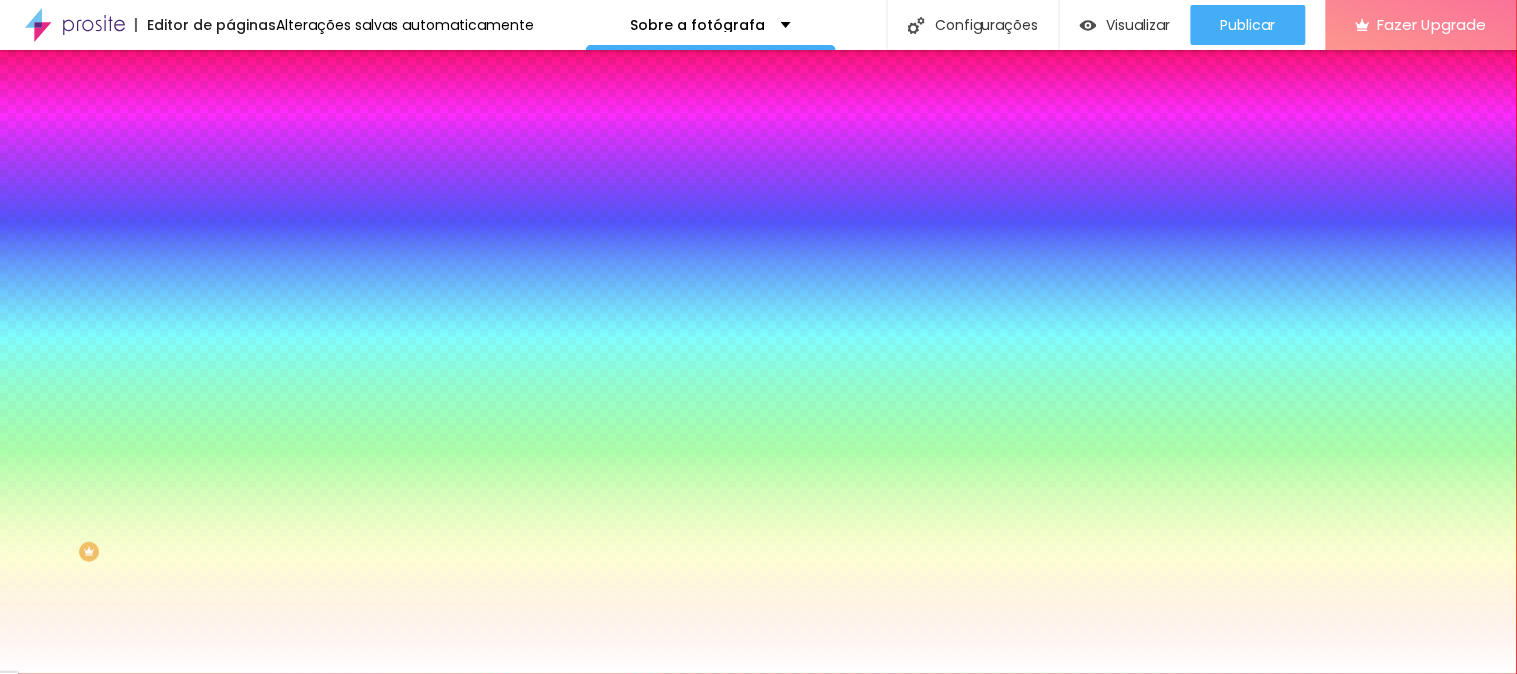 click on "Upload" at bounding box center (66, 735) 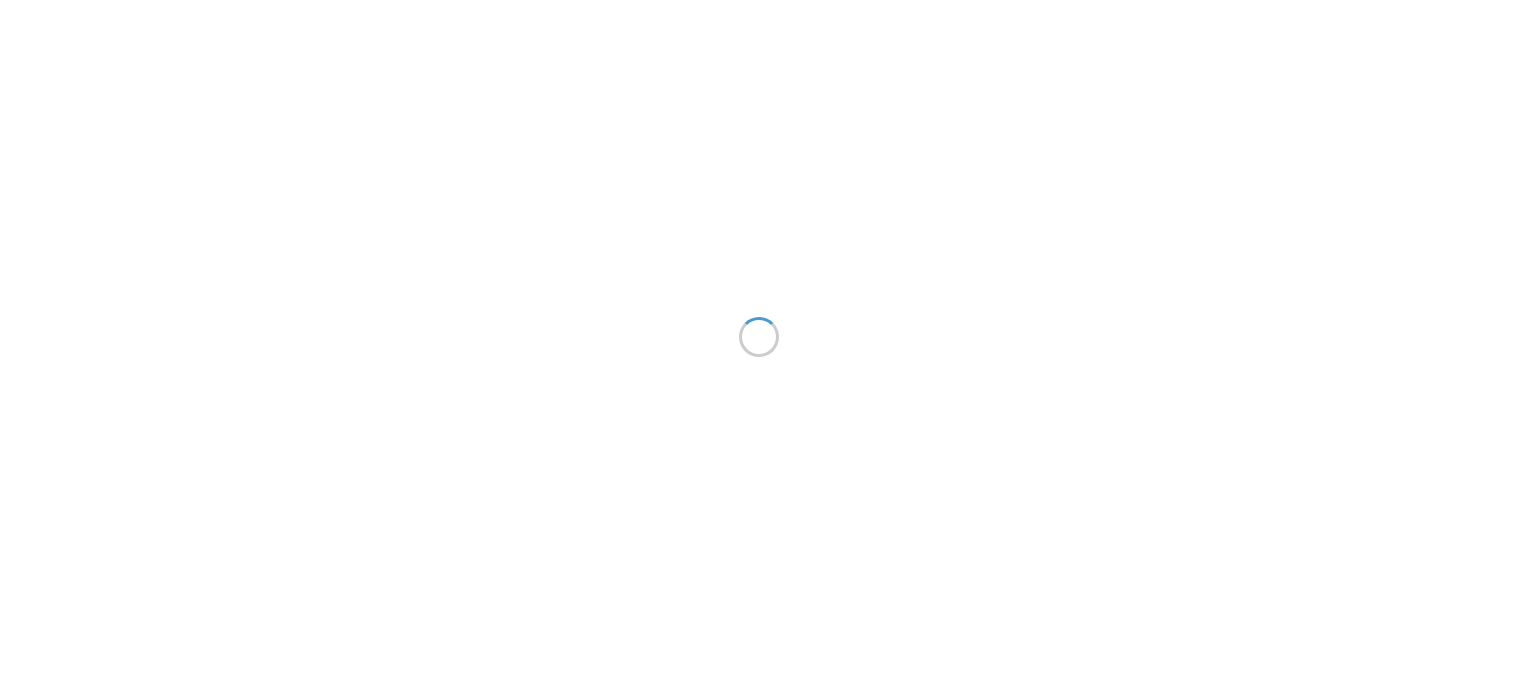 scroll, scrollTop: 0, scrollLeft: 0, axis: both 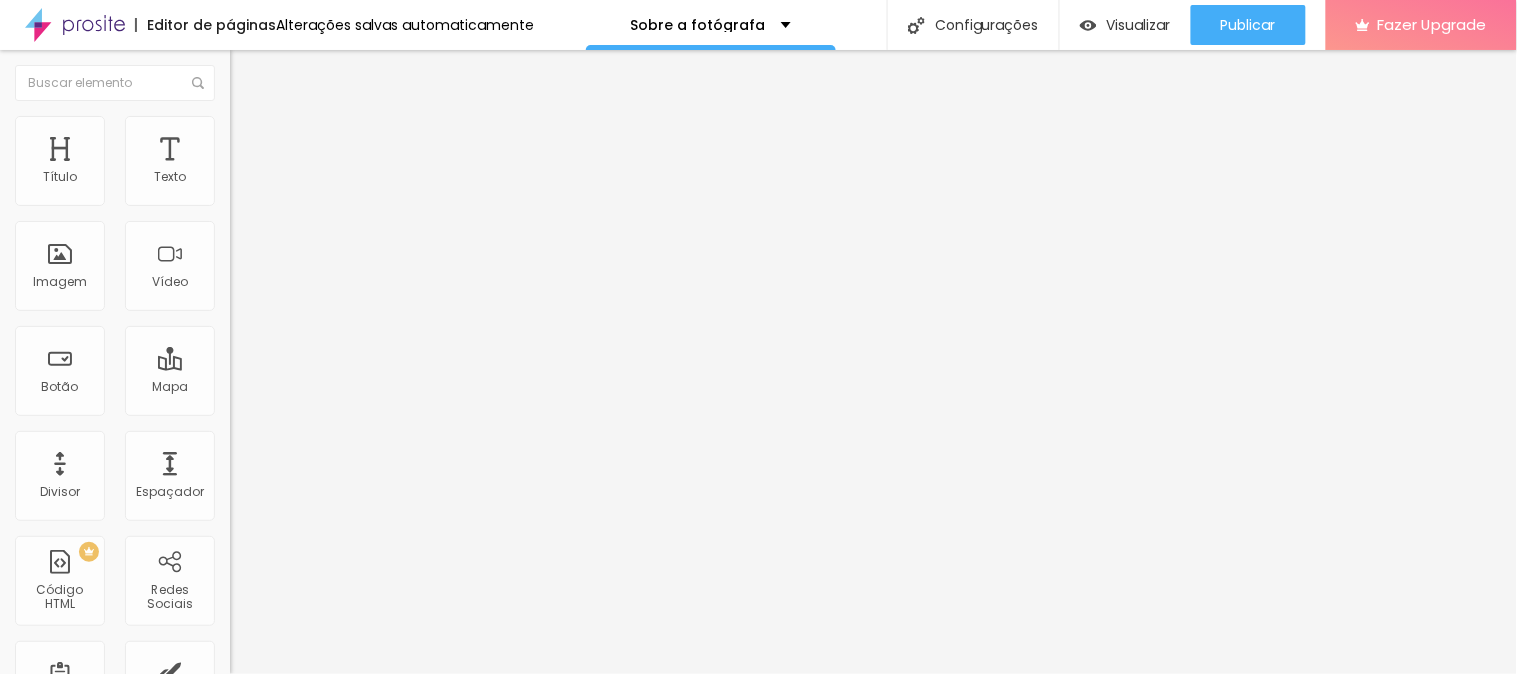 click at bounding box center (239, 125) 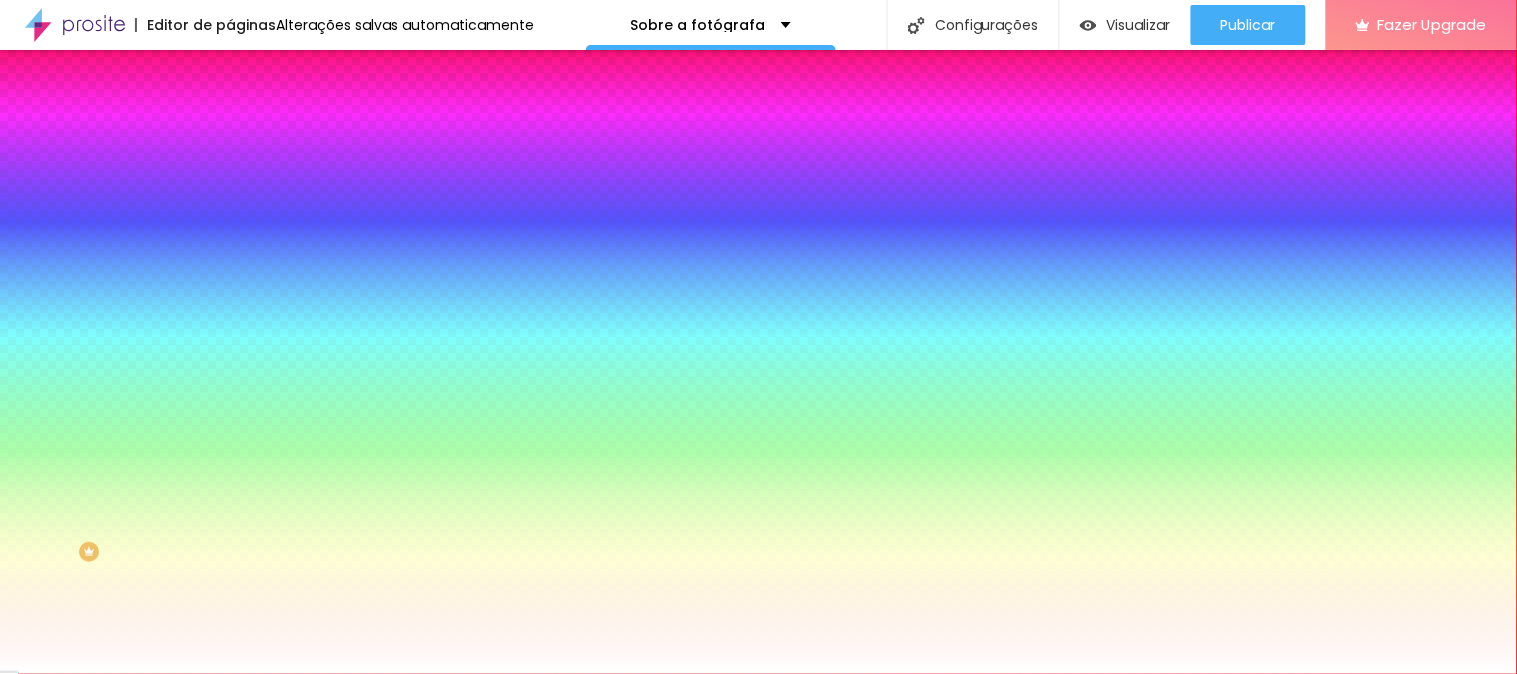 click on "Trocar imagem" at bounding box center (284, 175) 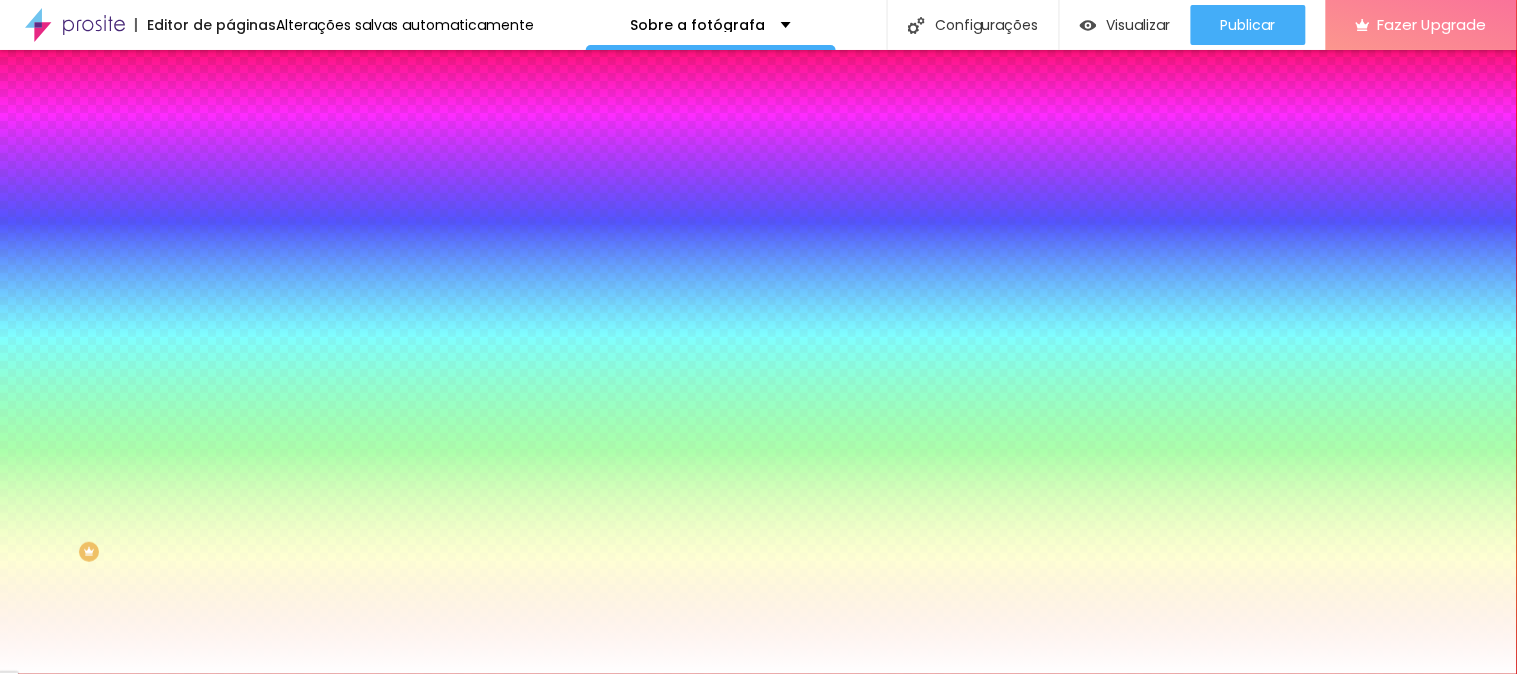 click at bounding box center (758, 801) 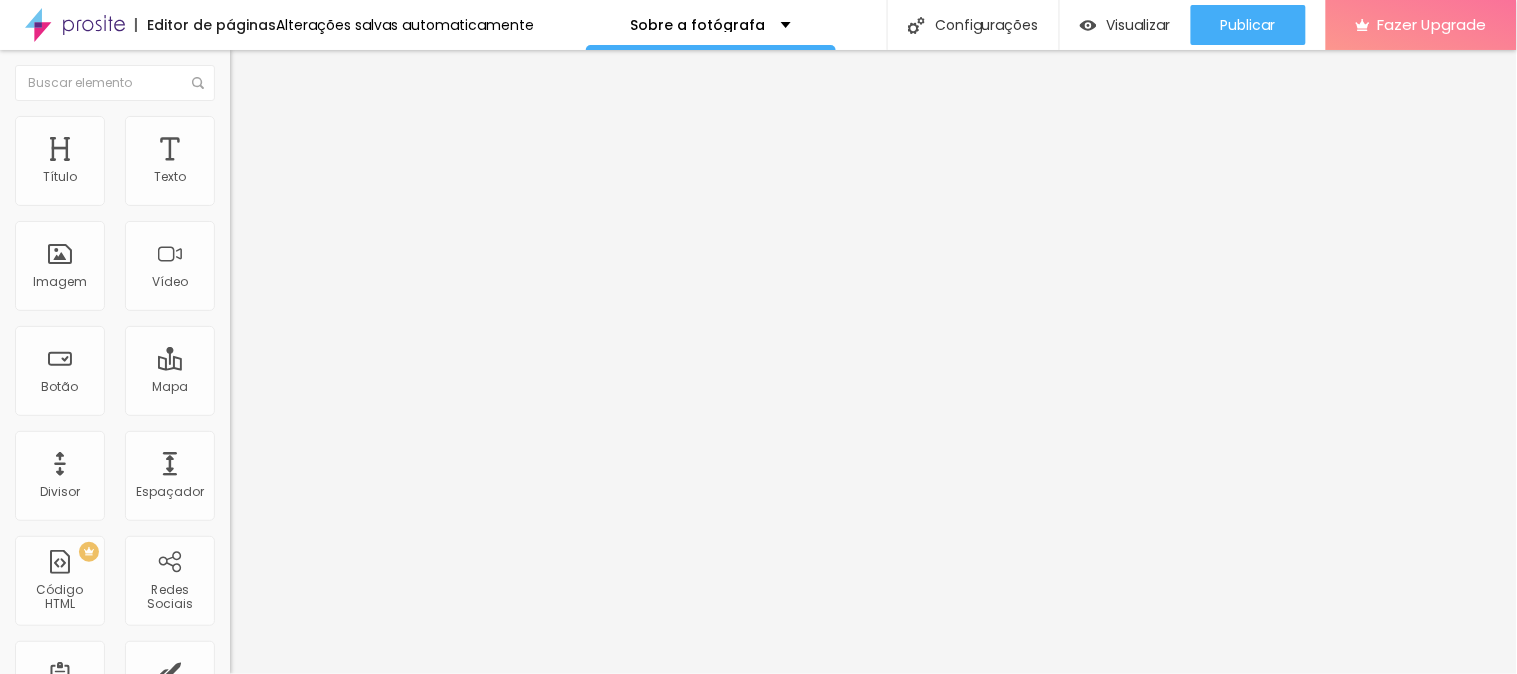 click on "Avançado" at bounding box center [345, 126] 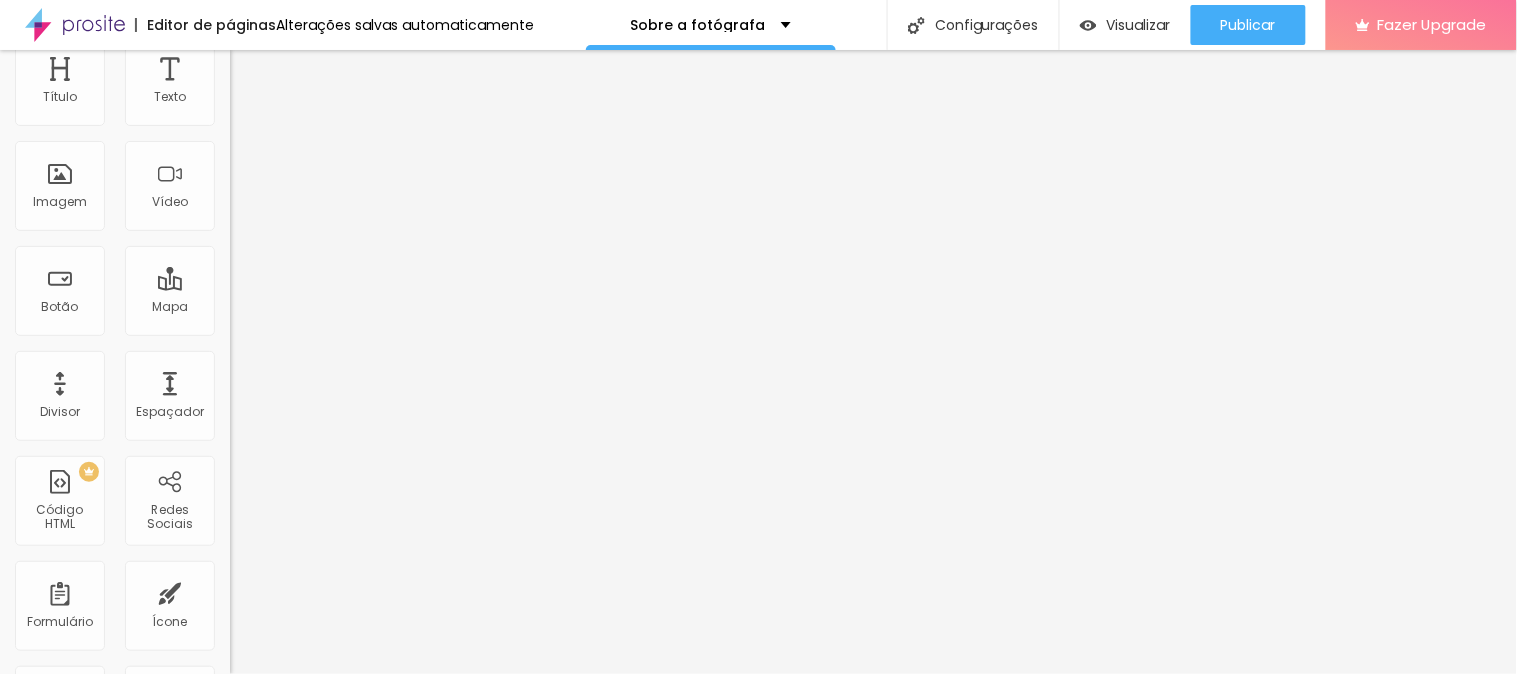 scroll, scrollTop: 0, scrollLeft: 0, axis: both 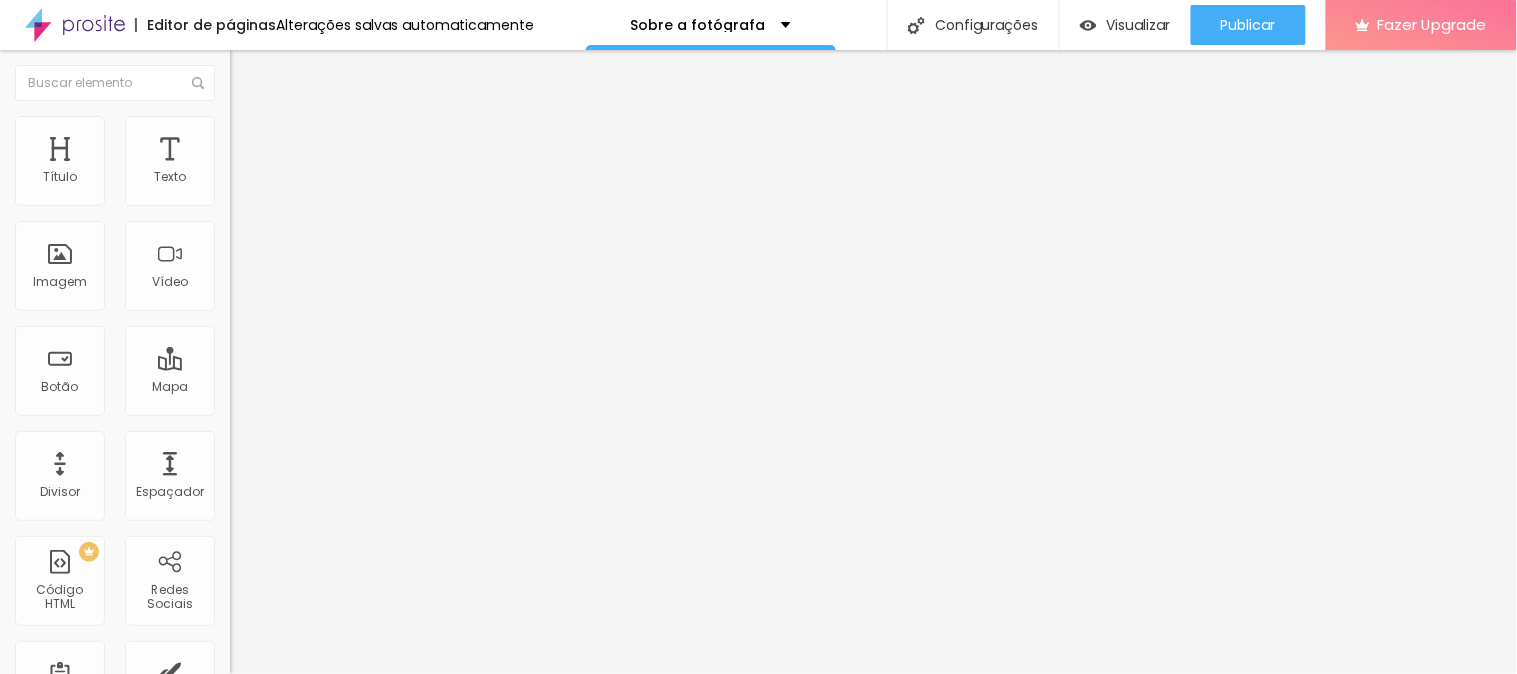 type on "17" 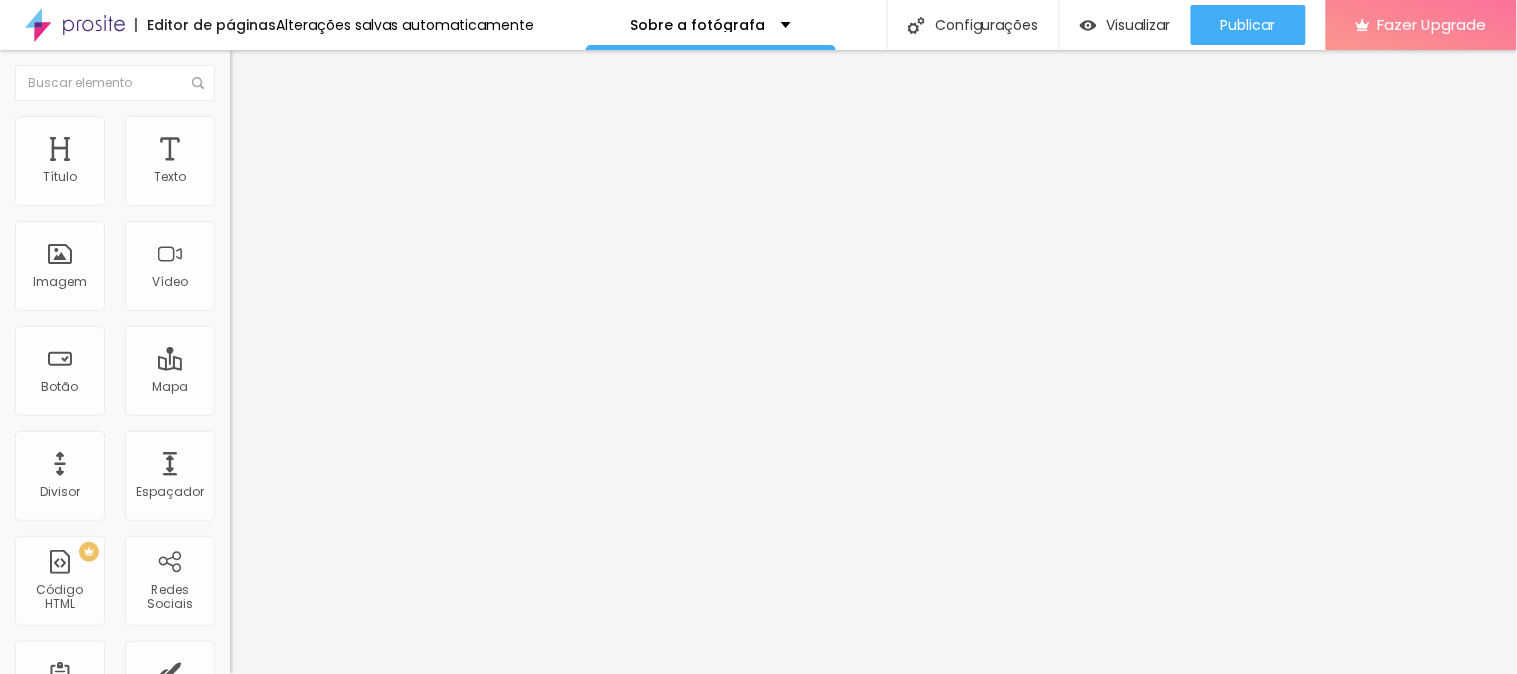 type on "21" 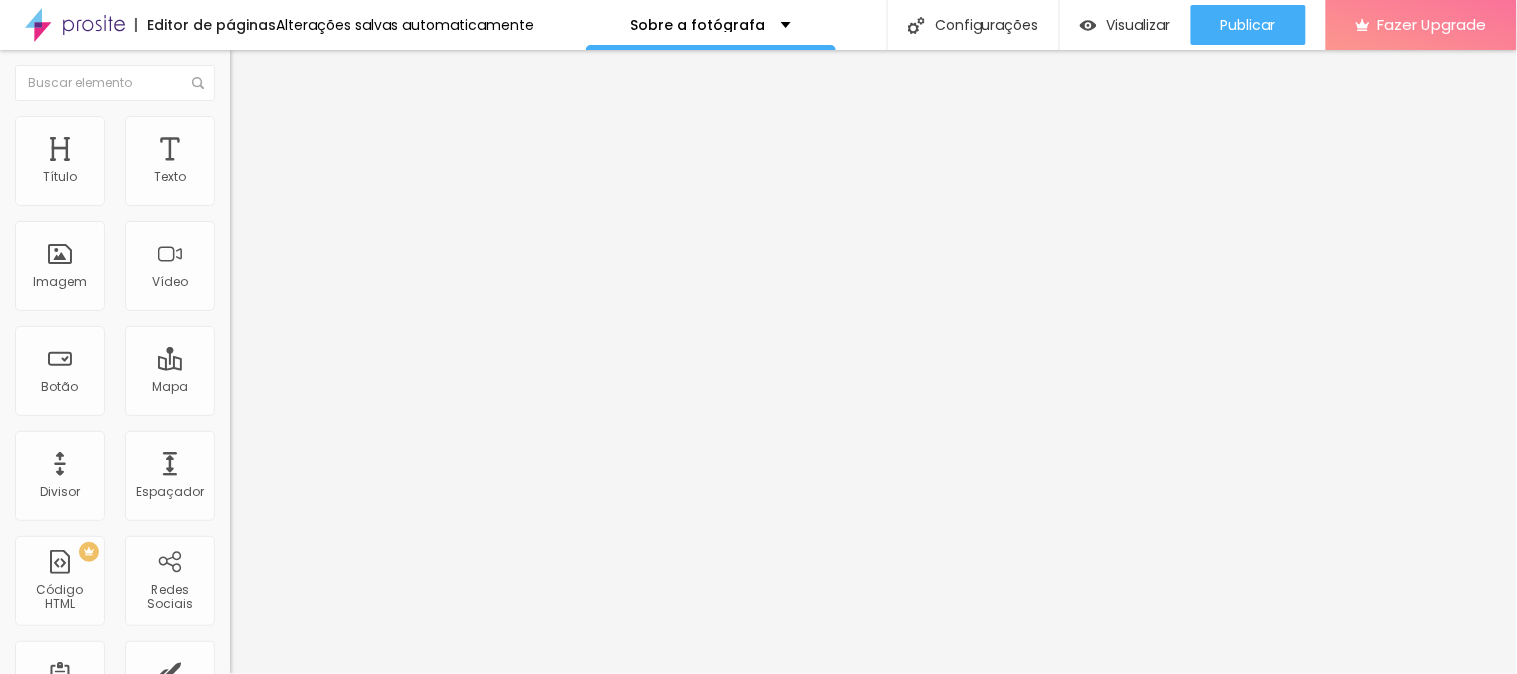 type on "26" 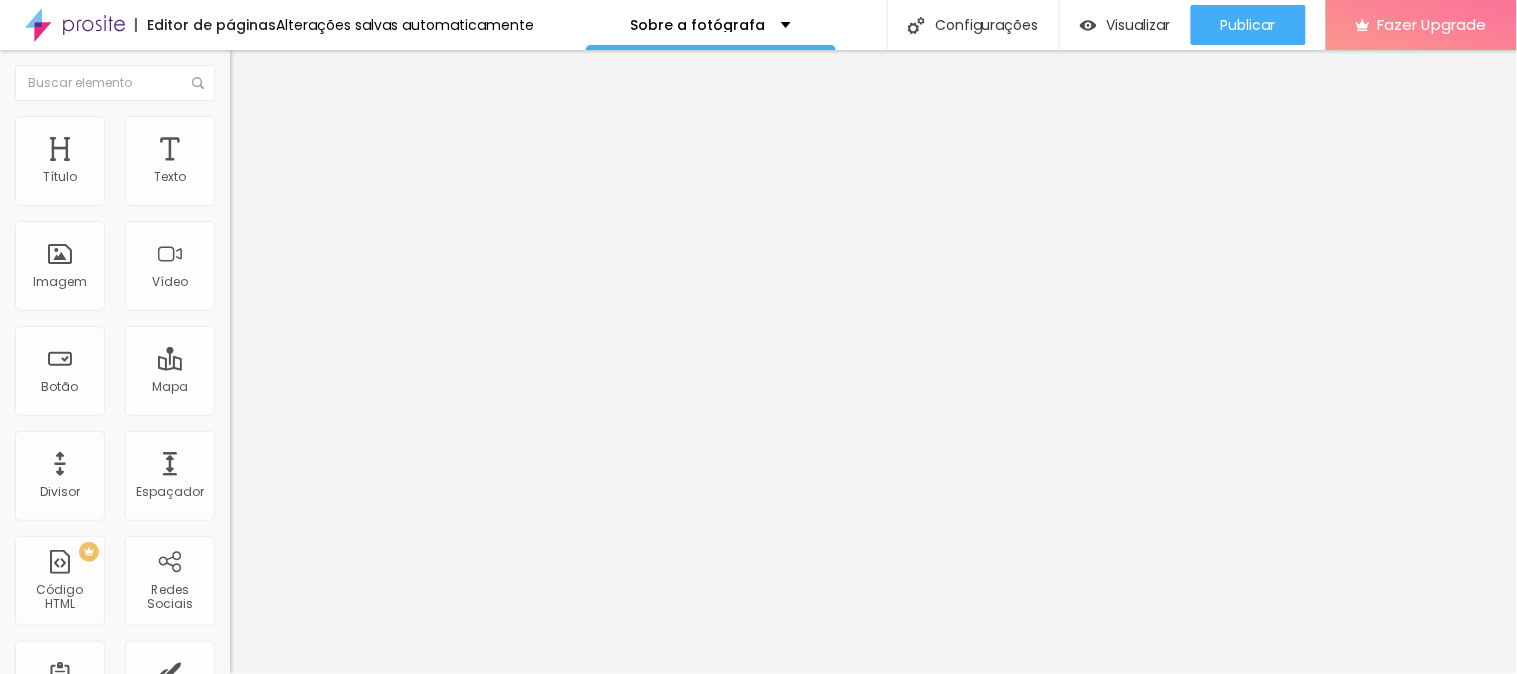 type on "27" 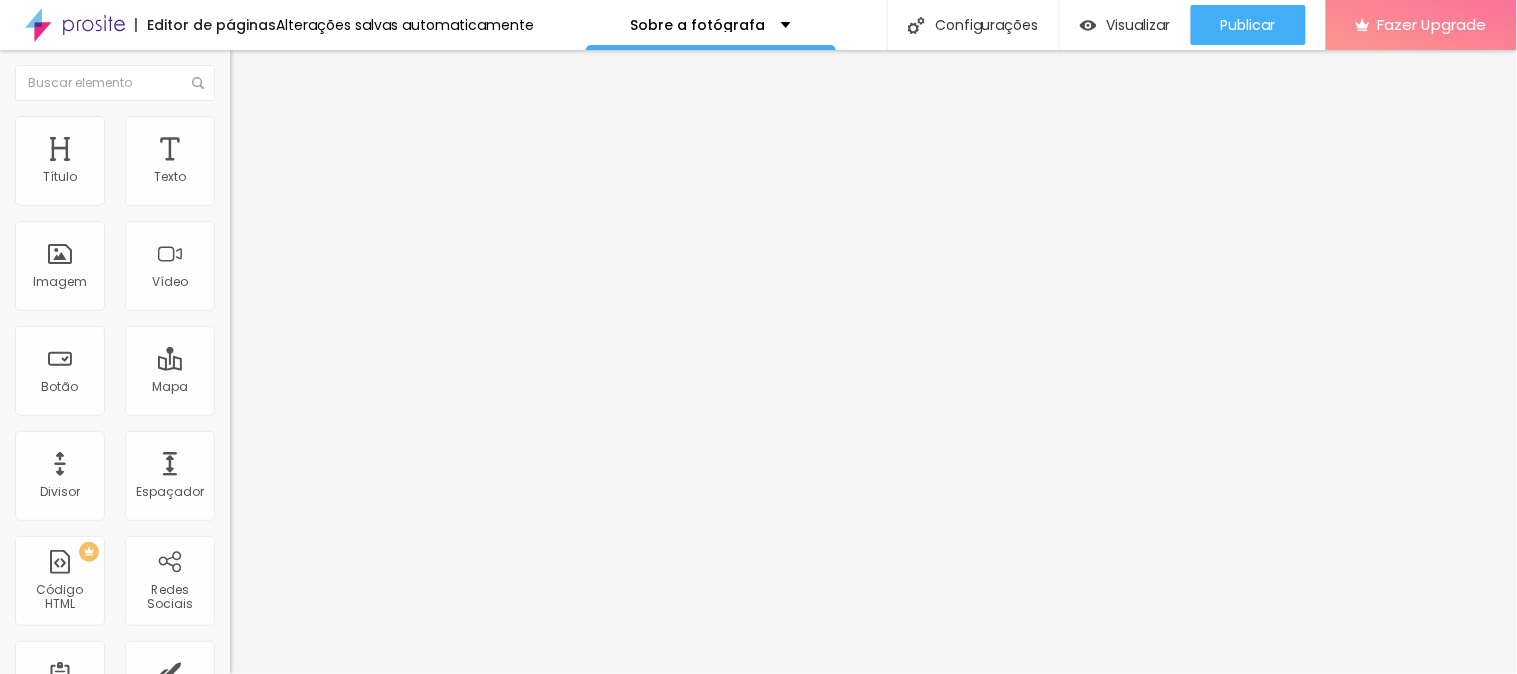 type on "27" 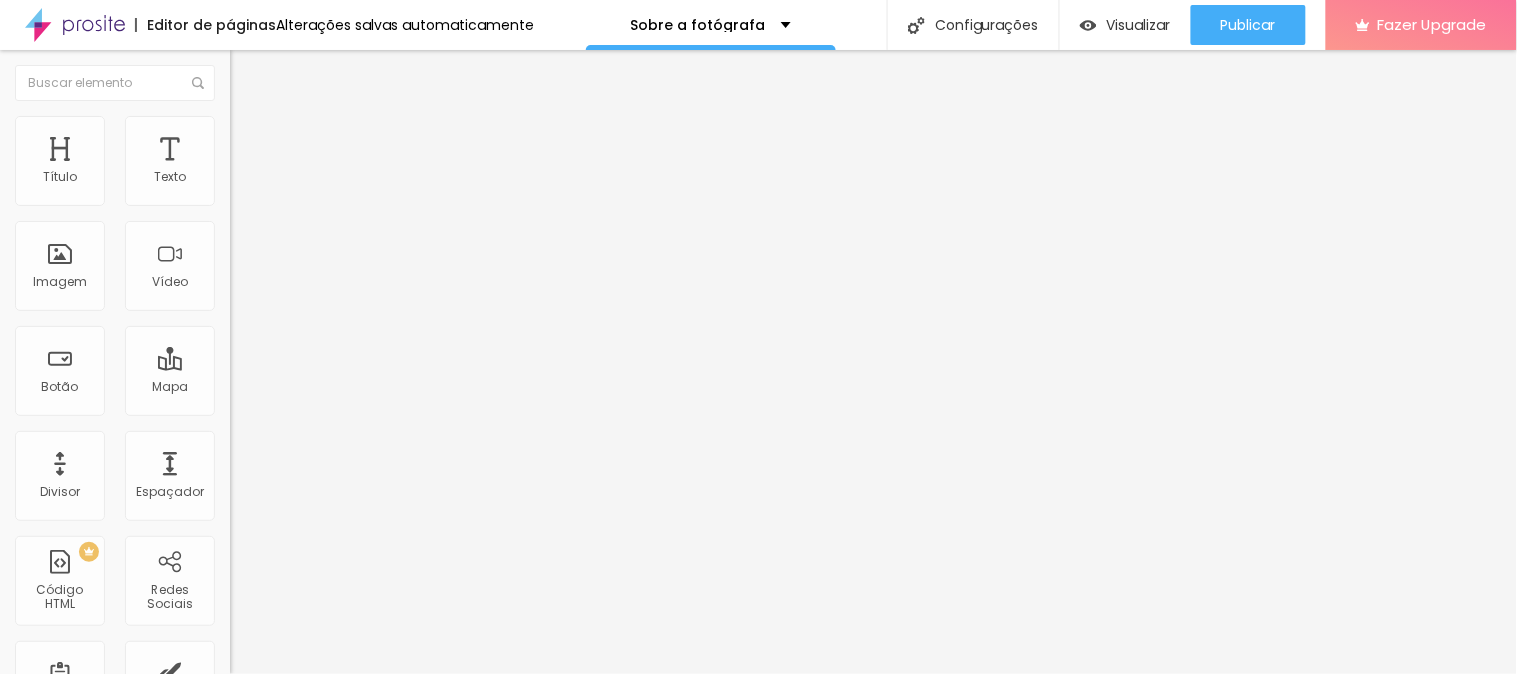 type on "26" 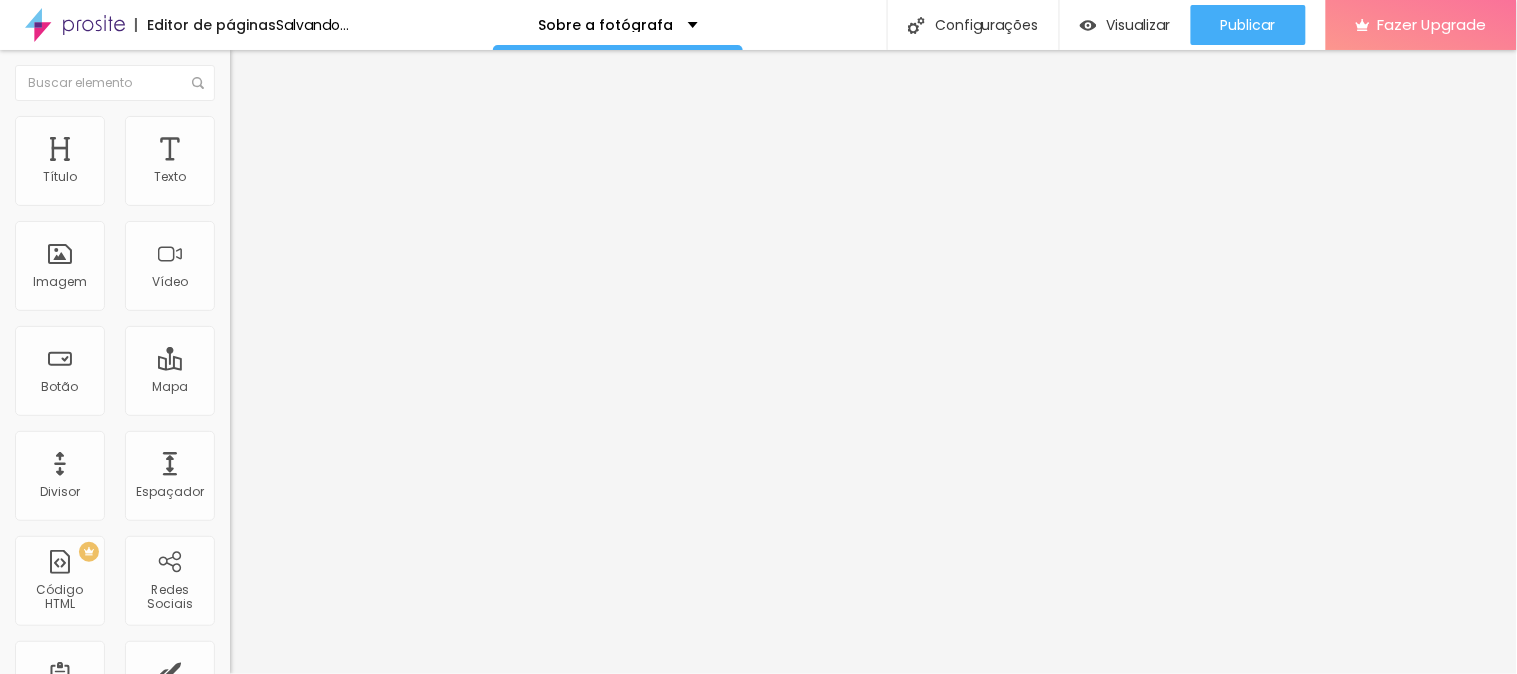 drag, startPoint x: 50, startPoint y: 420, endPoint x: 63, endPoint y: 424, distance: 13.601471 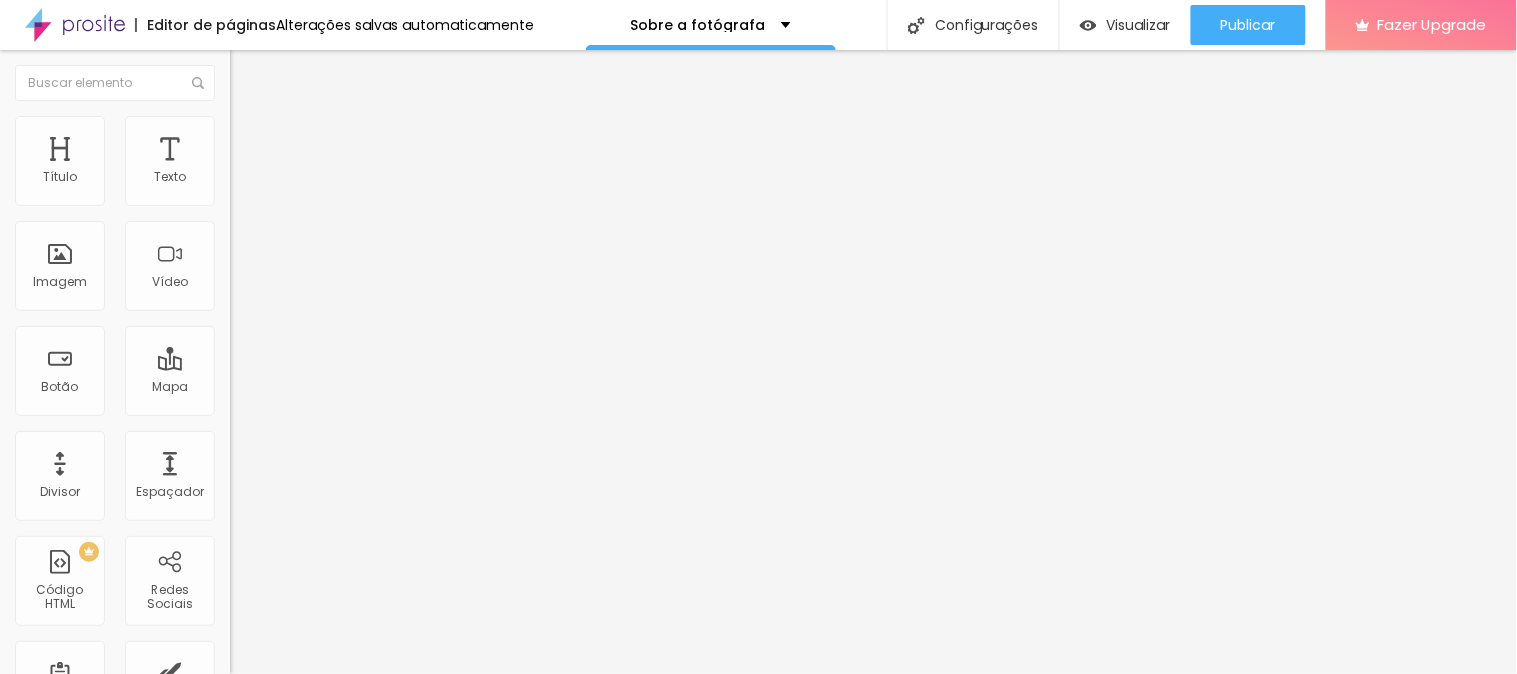 type on "28" 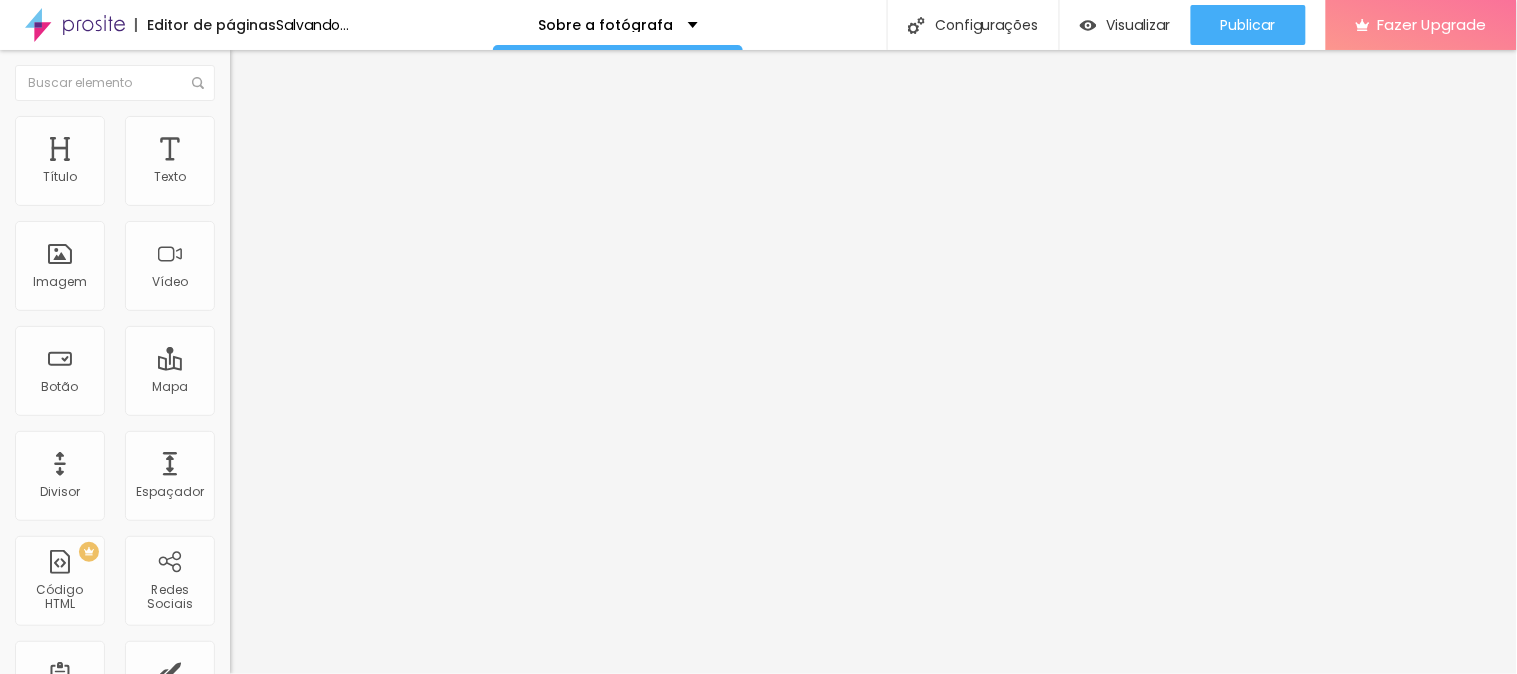 type on "25" 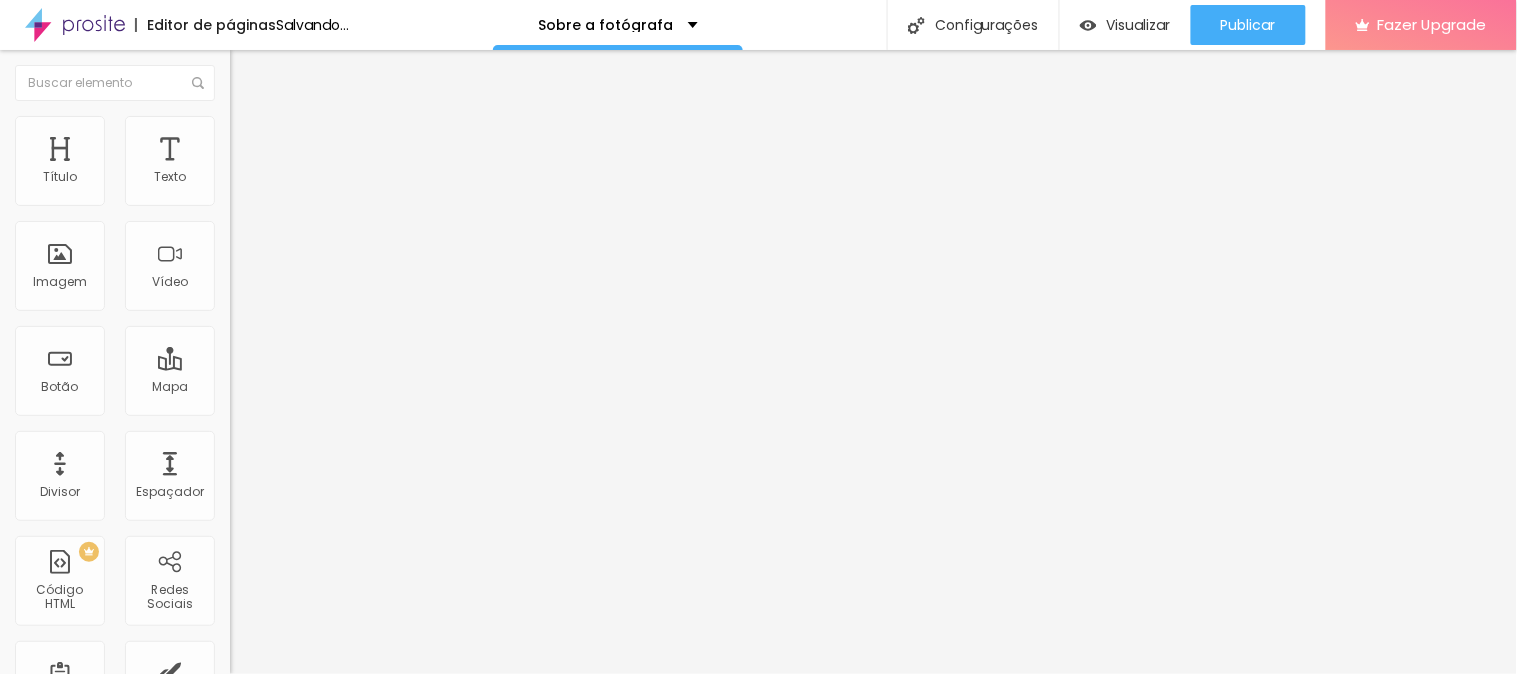 type on "24" 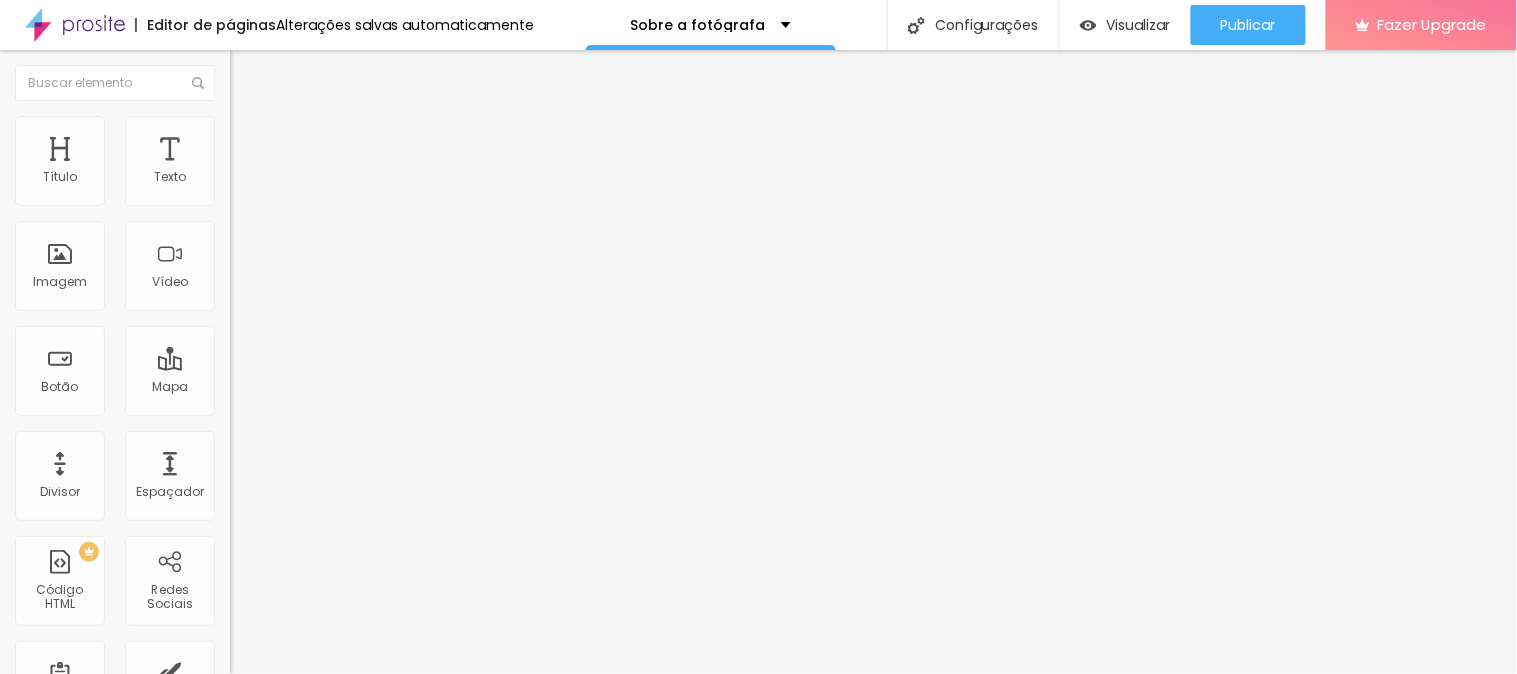 type on "24" 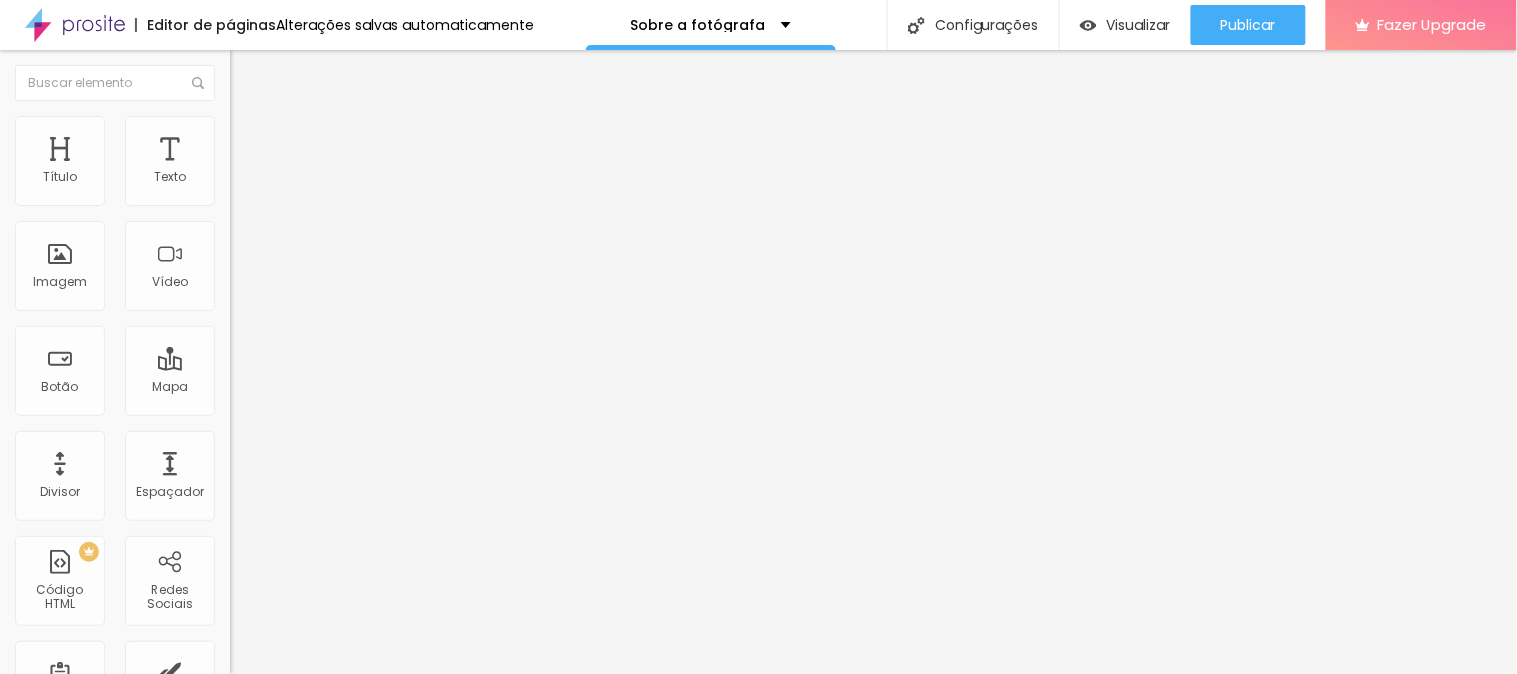 type on "25" 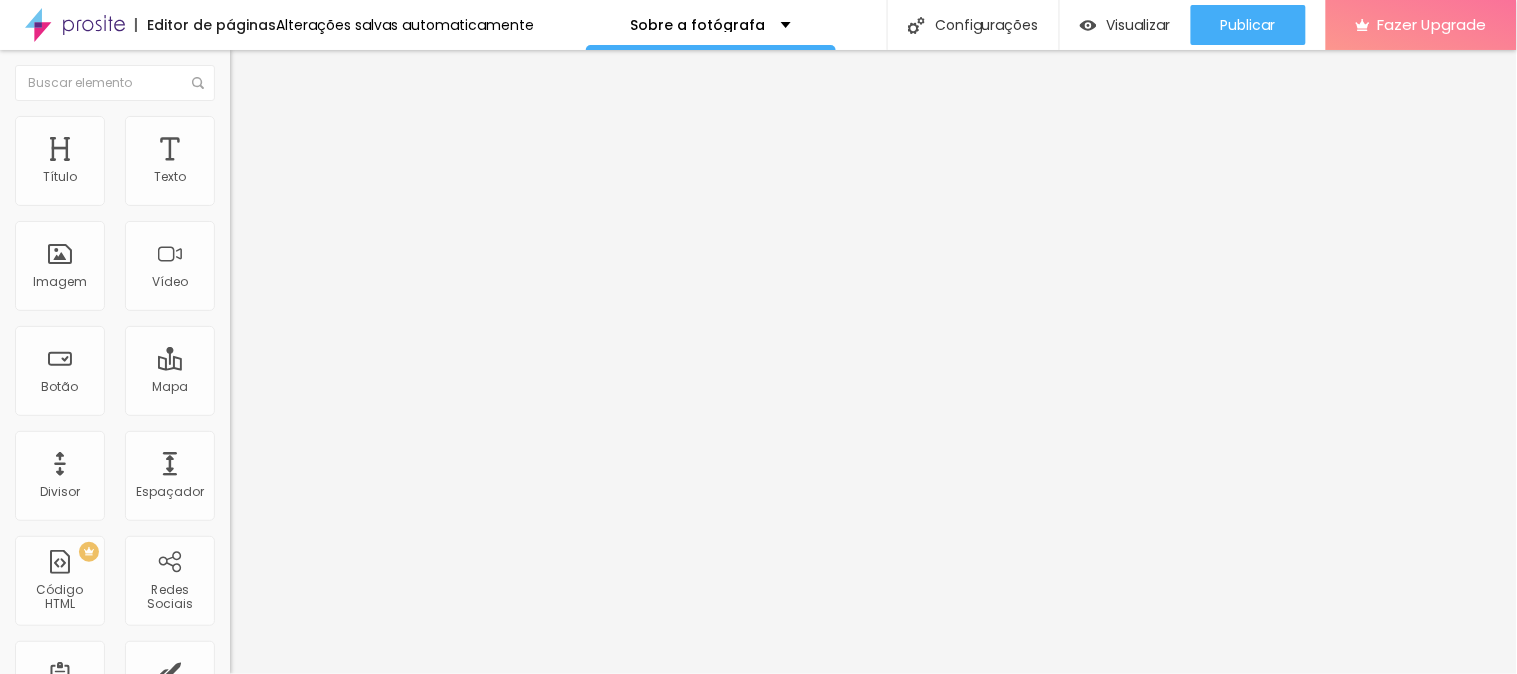 type on "26" 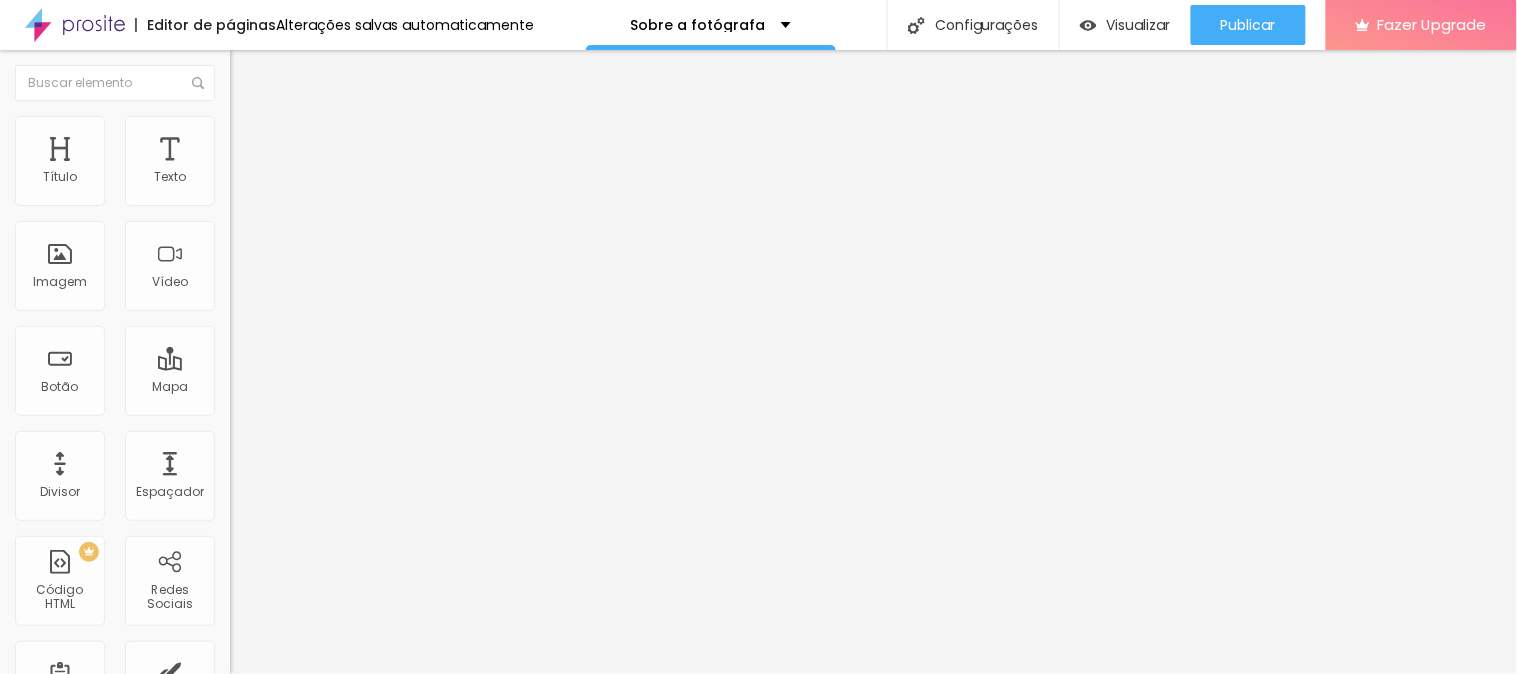 type on "26" 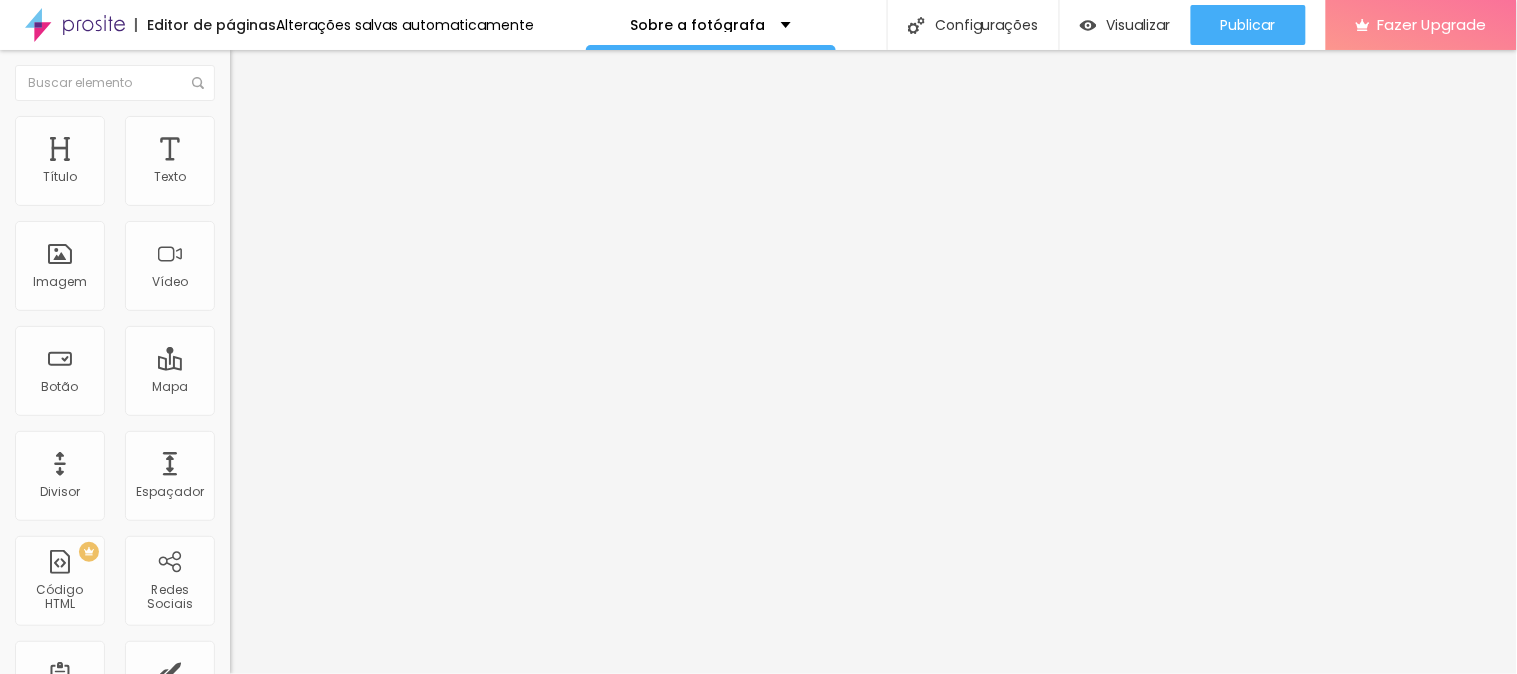 type on "26" 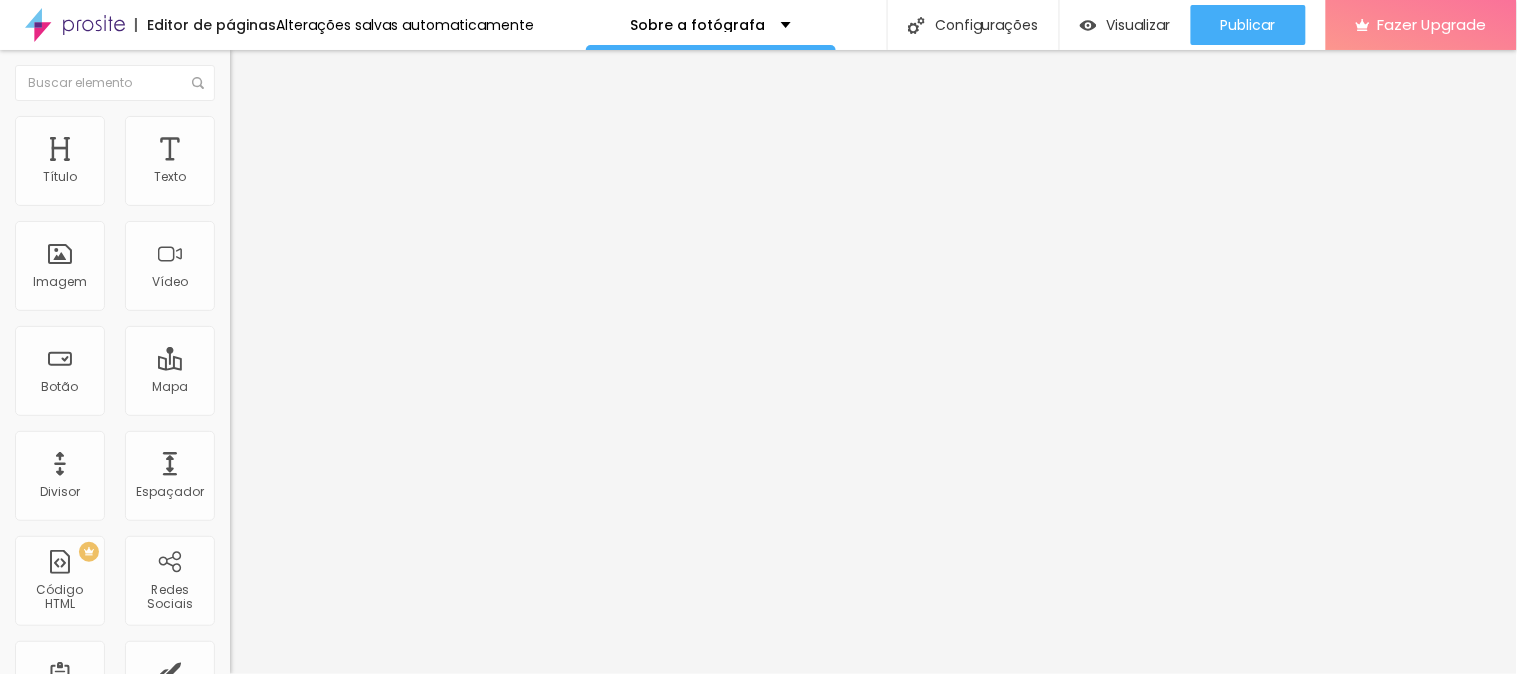 click at bounding box center [294, 480] 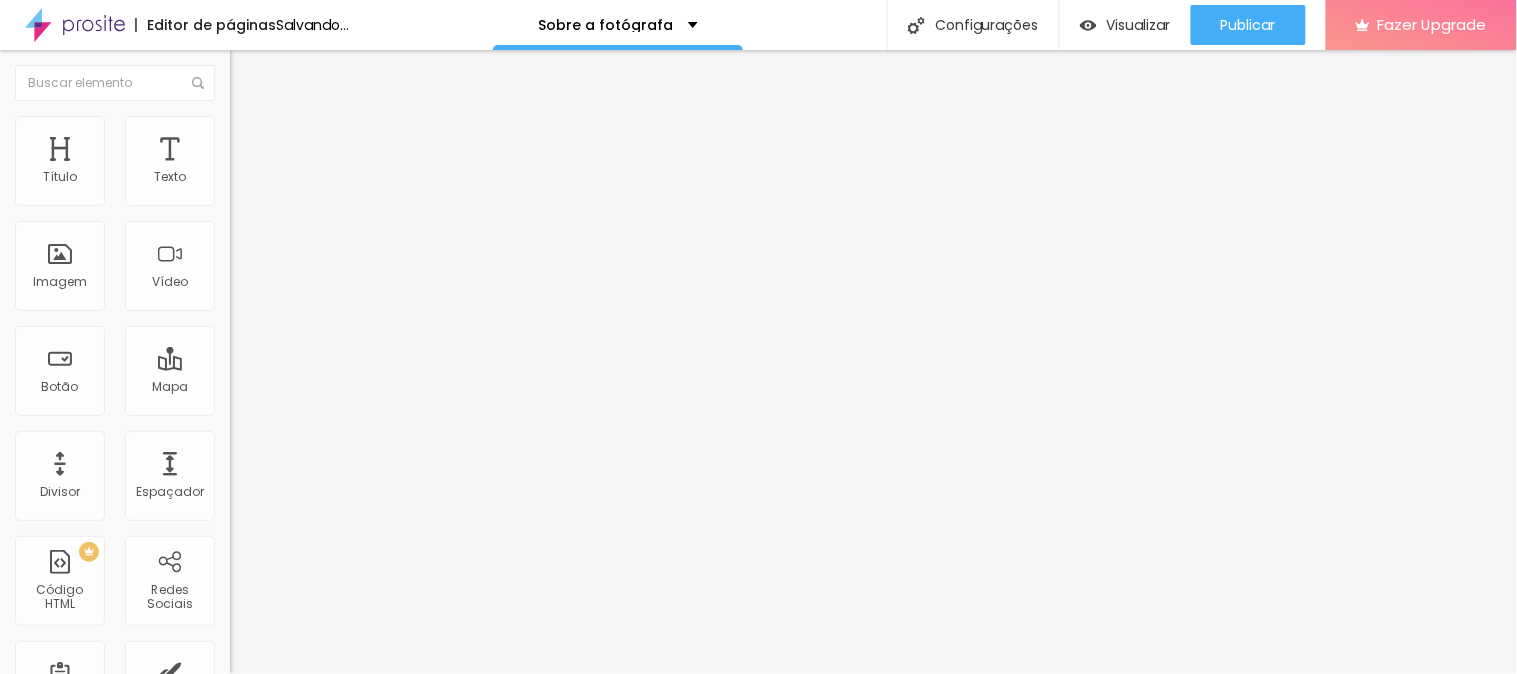 type on "33" 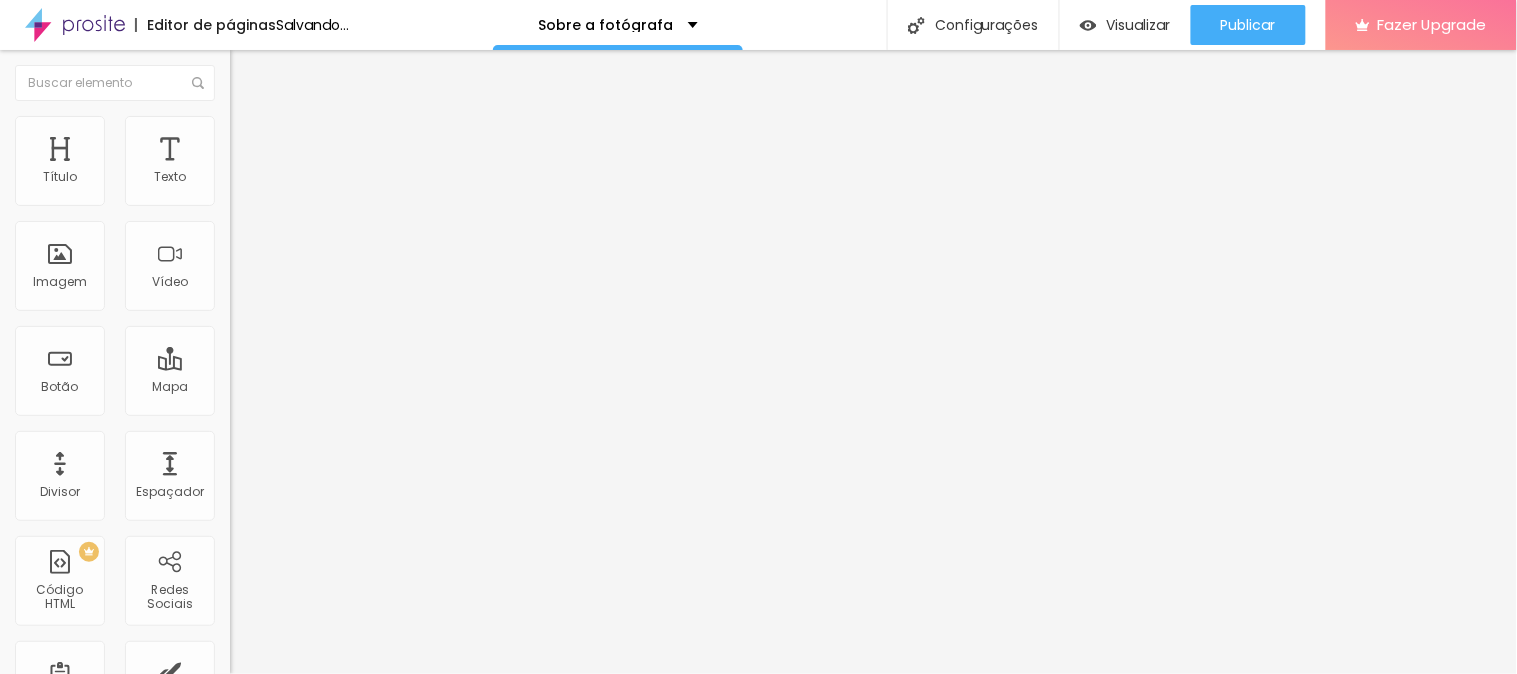 type on "33" 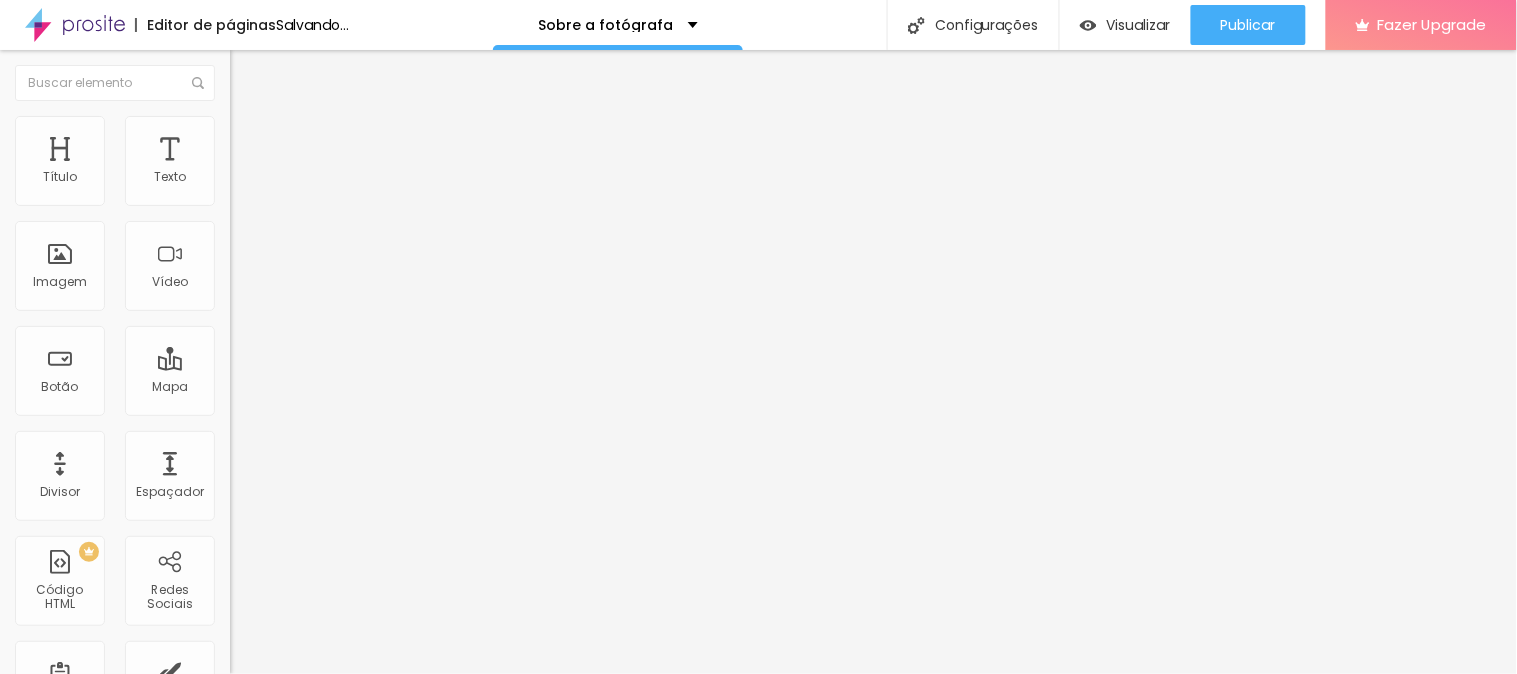type on "32" 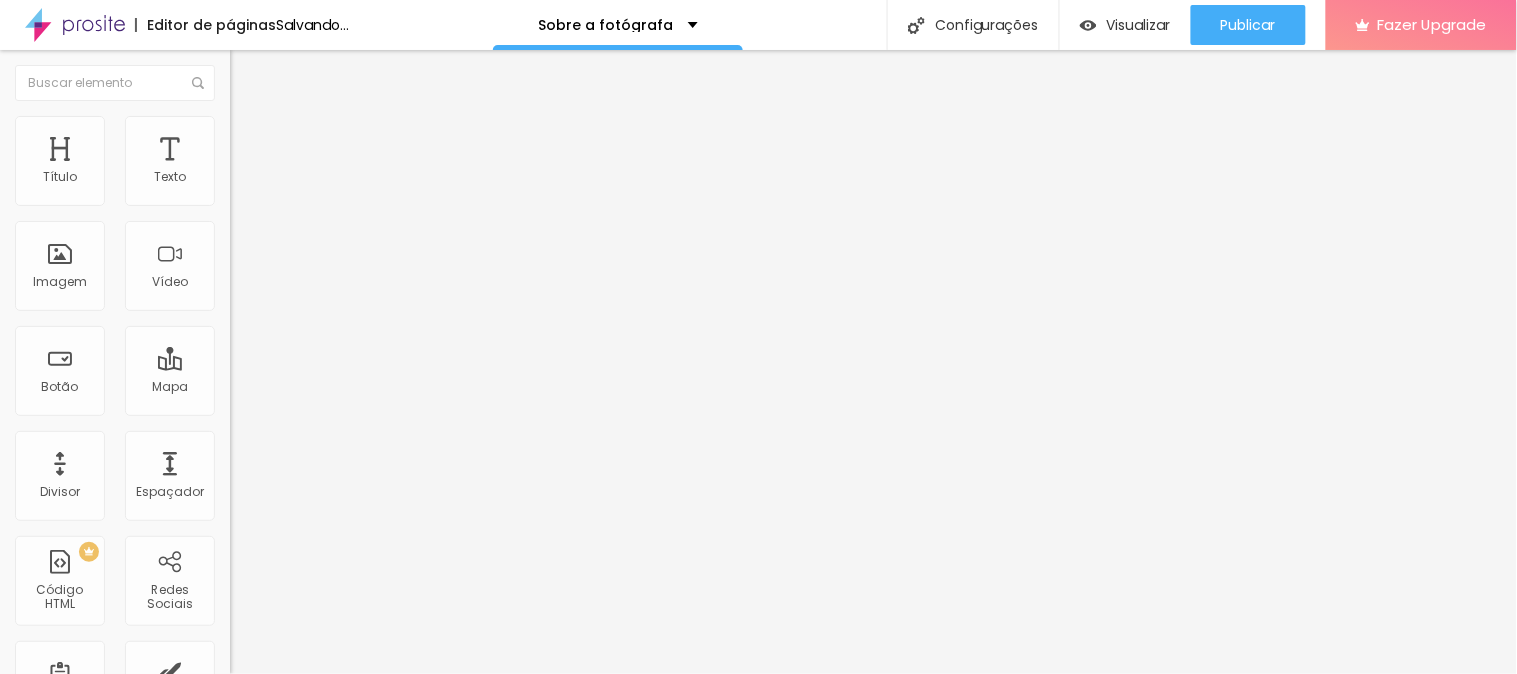 type on "30" 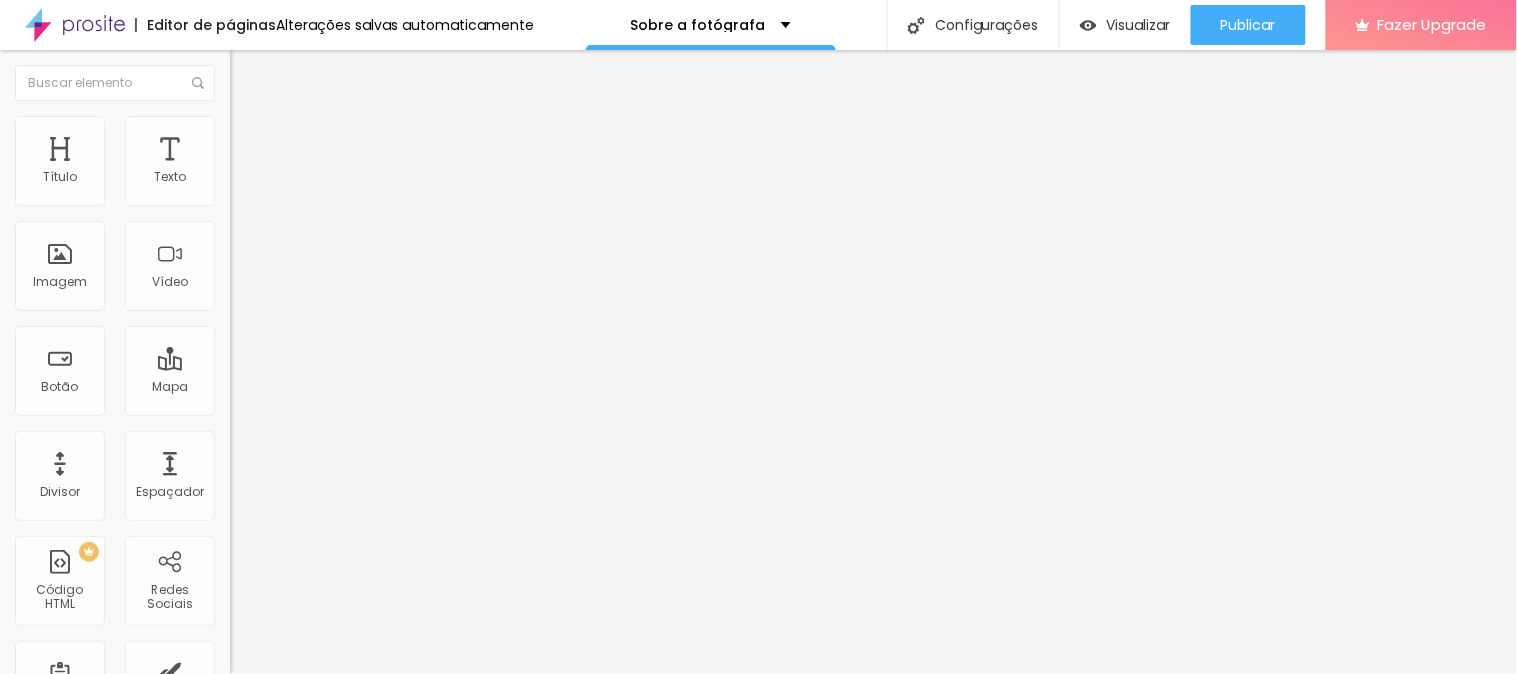 type on "30" 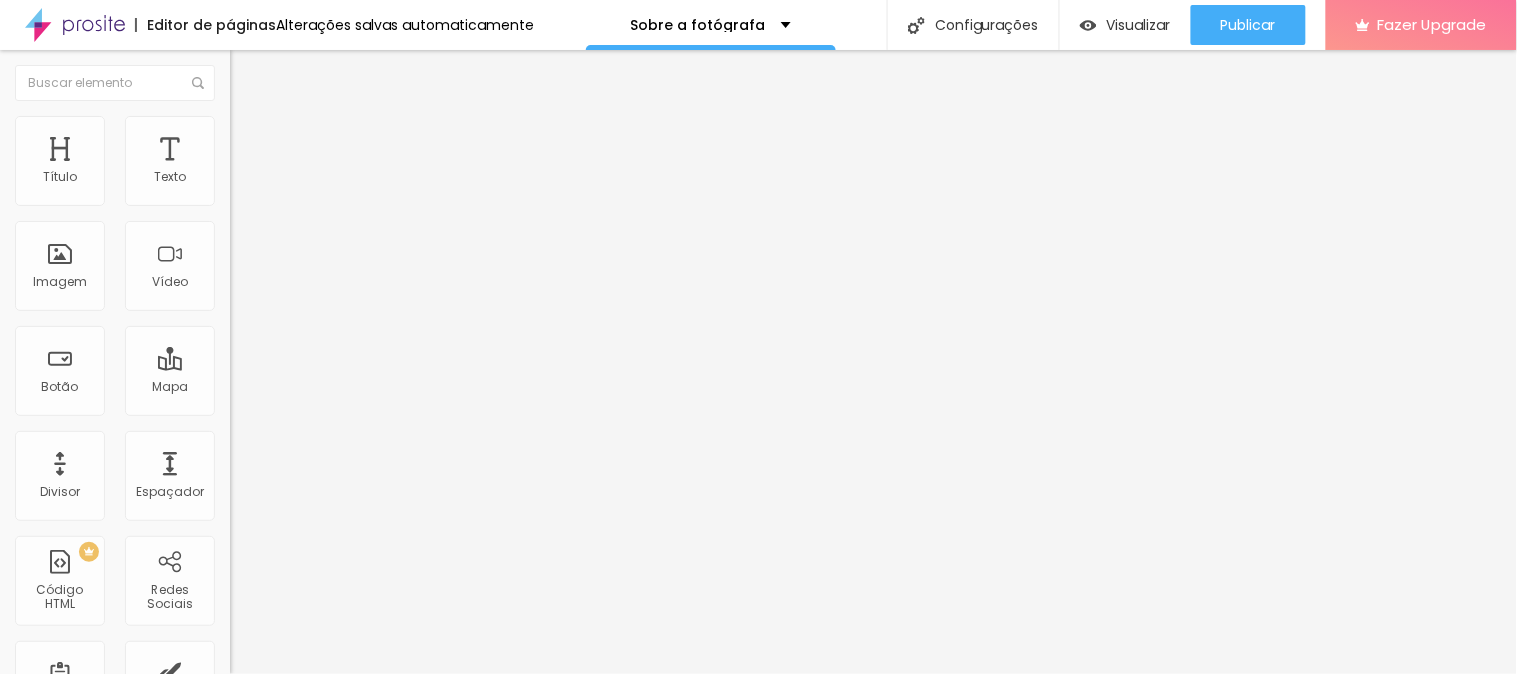 type on "30" 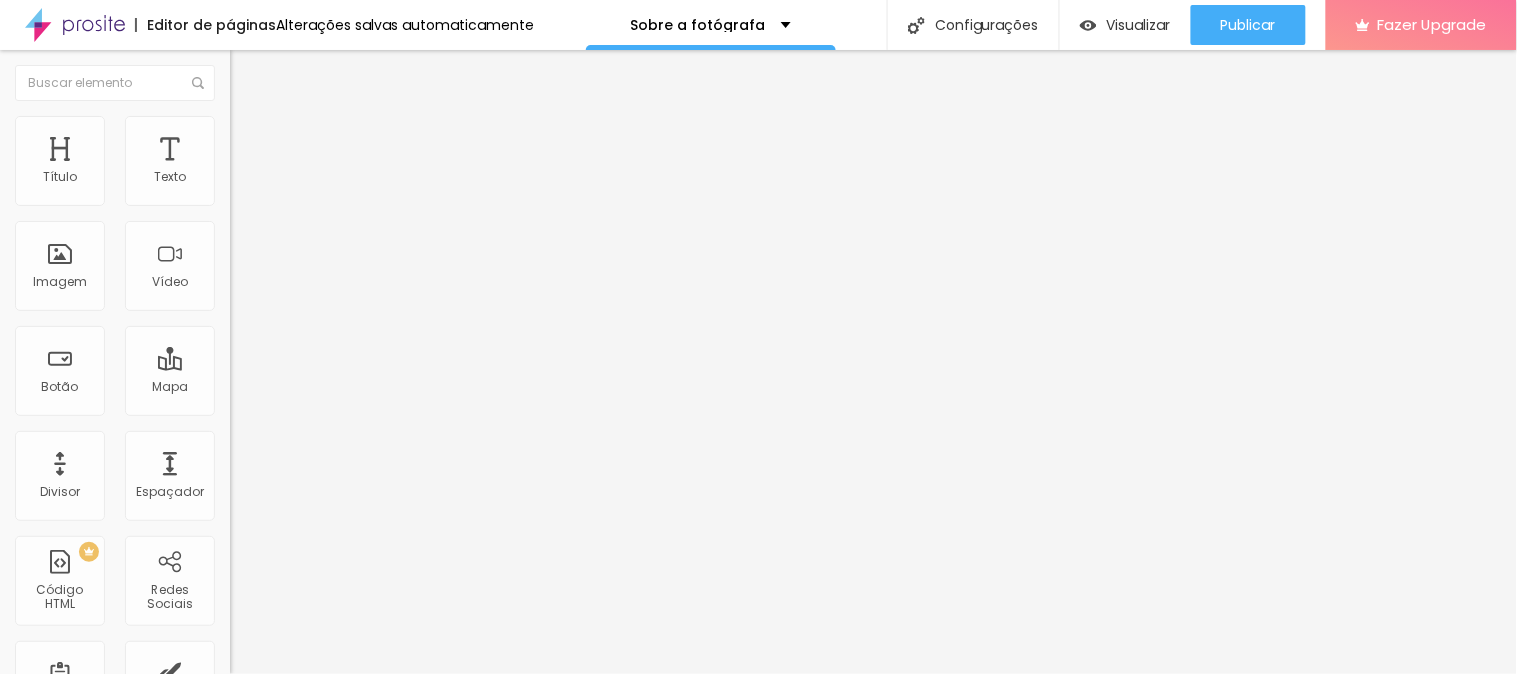 click at bounding box center [294, 480] 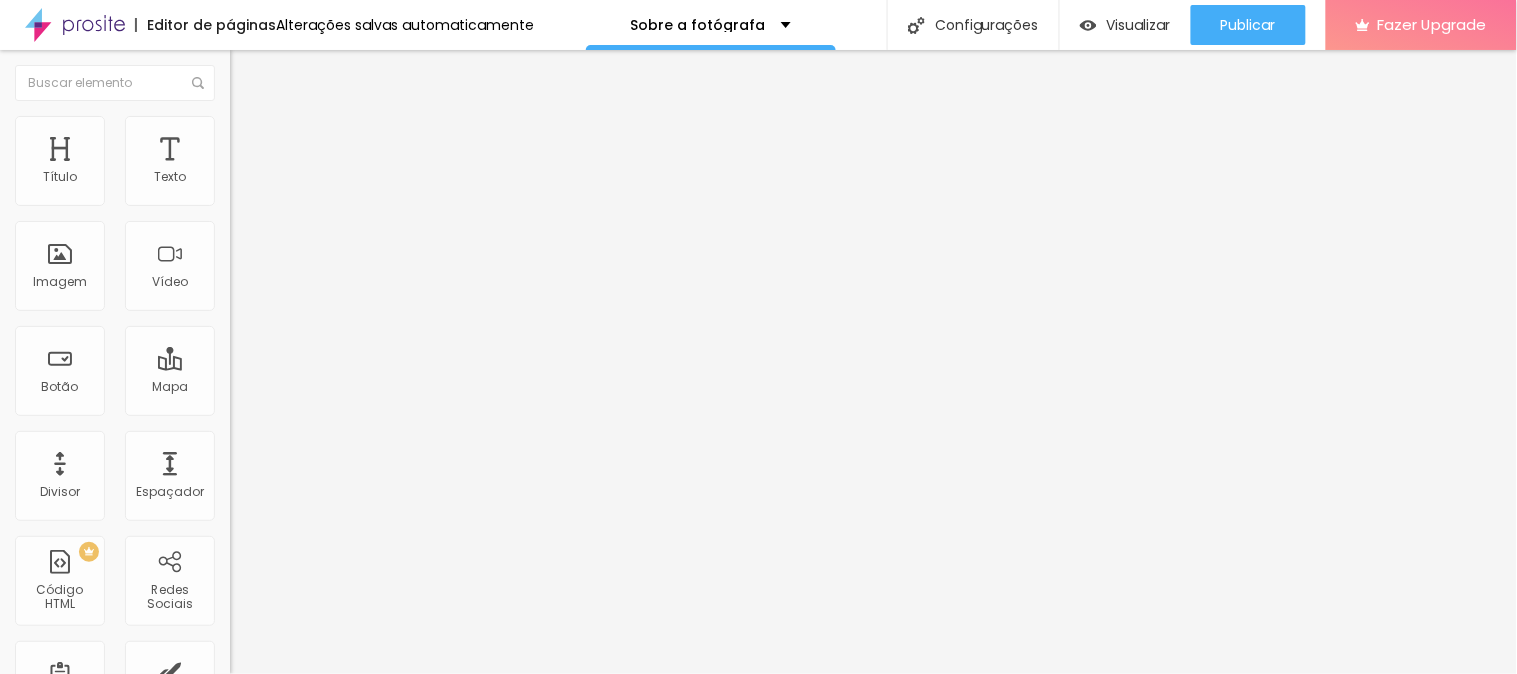type on "21" 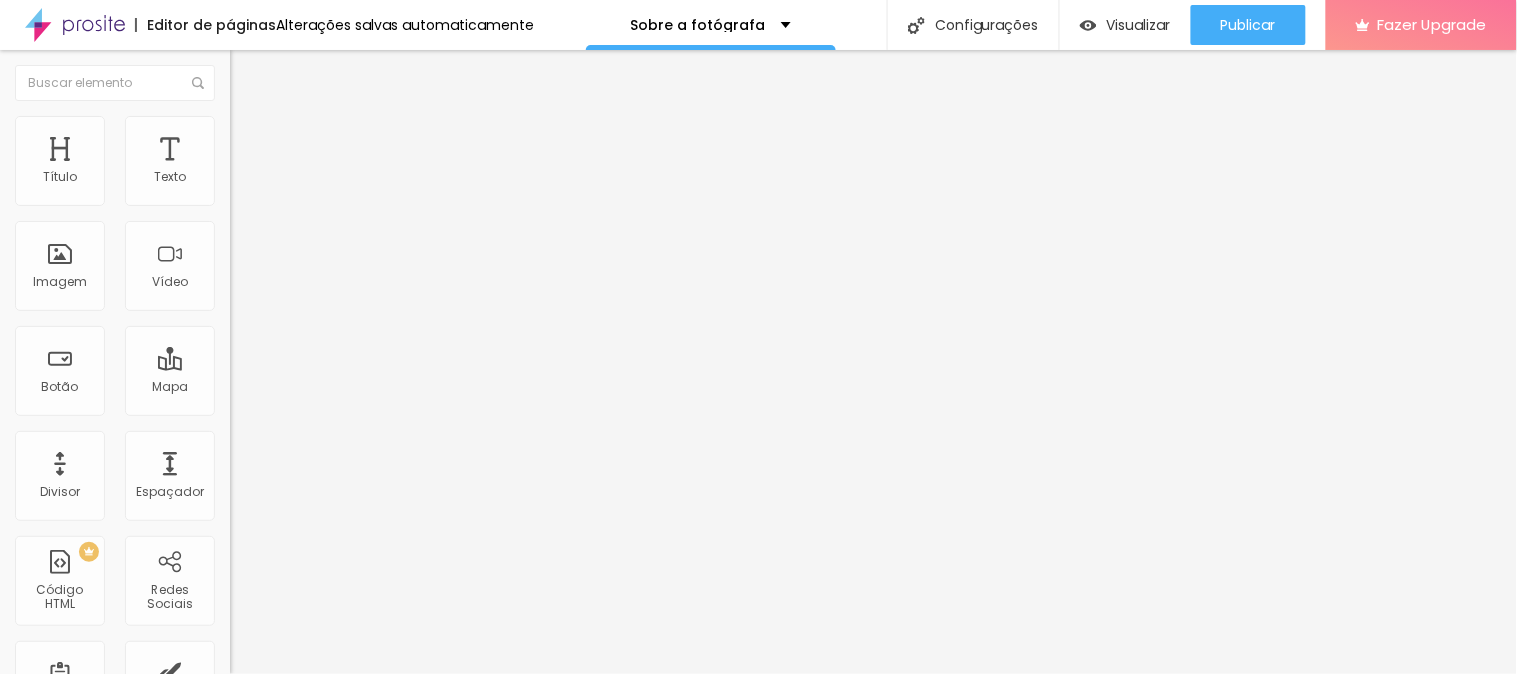 type on "21" 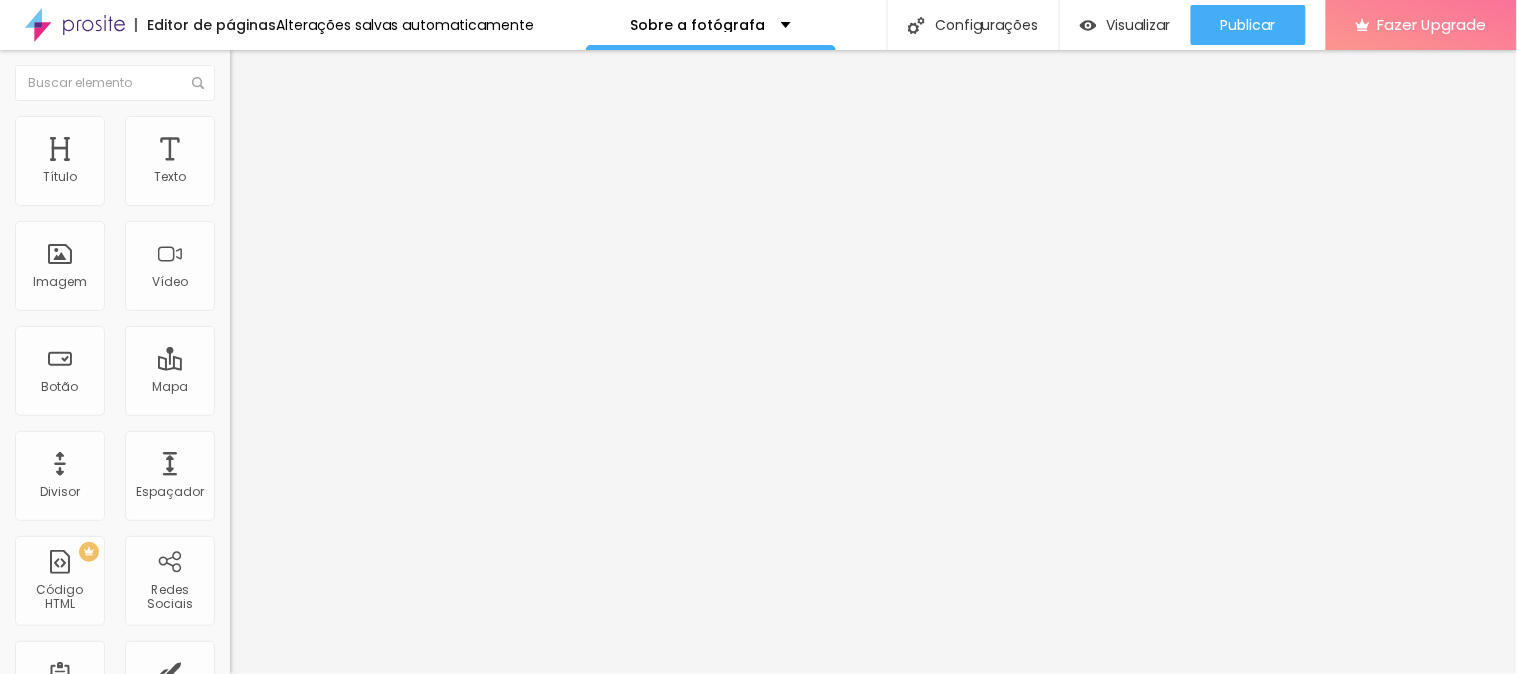 type on "23" 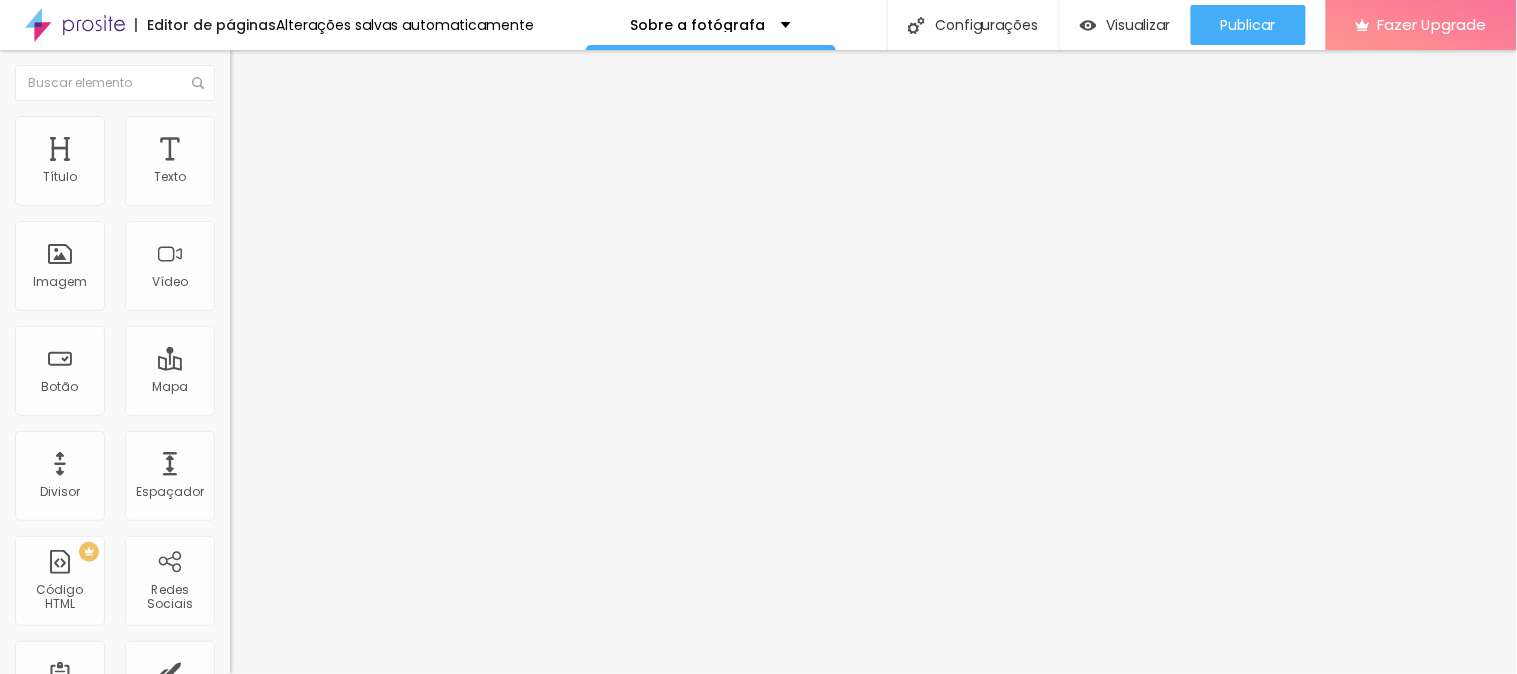 type on "24" 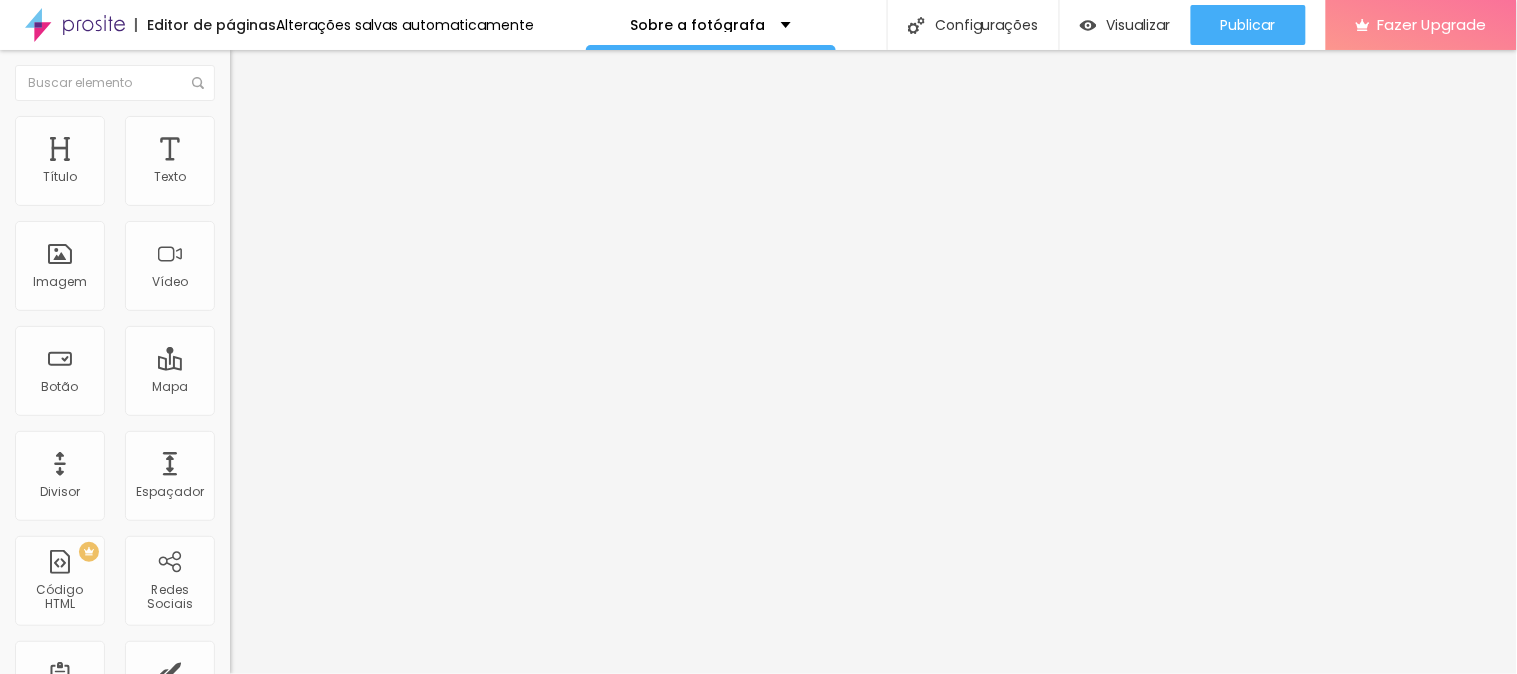 type on "26" 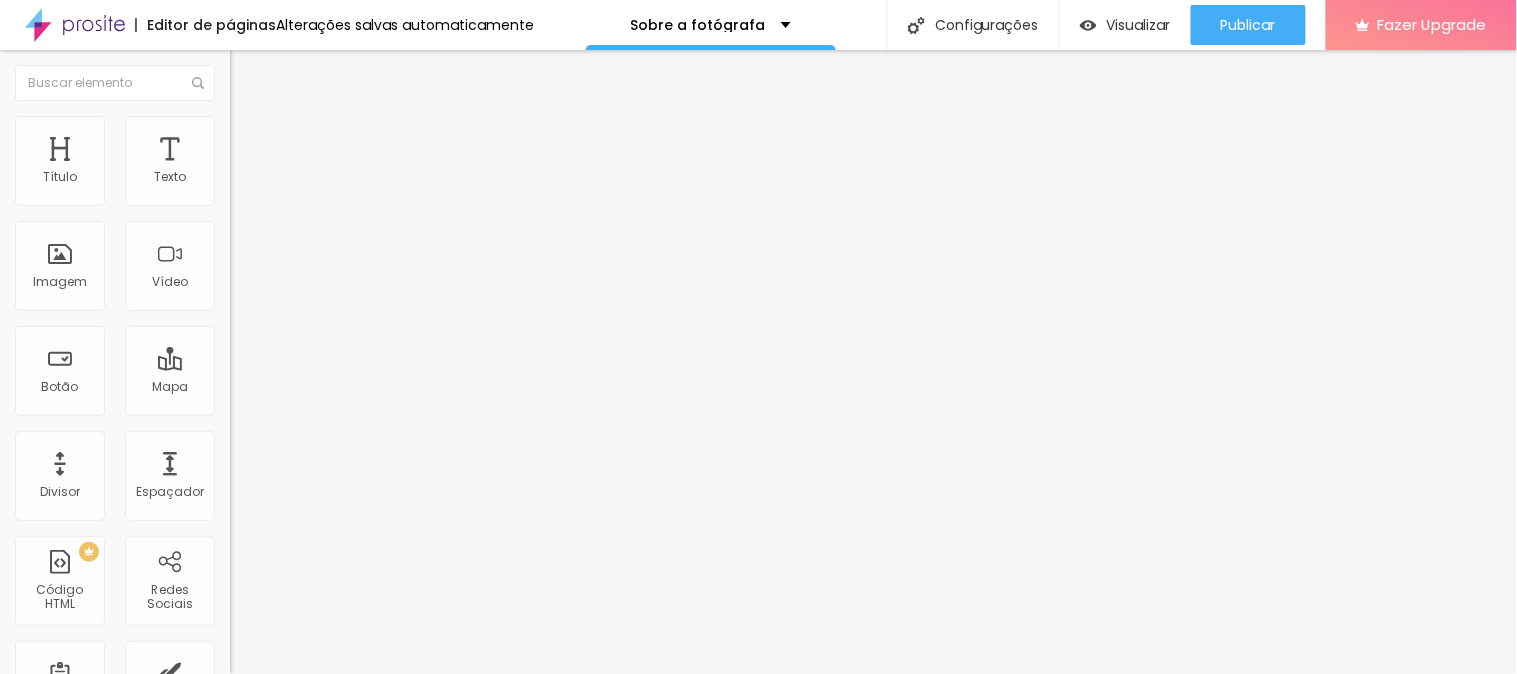 type on "27" 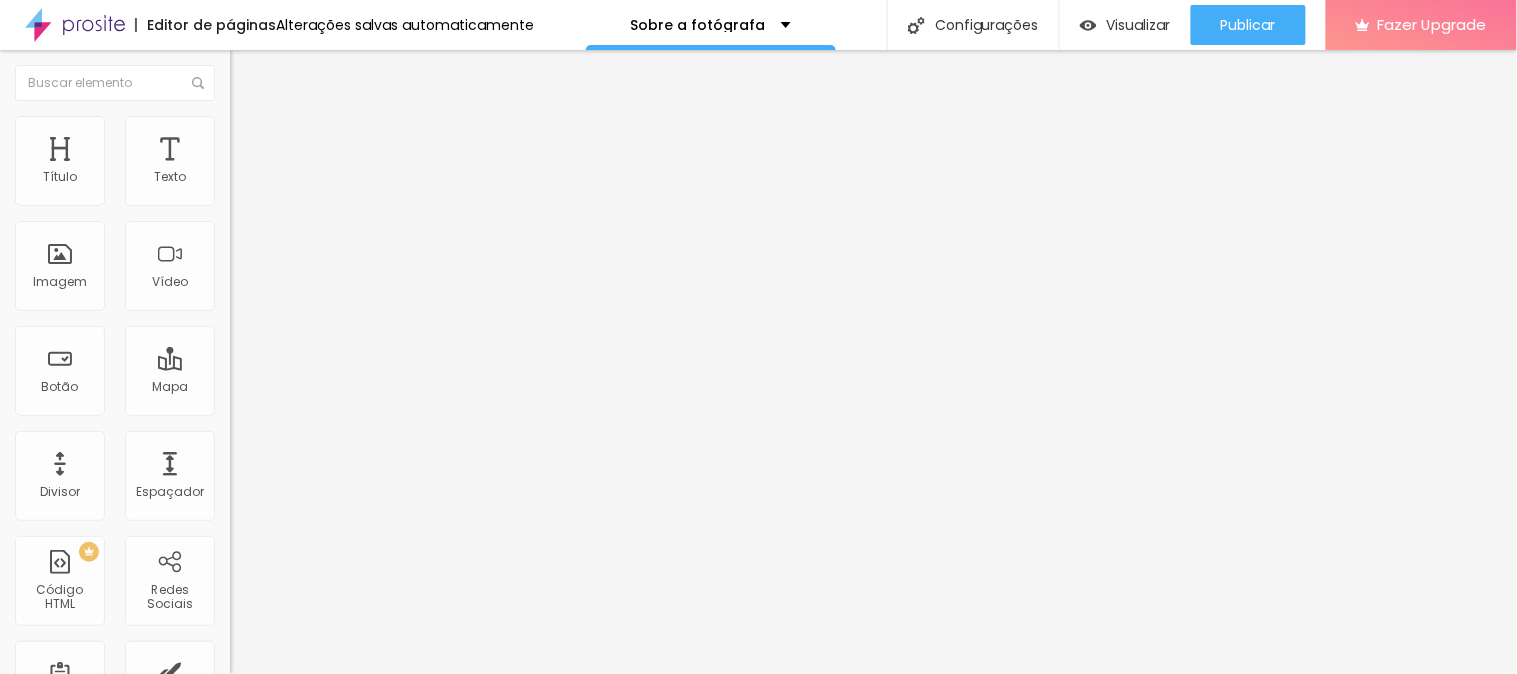 type on "28" 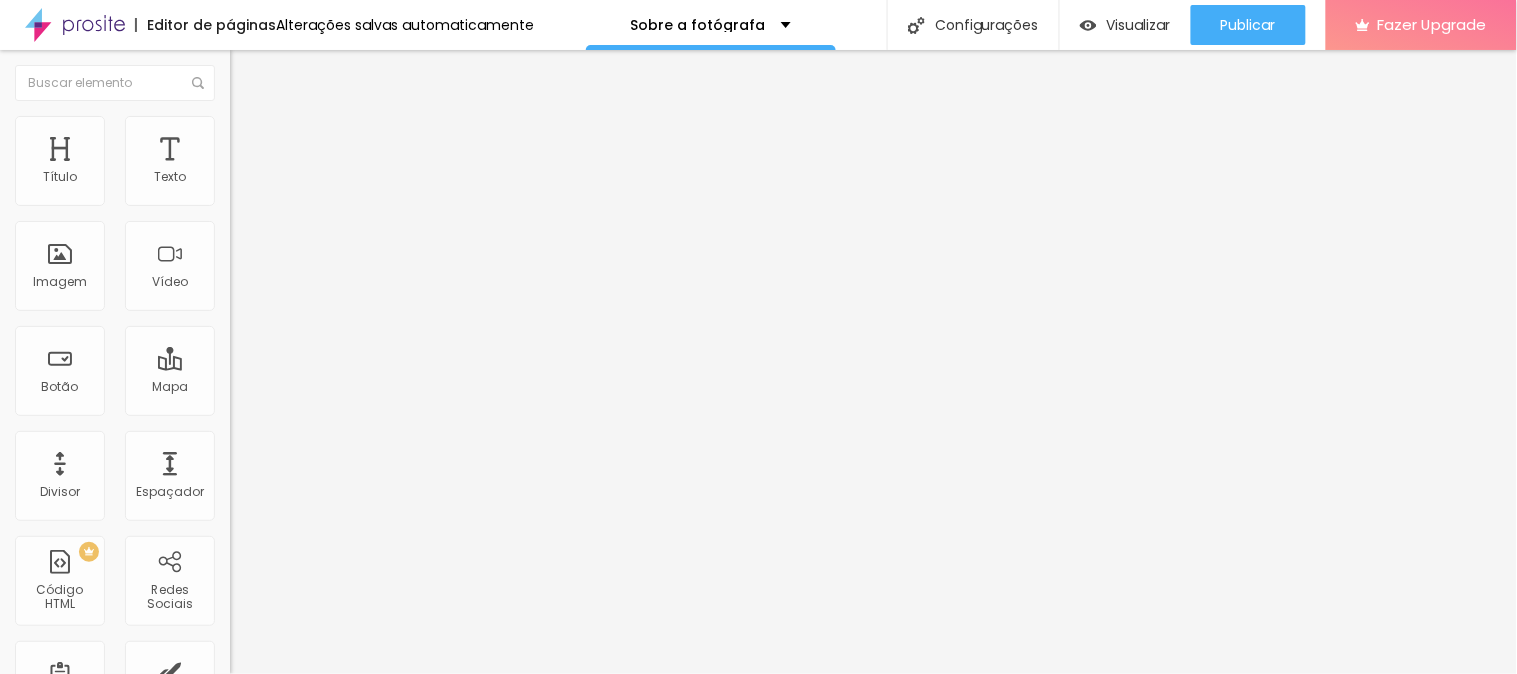 type on "29" 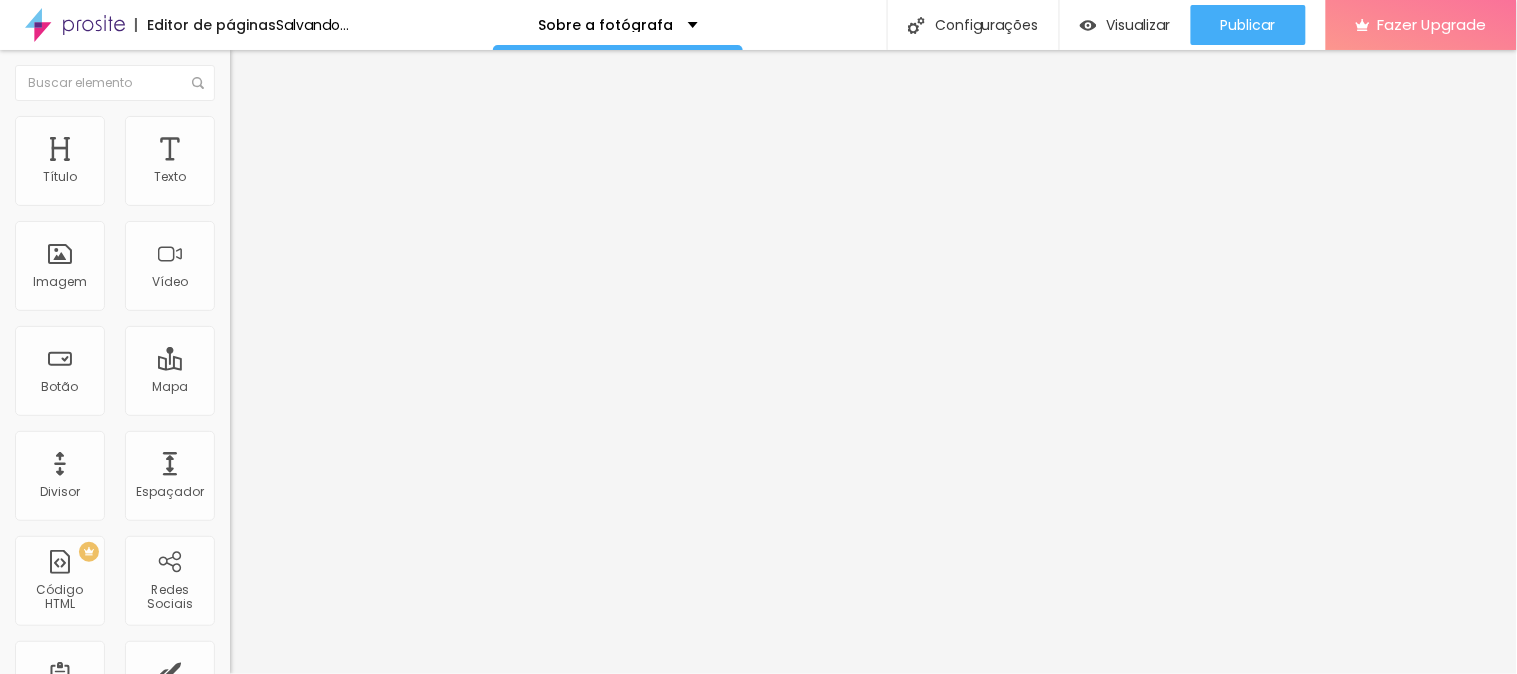 type on "30" 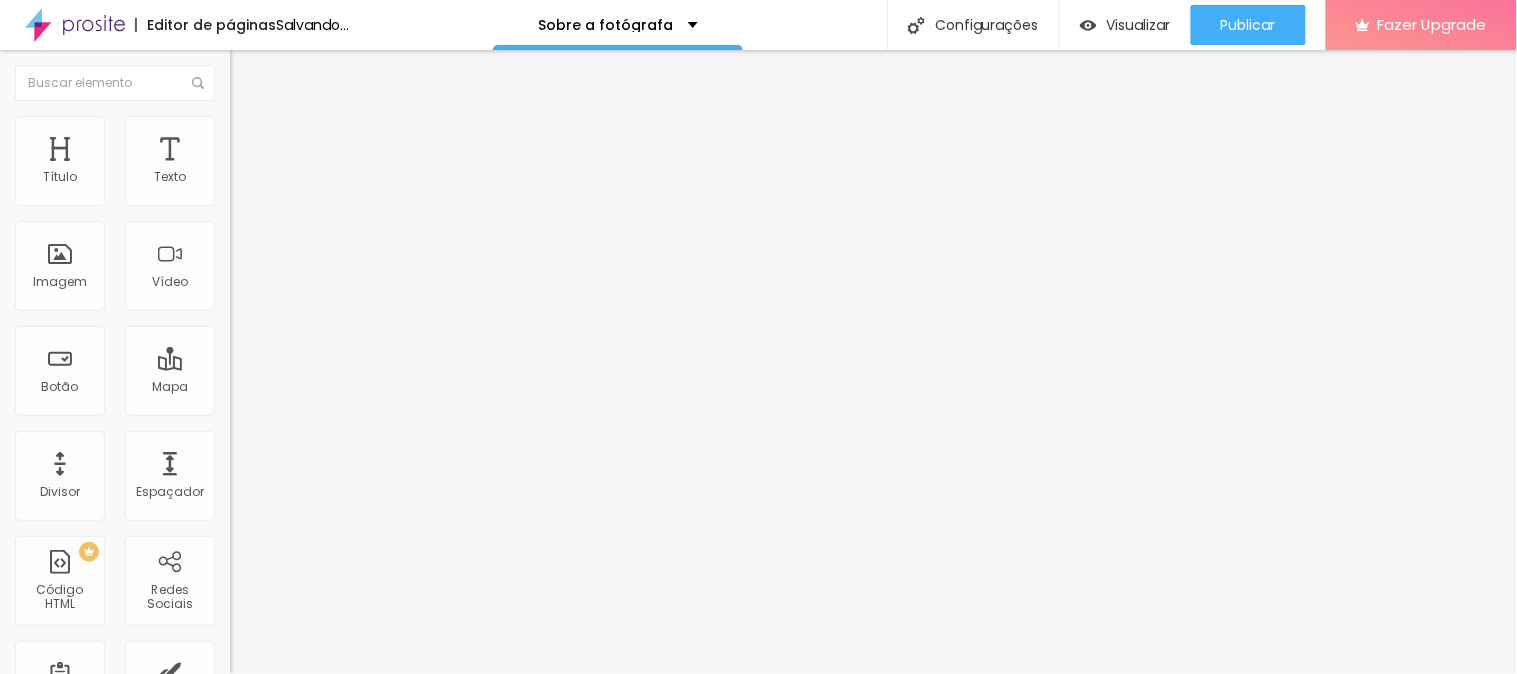 type on "30" 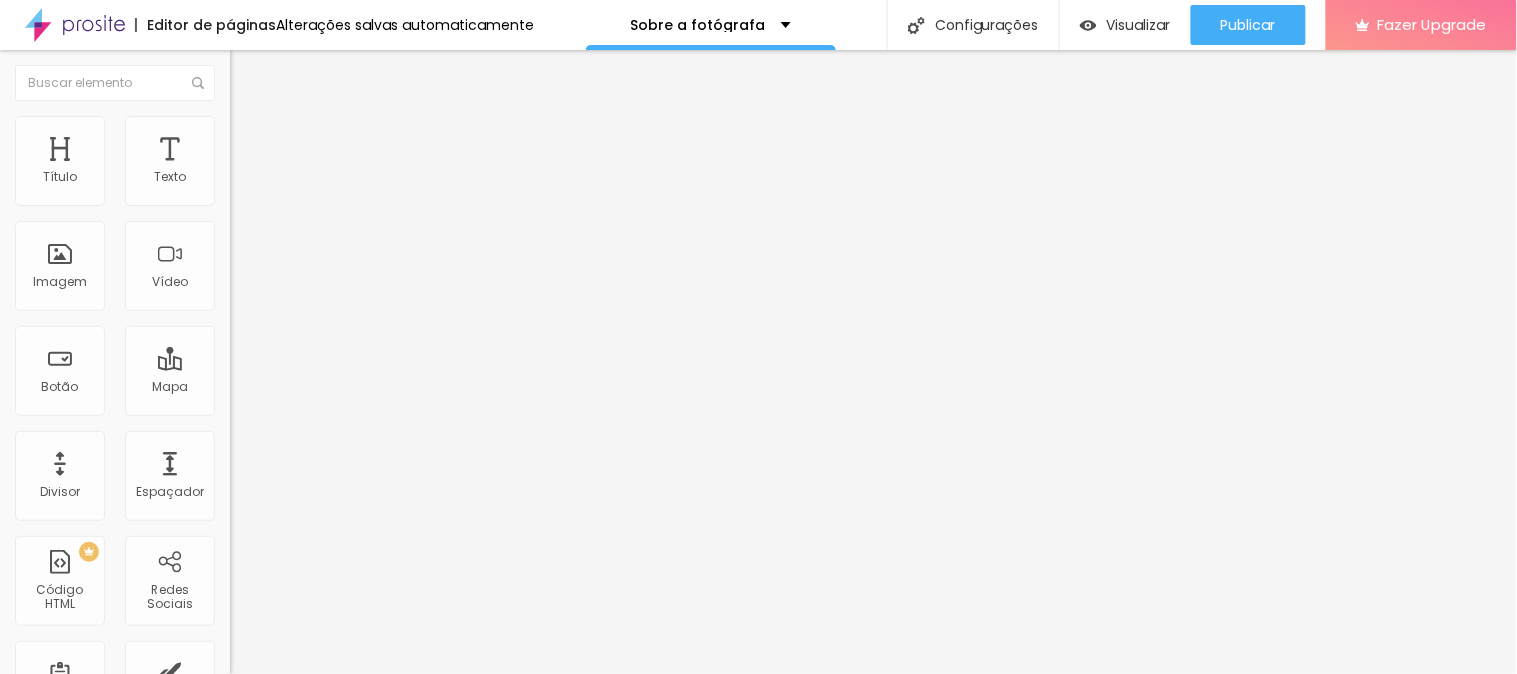 drag, startPoint x: 91, startPoint y: 416, endPoint x: 15, endPoint y: 422, distance: 76.23647 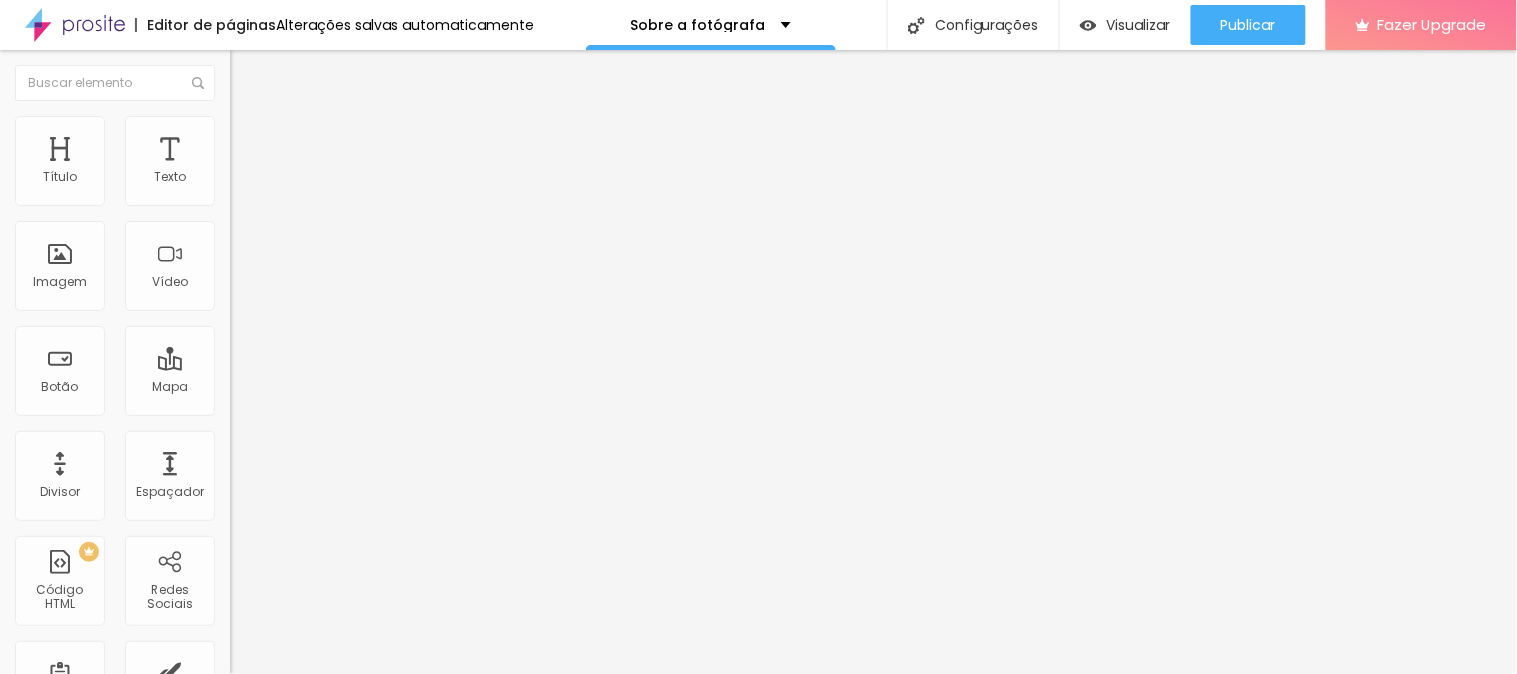 paste on "wa.me/message/[PHONE]" 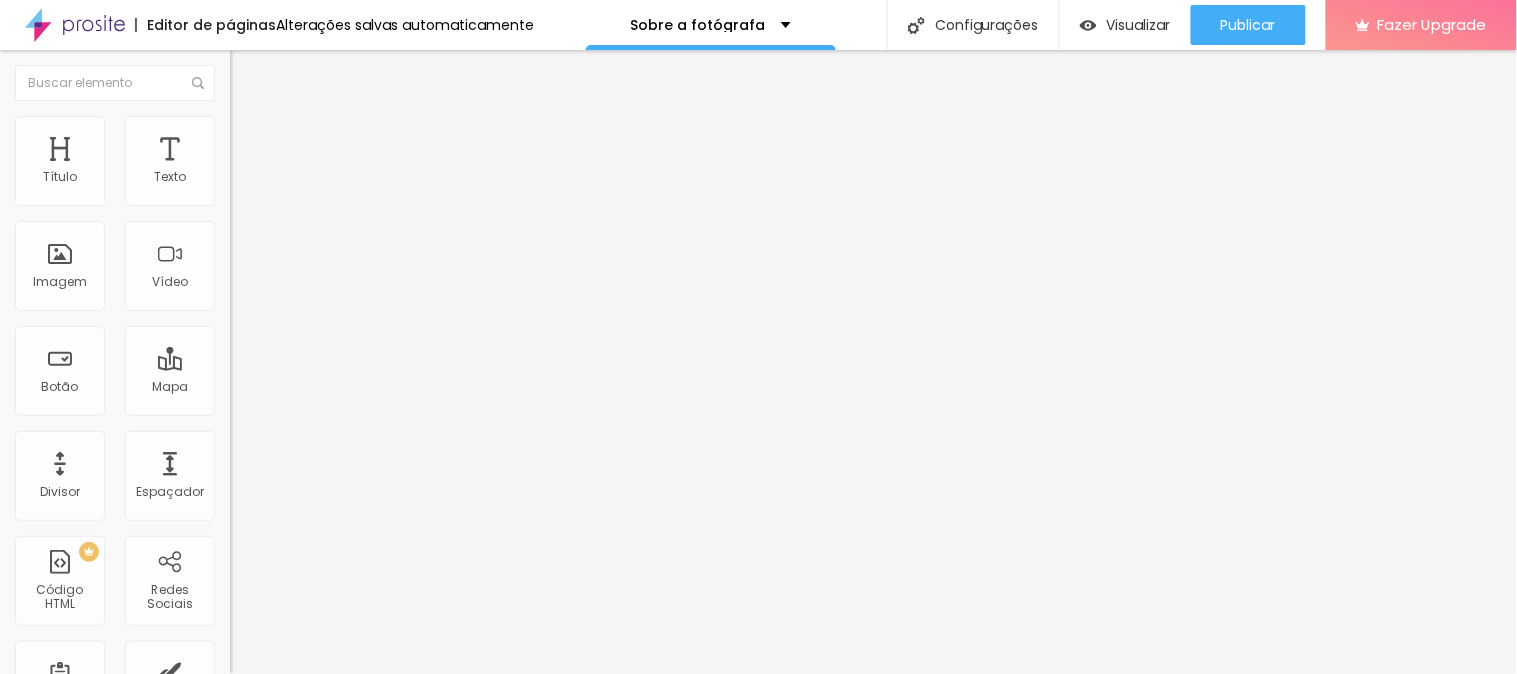 scroll, scrollTop: 0, scrollLeft: 80, axis: horizontal 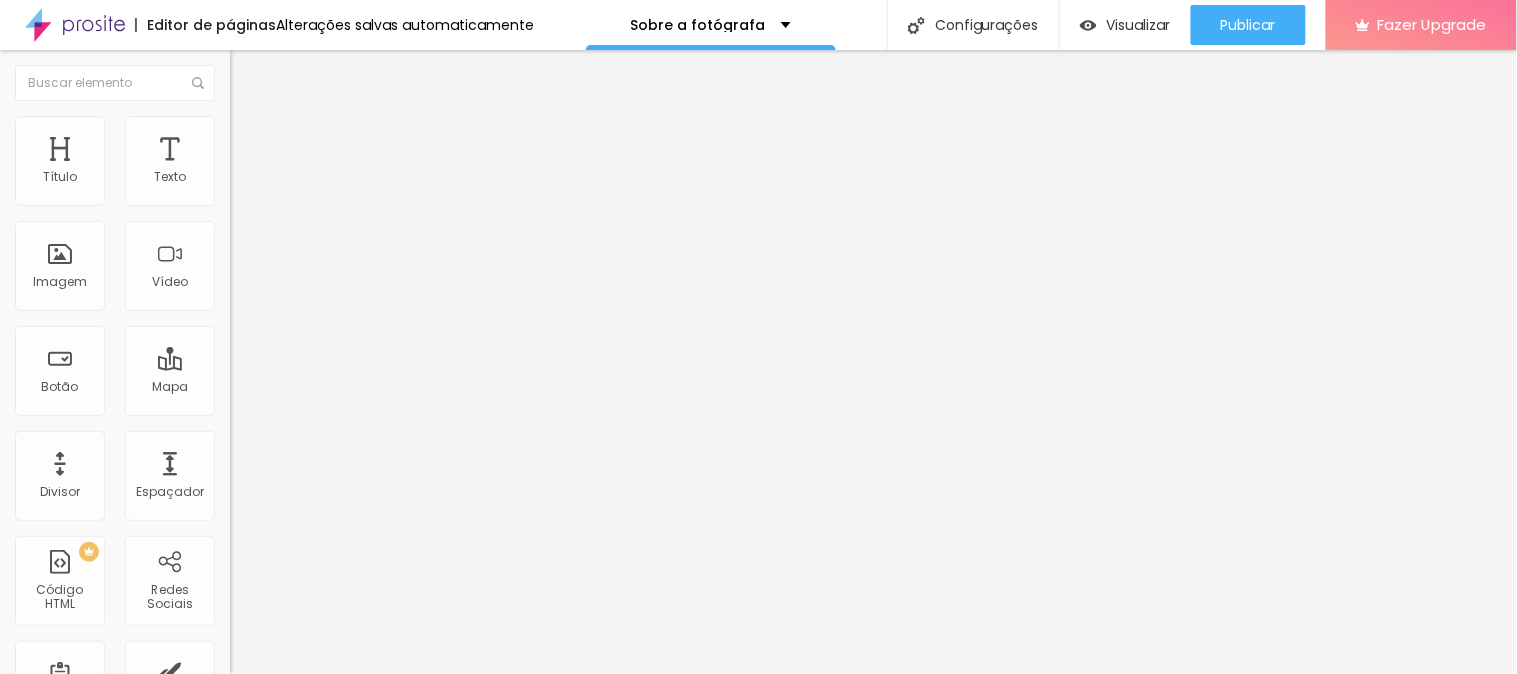 type on "https://wa.me/message/[PHONE]" 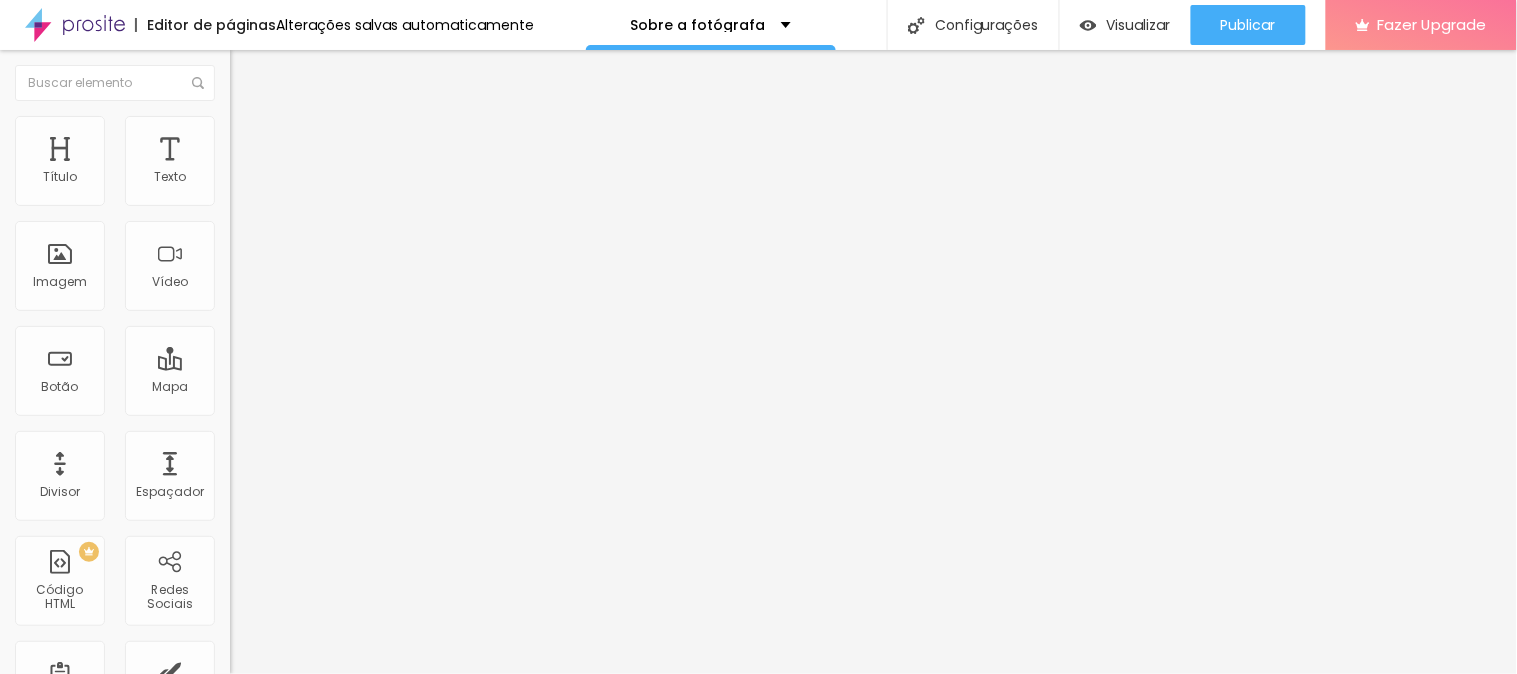 click on "Editar Botão Conteúdo Estilo Avançado Texto CONTRATAR AGORA Alinhamento Tamanho Normal Pequeno Normal Grande Link URL https://wa.me/message/[PHONE] Abrir em uma nova aba" at bounding box center [345, 362] 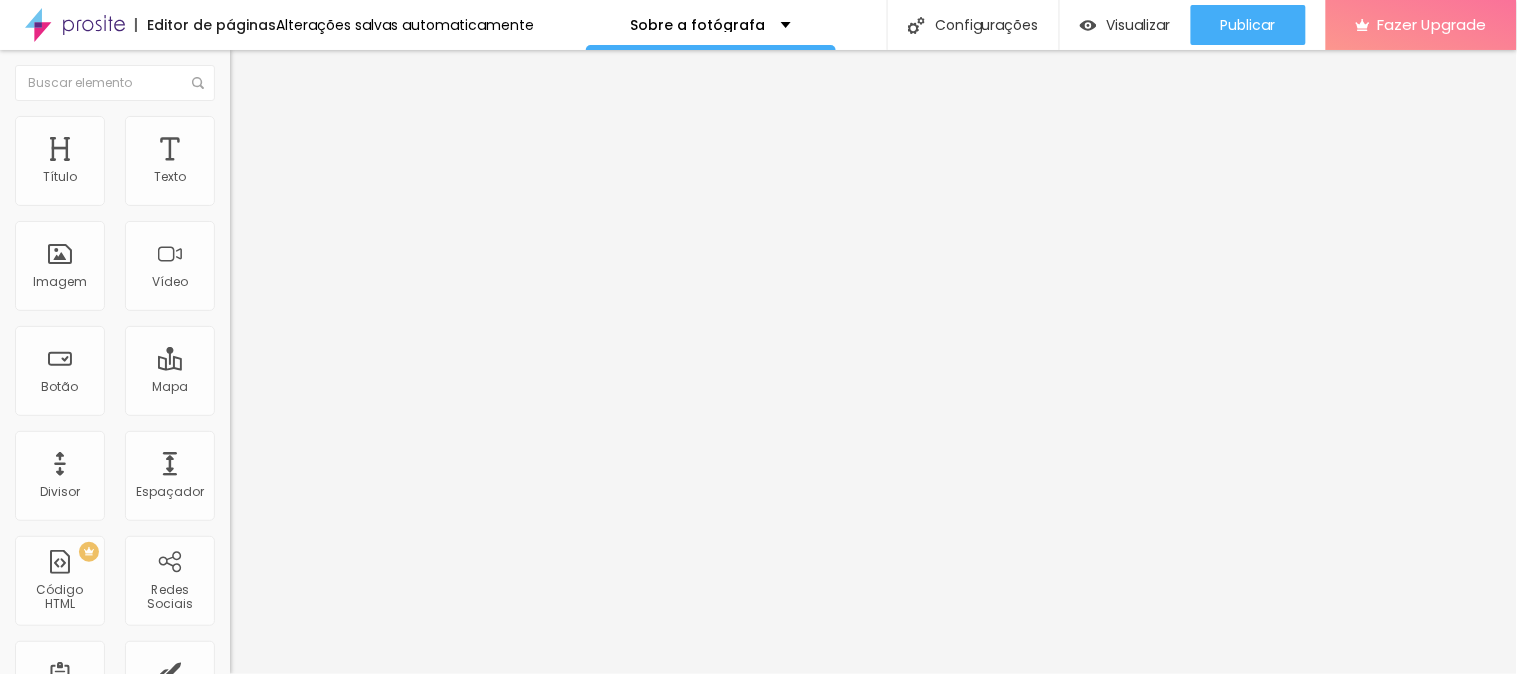 click at bounding box center [345, 437] 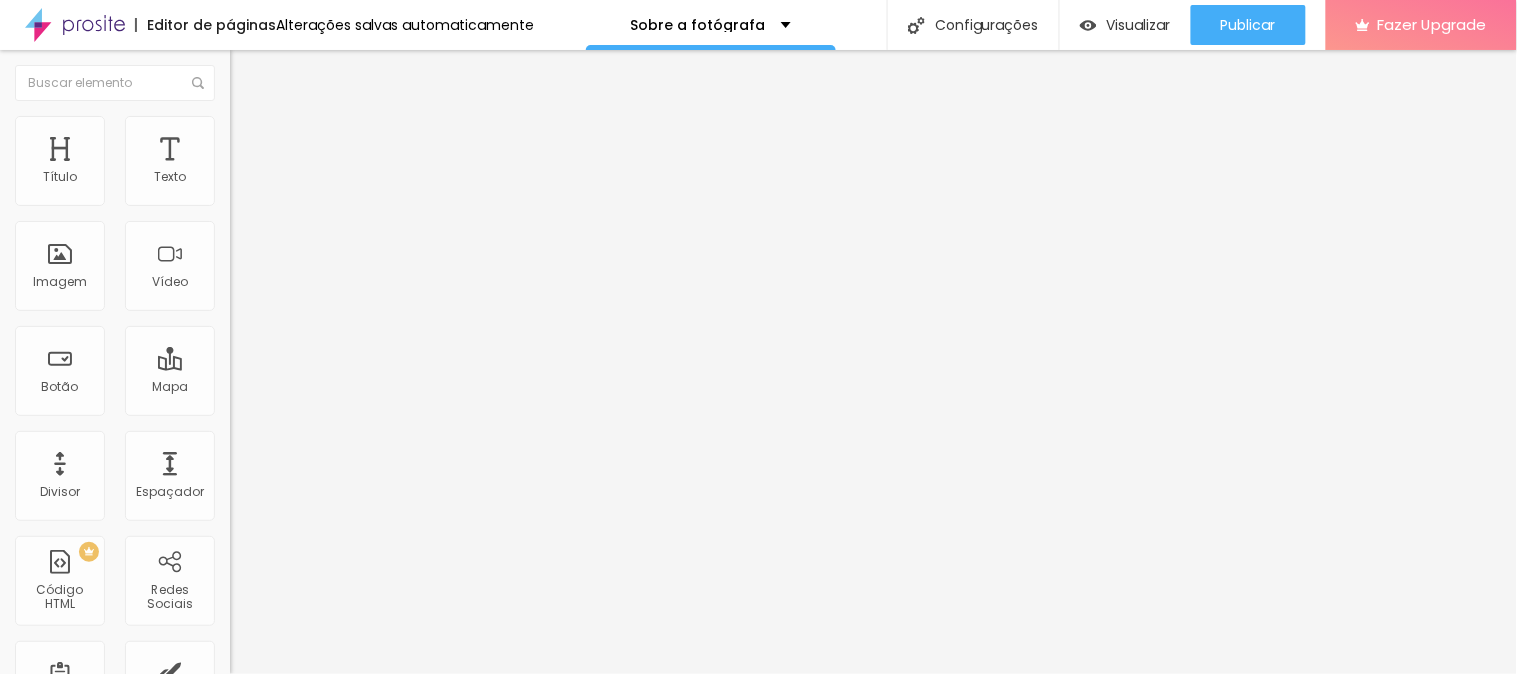 paste on "wa.me/message/[PHONE]" 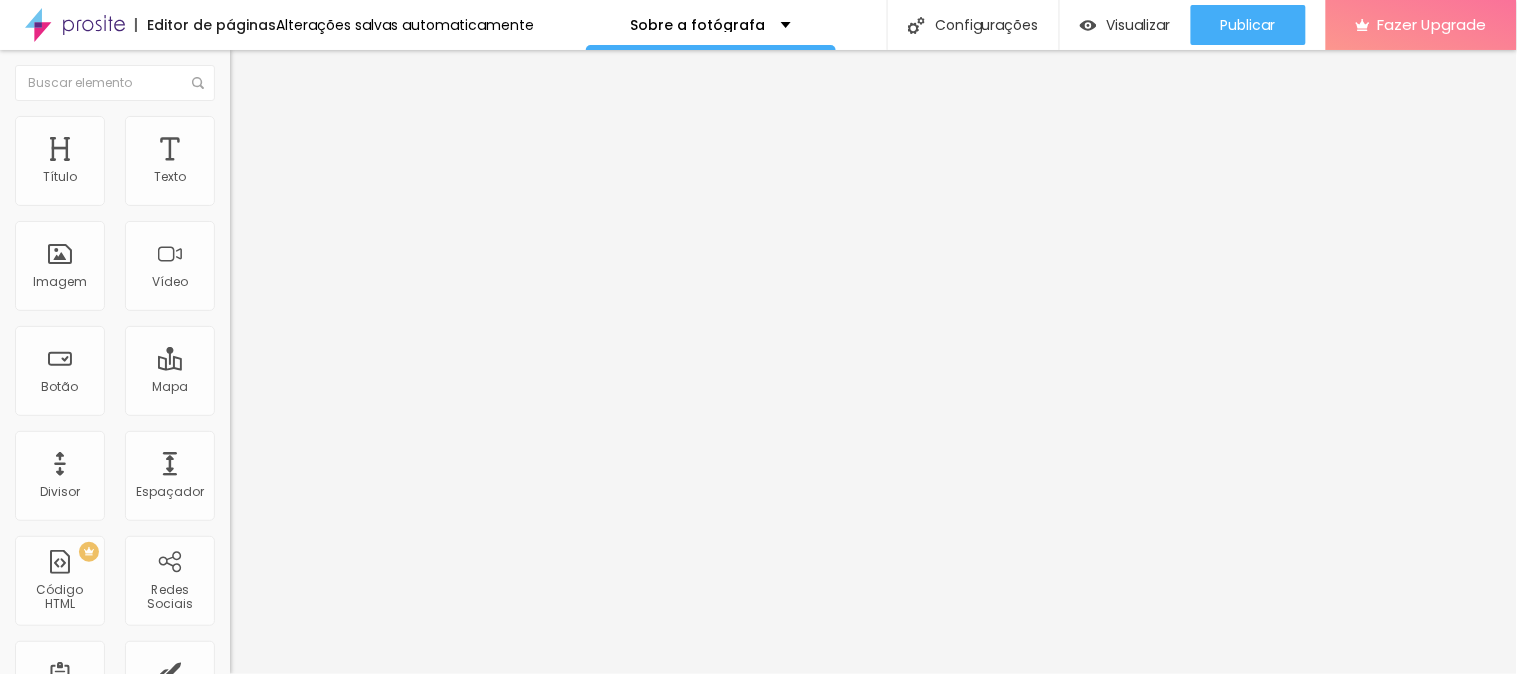 scroll, scrollTop: 0, scrollLeft: 80, axis: horizontal 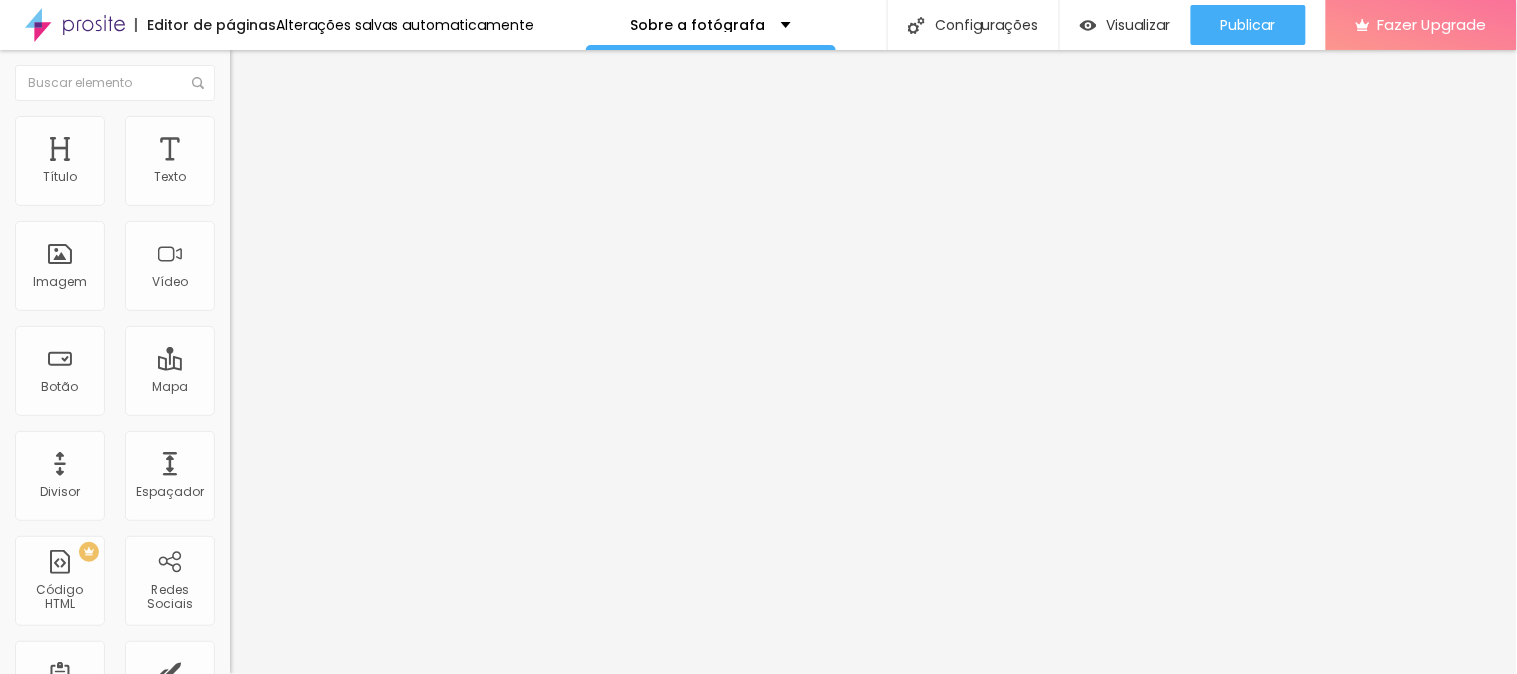 type on "https://wa.me/message/[PHONE]" 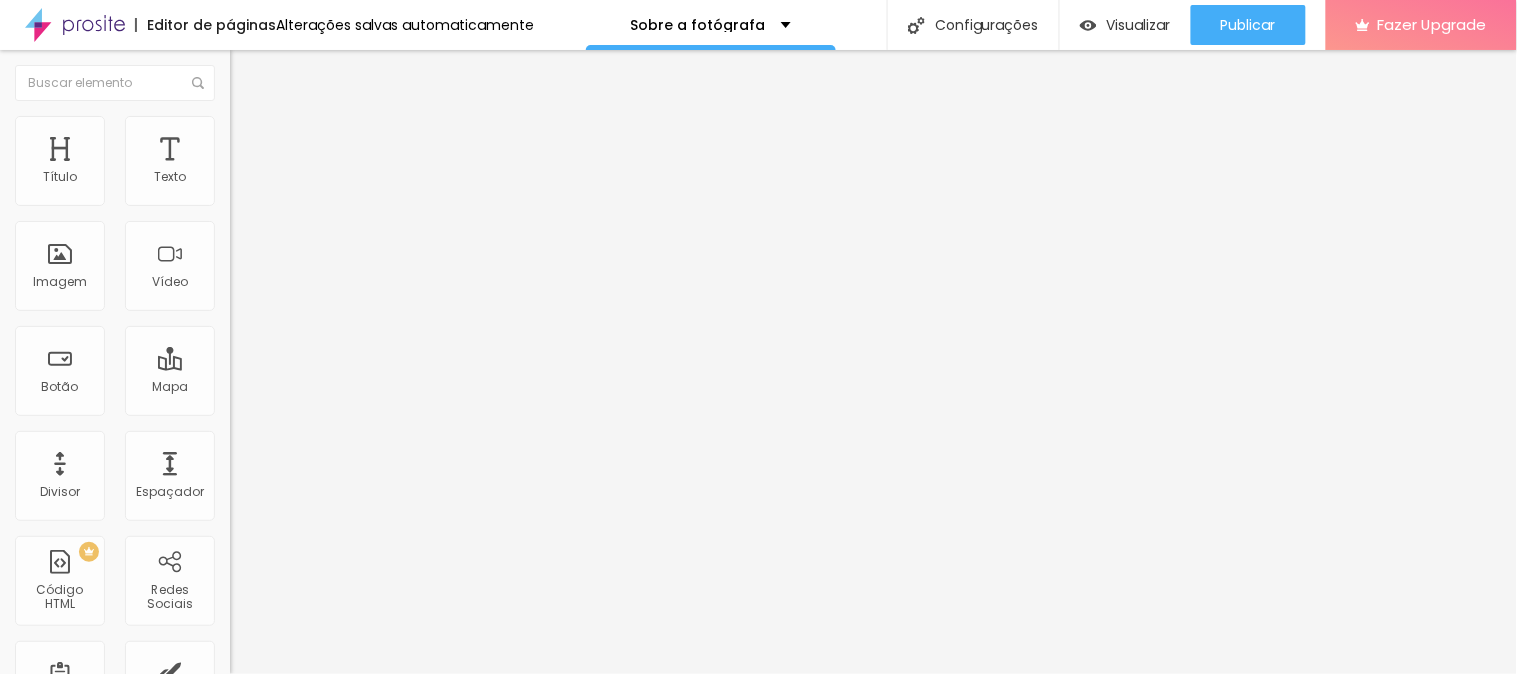 scroll, scrollTop: 0, scrollLeft: 0, axis: both 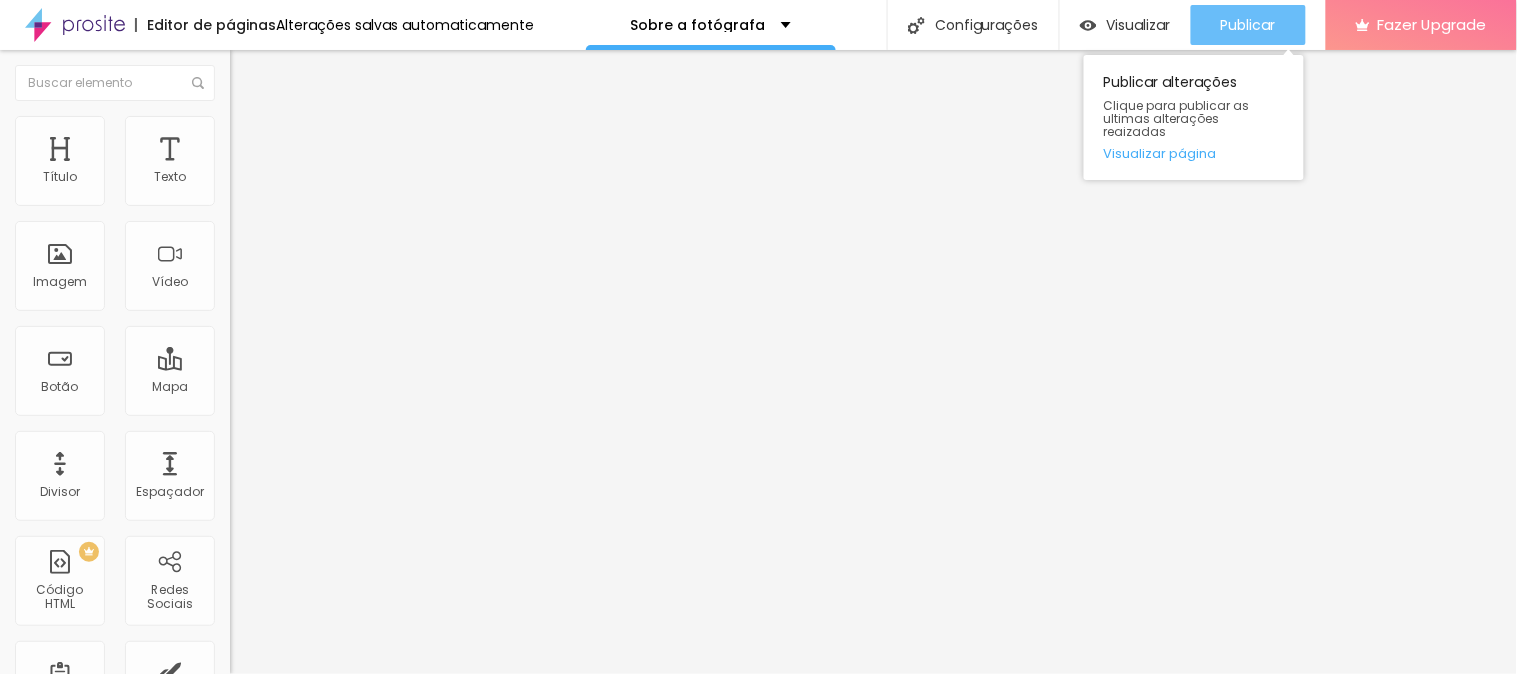click on "Publicar" at bounding box center (1248, 25) 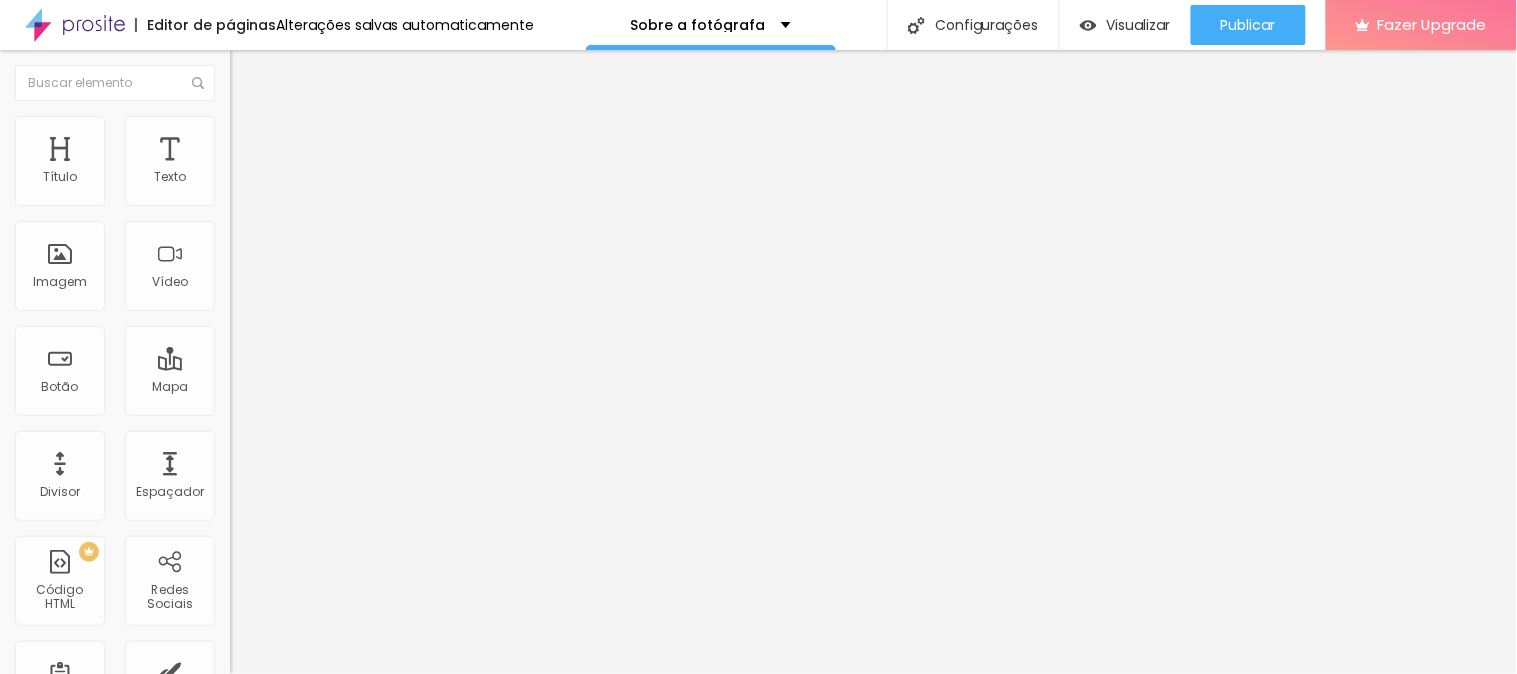 click at bounding box center [239, 125] 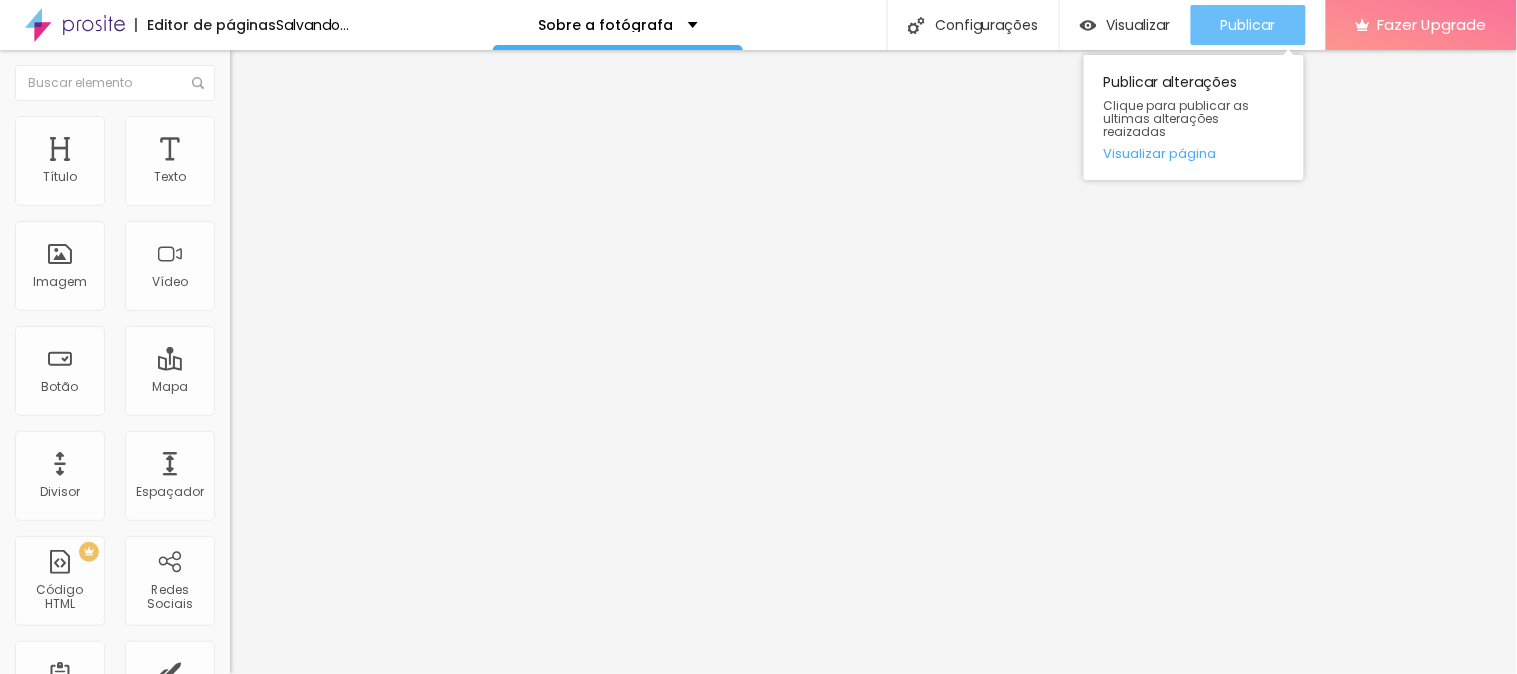 click on "Publicar" at bounding box center (1248, 25) 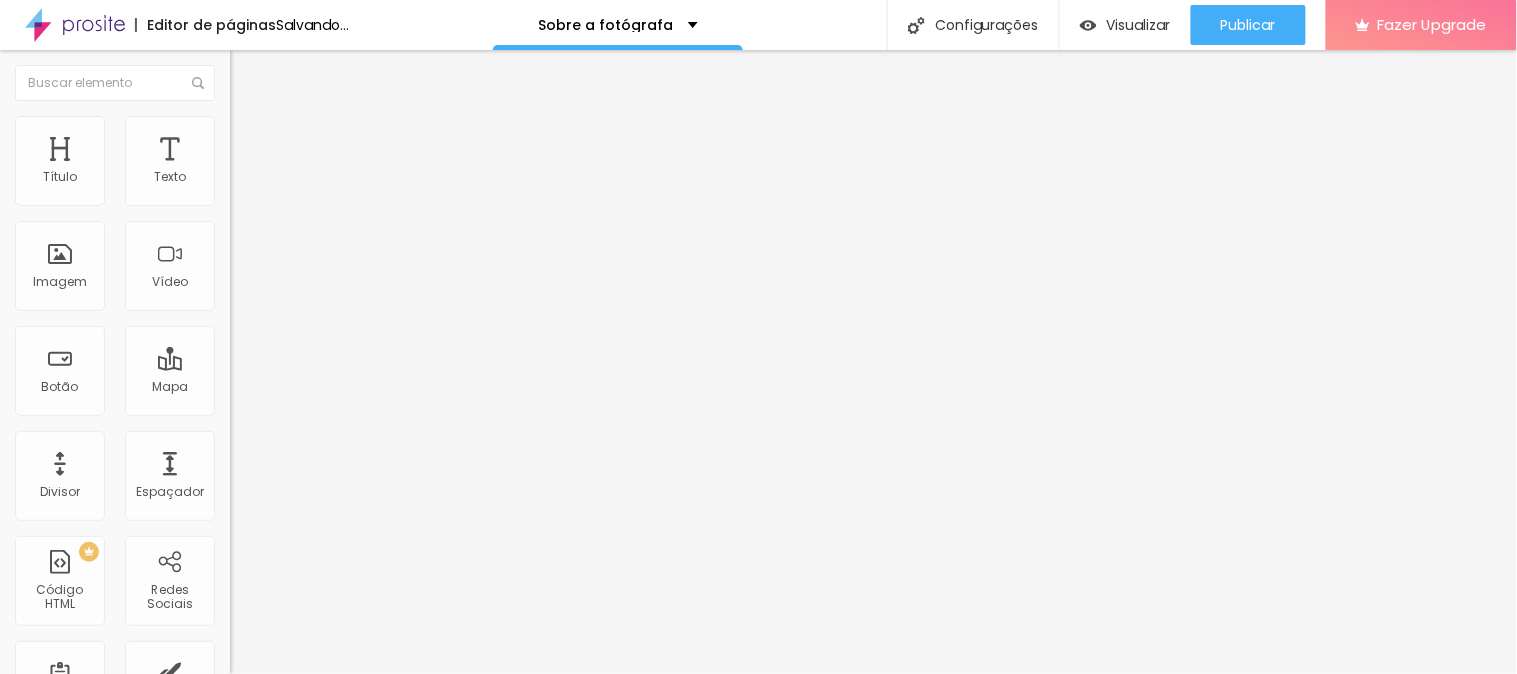 click on "Trocar imagem" at bounding box center (284, 163) 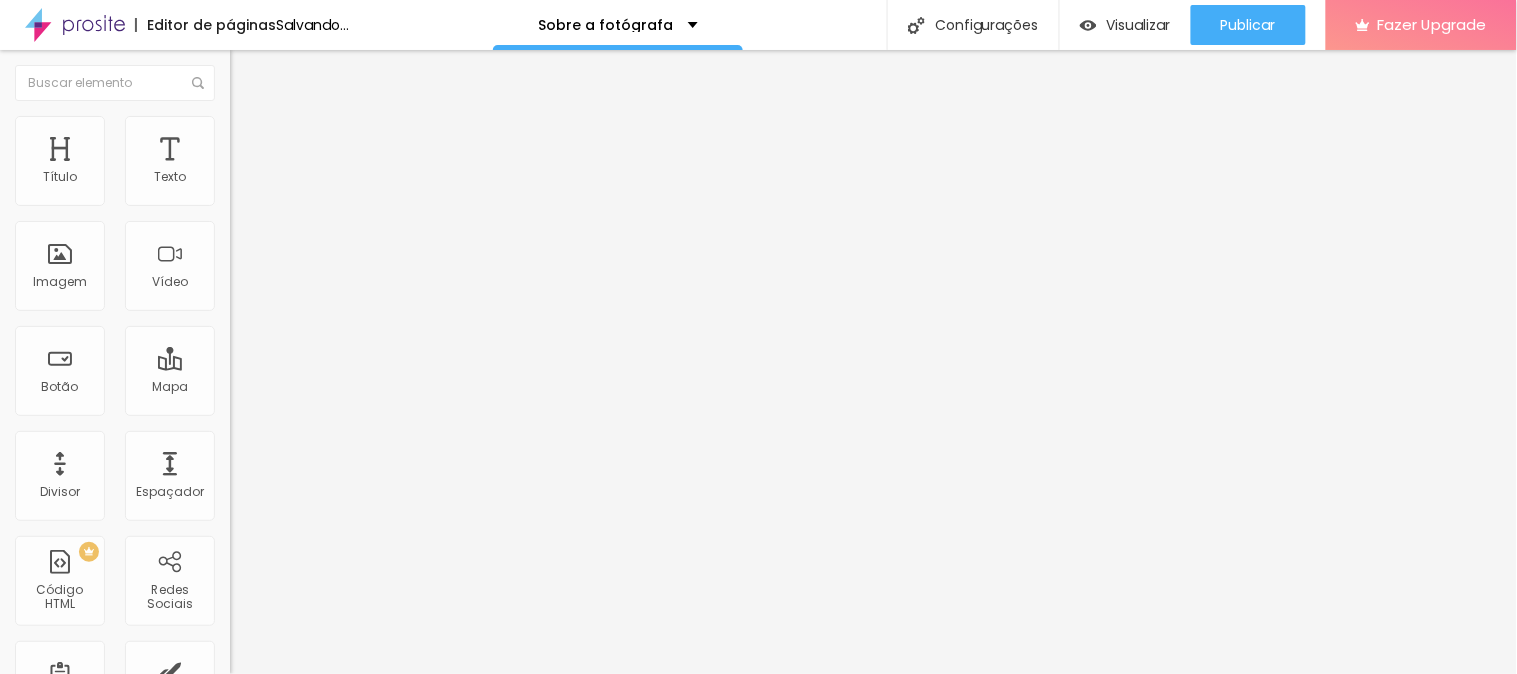 click on "Upload" at bounding box center [66, 735] 